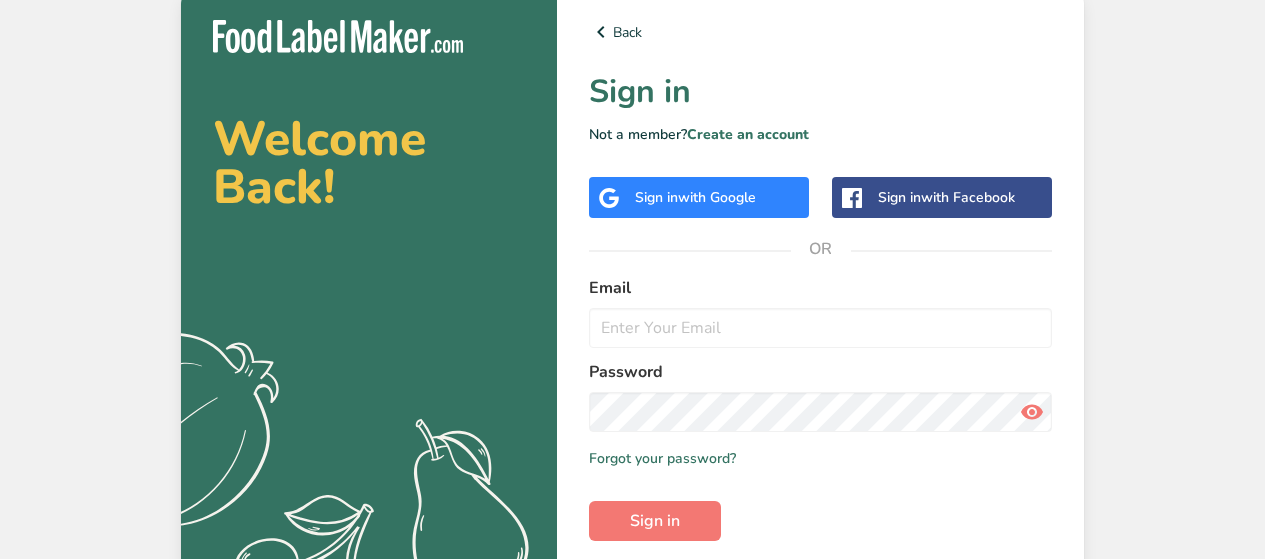 scroll, scrollTop: 0, scrollLeft: 0, axis: both 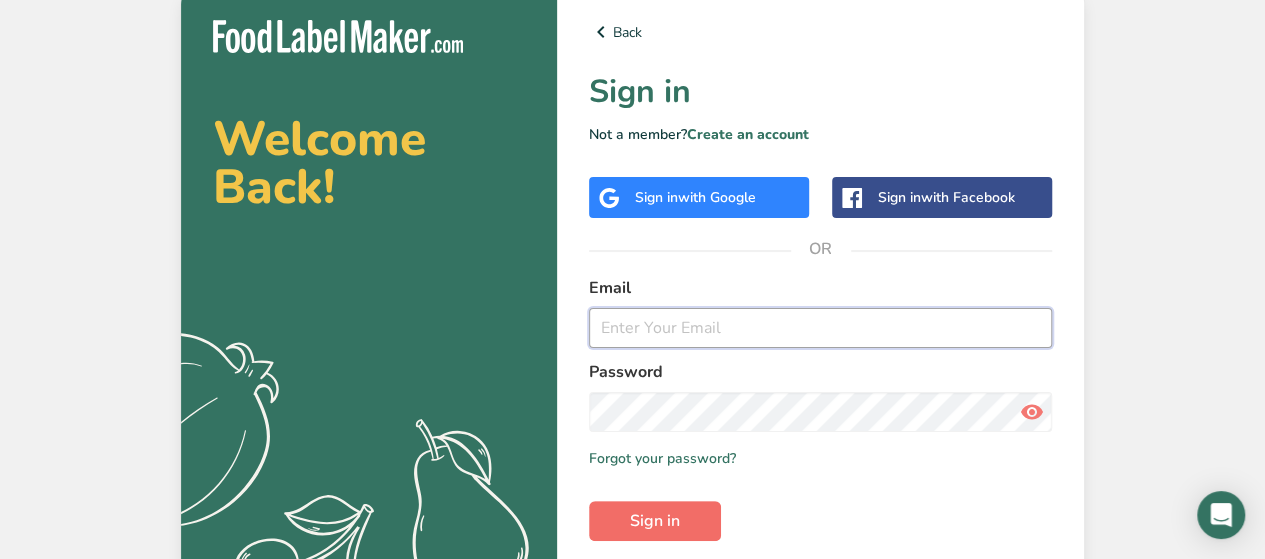 type on "[EMAIL]" 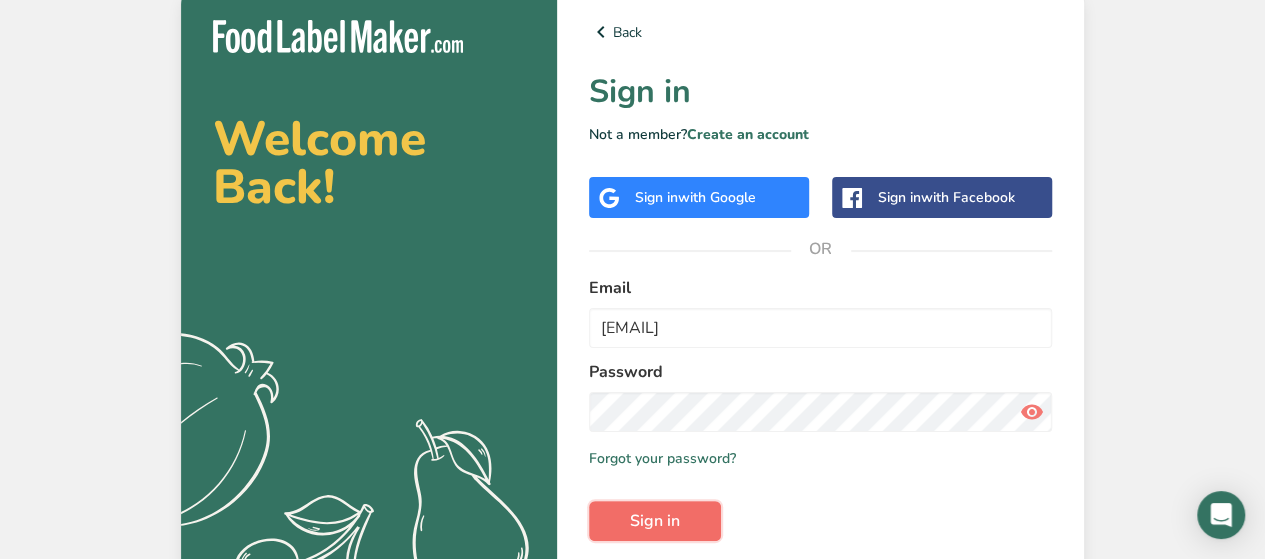 click on "Sign in" at bounding box center [655, 521] 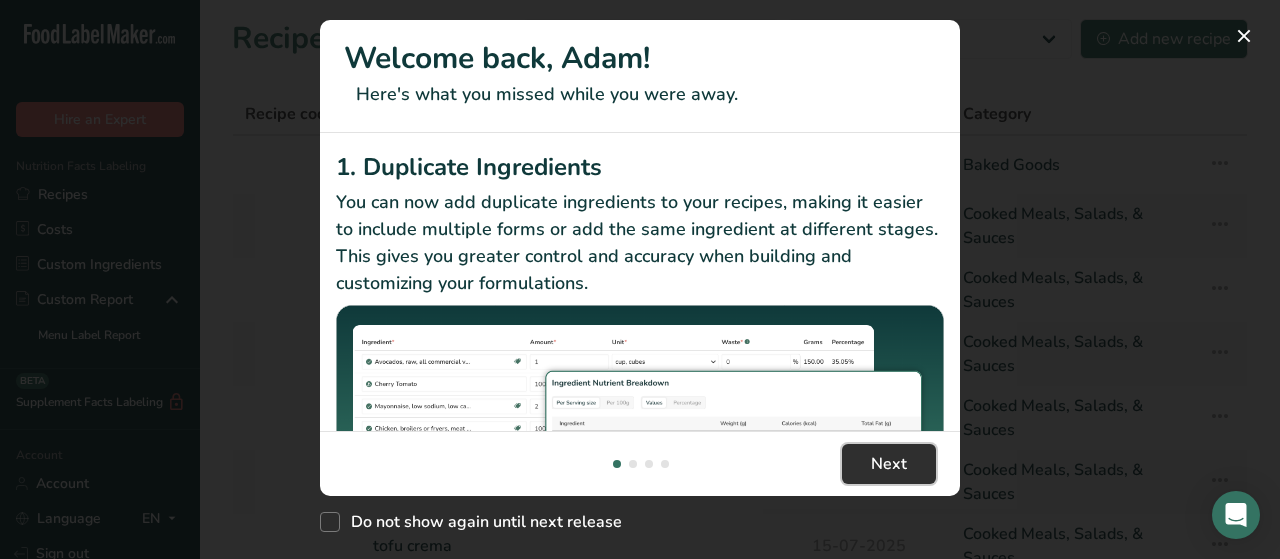 click on "Next" at bounding box center (889, 464) 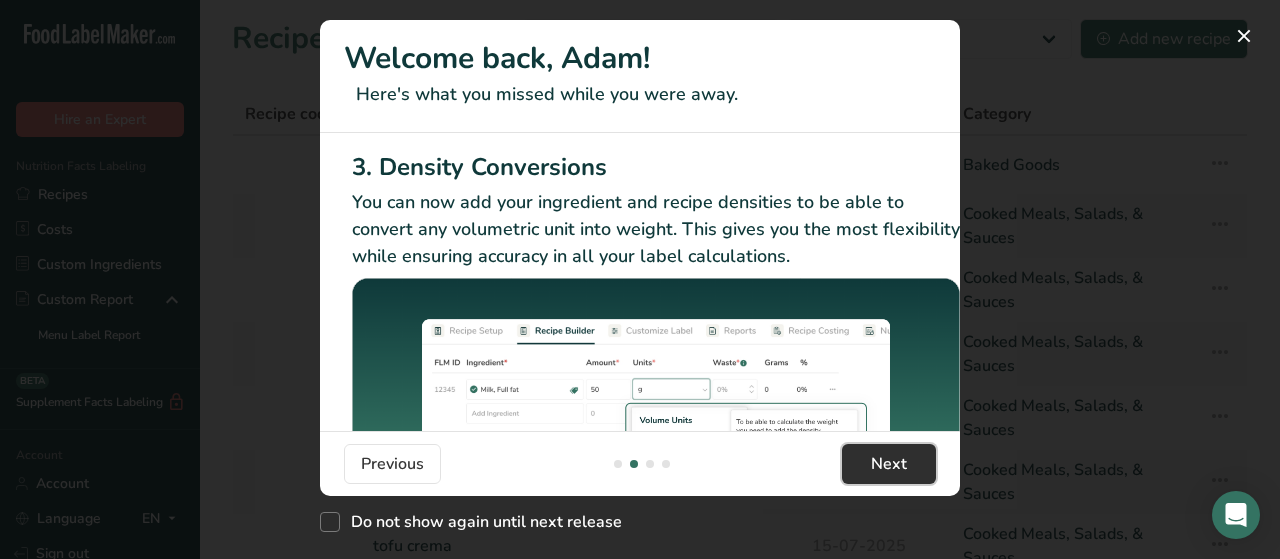 click on "Next" at bounding box center (889, 464) 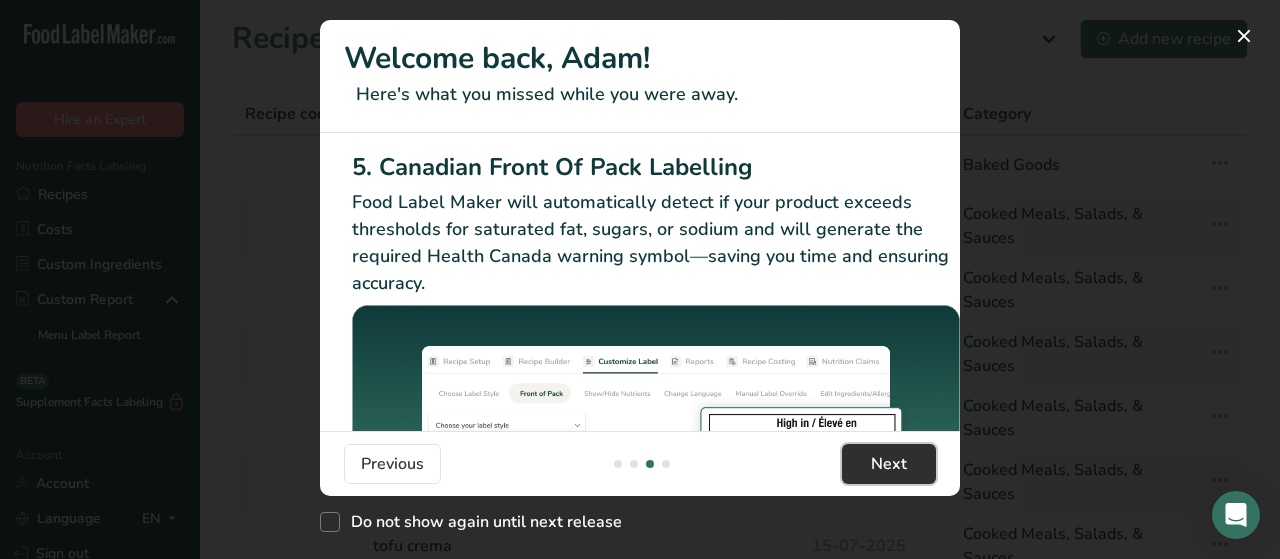 click on "Next" at bounding box center [889, 464] 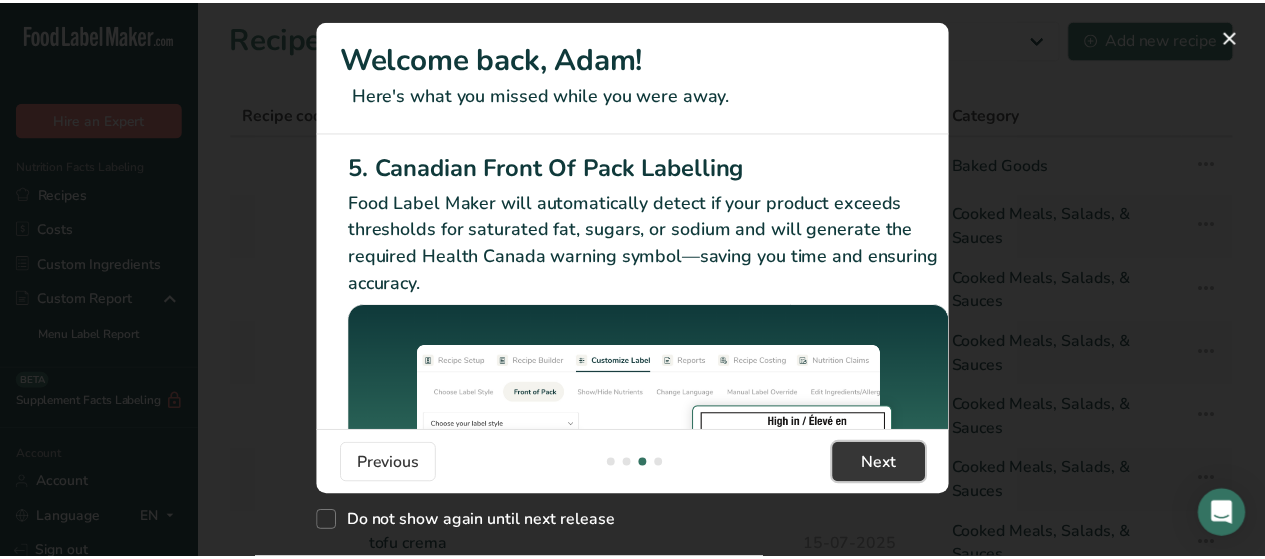 scroll, scrollTop: 0, scrollLeft: 1904, axis: horizontal 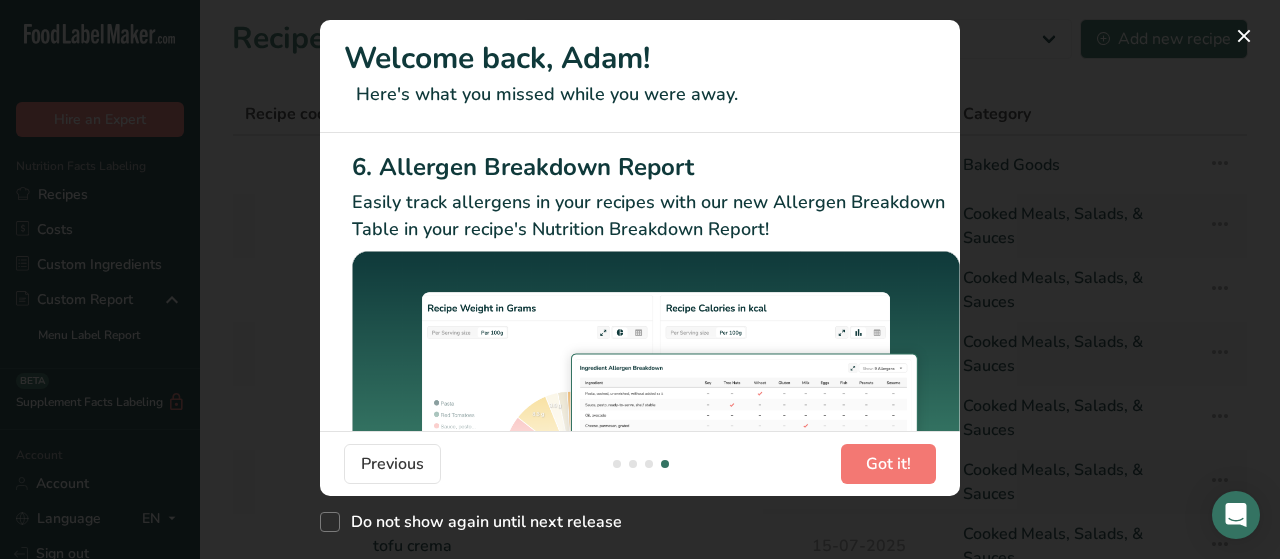 drag, startPoint x: 338, startPoint y: 525, endPoint x: 510, endPoint y: 511, distance: 172.56883 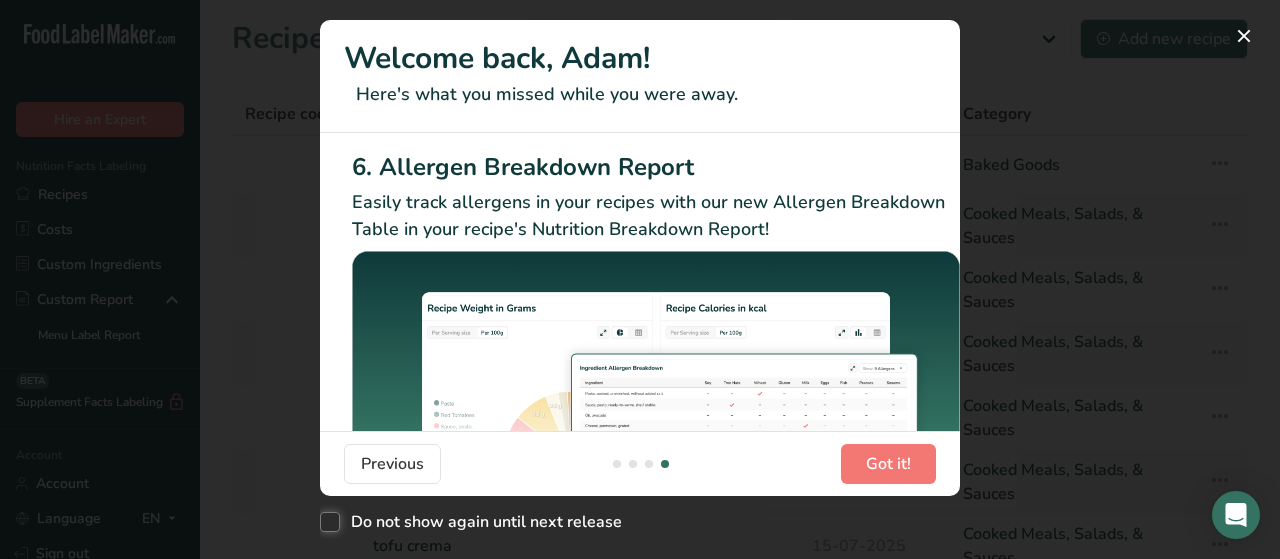 click on "Do not show again until next release" at bounding box center [326, 522] 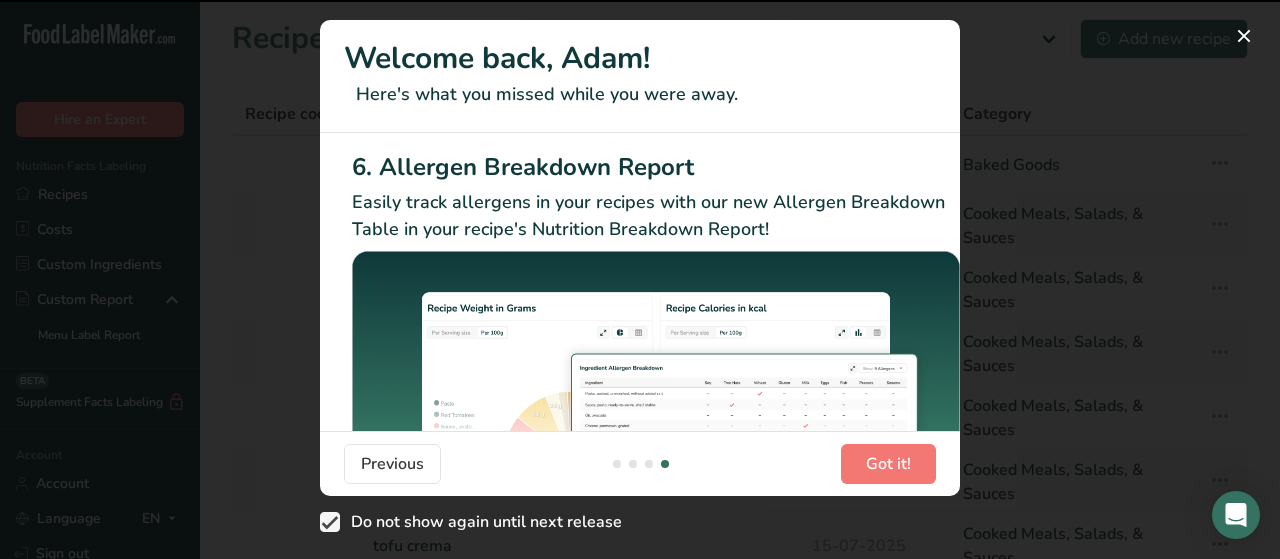 click on "Previous
Got it!" at bounding box center (640, 463) 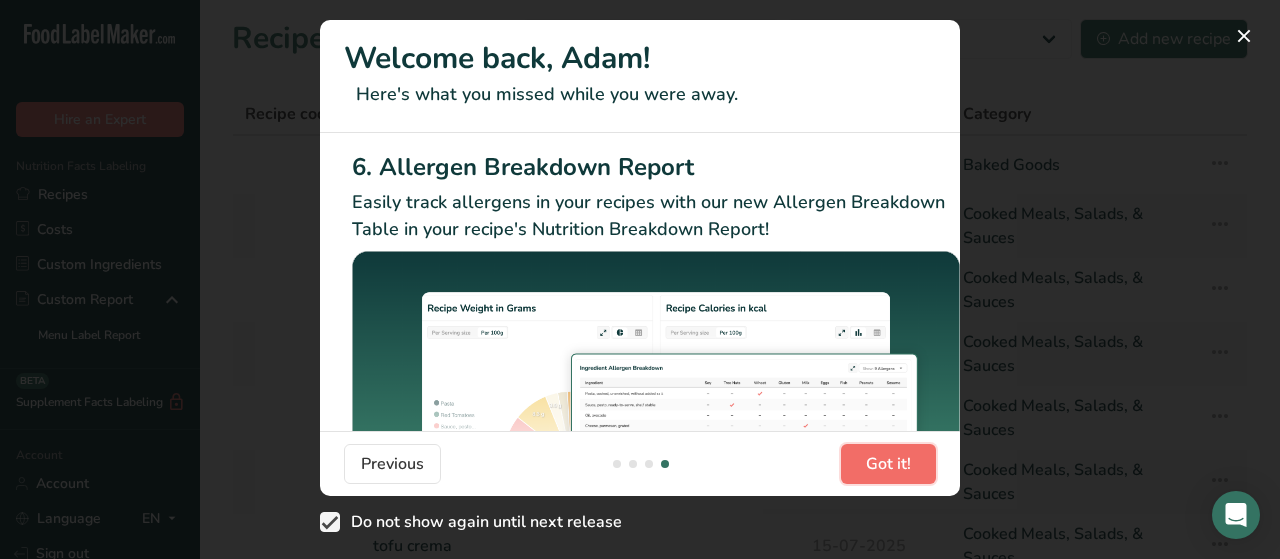 click on "Got it!" at bounding box center [888, 464] 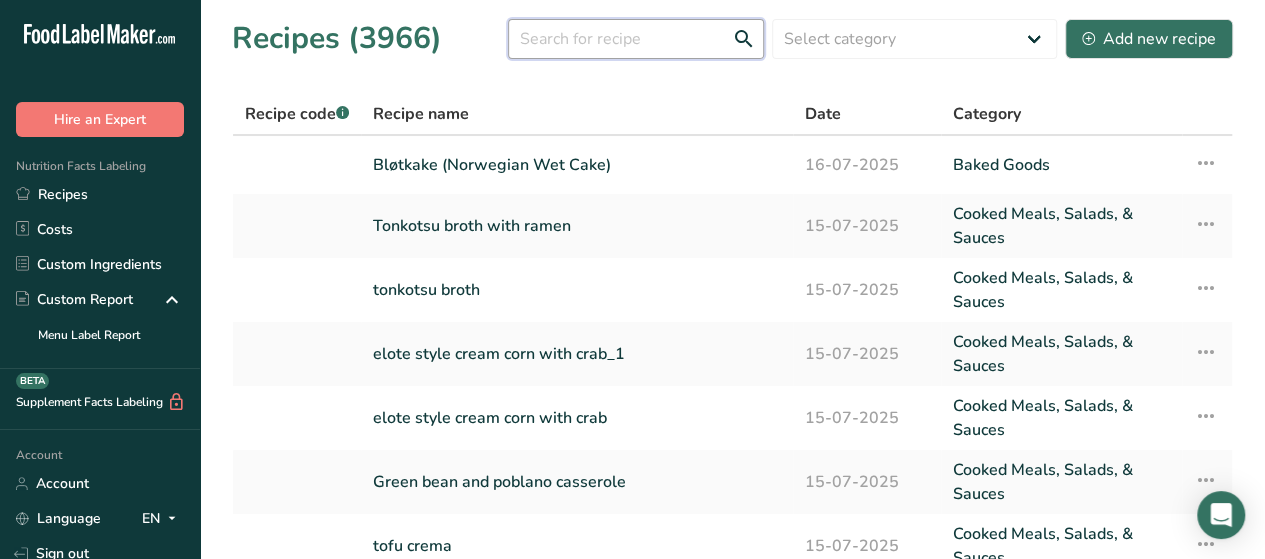 click at bounding box center [636, 39] 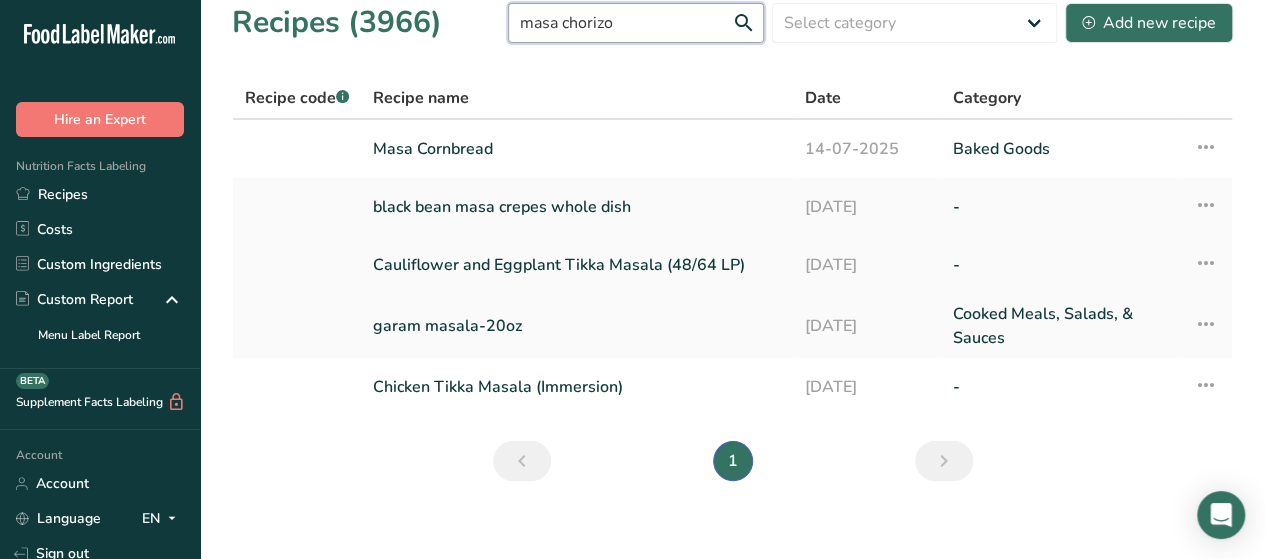 scroll, scrollTop: 0, scrollLeft: 0, axis: both 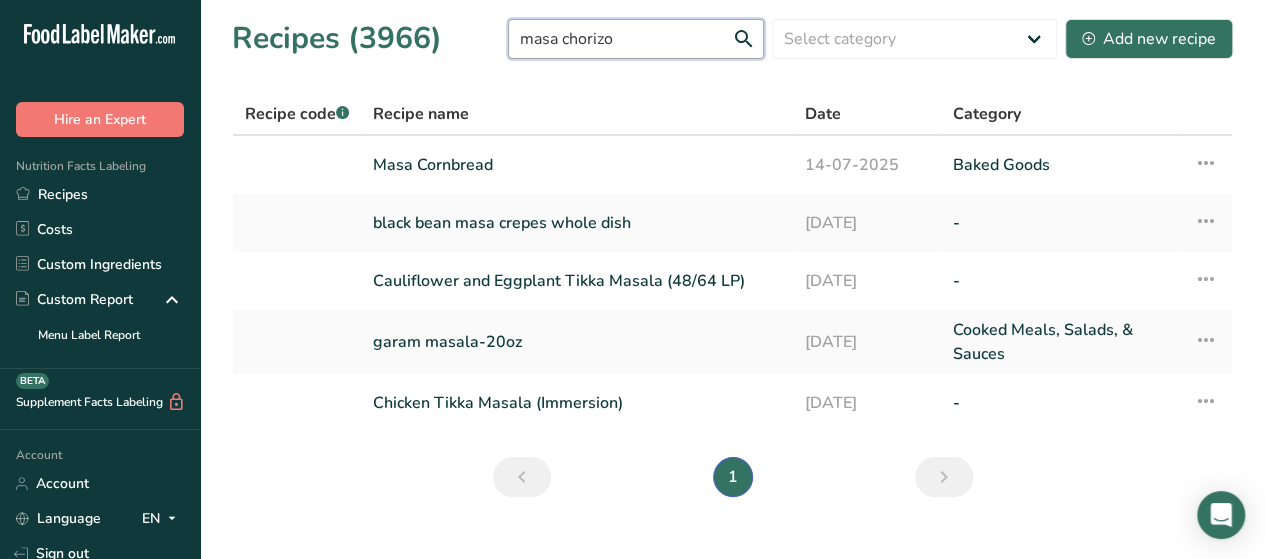 drag, startPoint x: 657, startPoint y: 37, endPoint x: 464, endPoint y: 49, distance: 193.3727 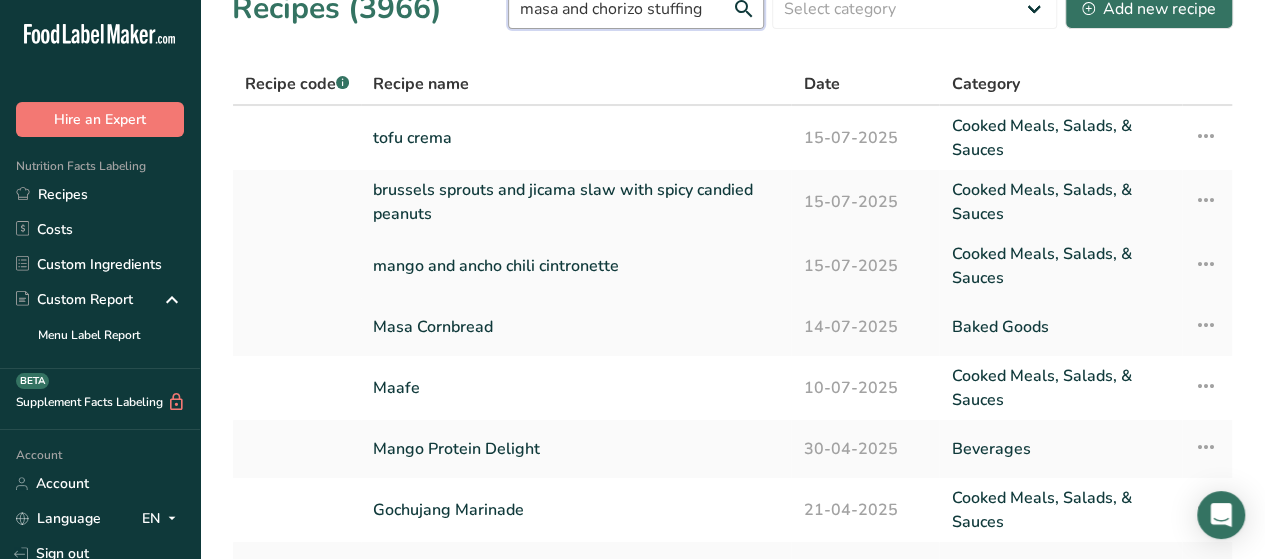 scroll, scrollTop: 0, scrollLeft: 0, axis: both 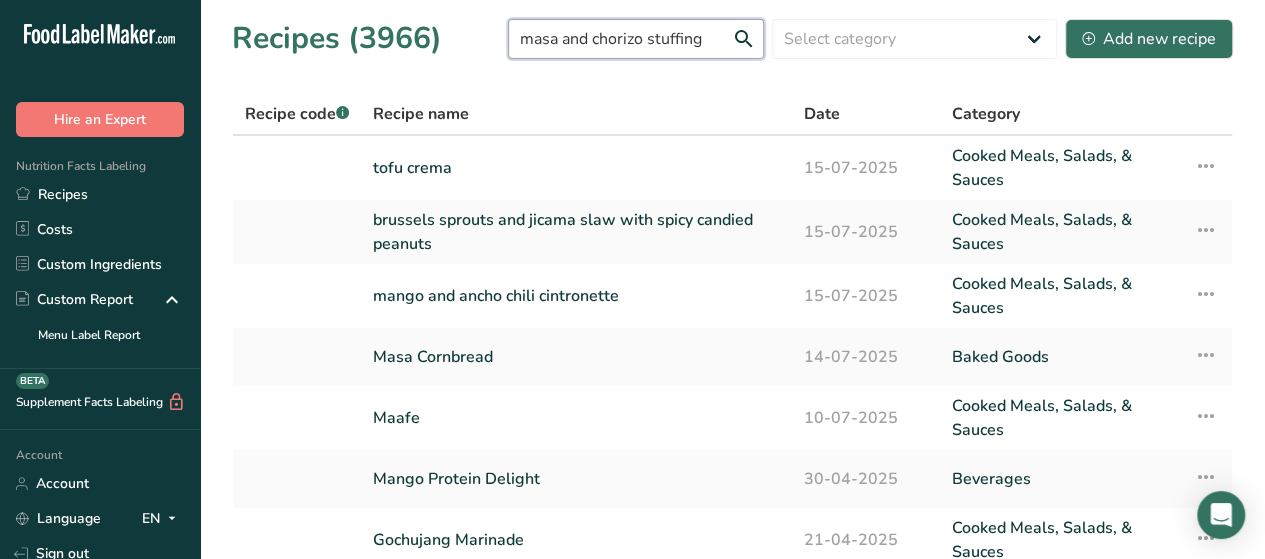drag, startPoint x: 600, startPoint y: 41, endPoint x: 477, endPoint y: 54, distance: 123.68508 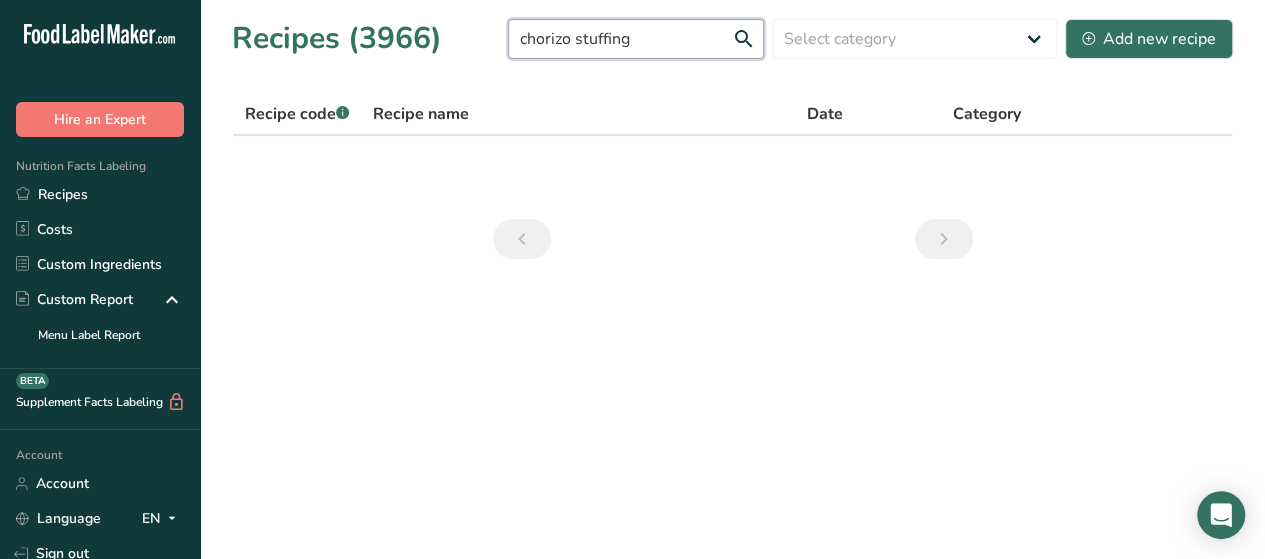 drag, startPoint x: 594, startPoint y: 39, endPoint x: 459, endPoint y: 57, distance: 136.19472 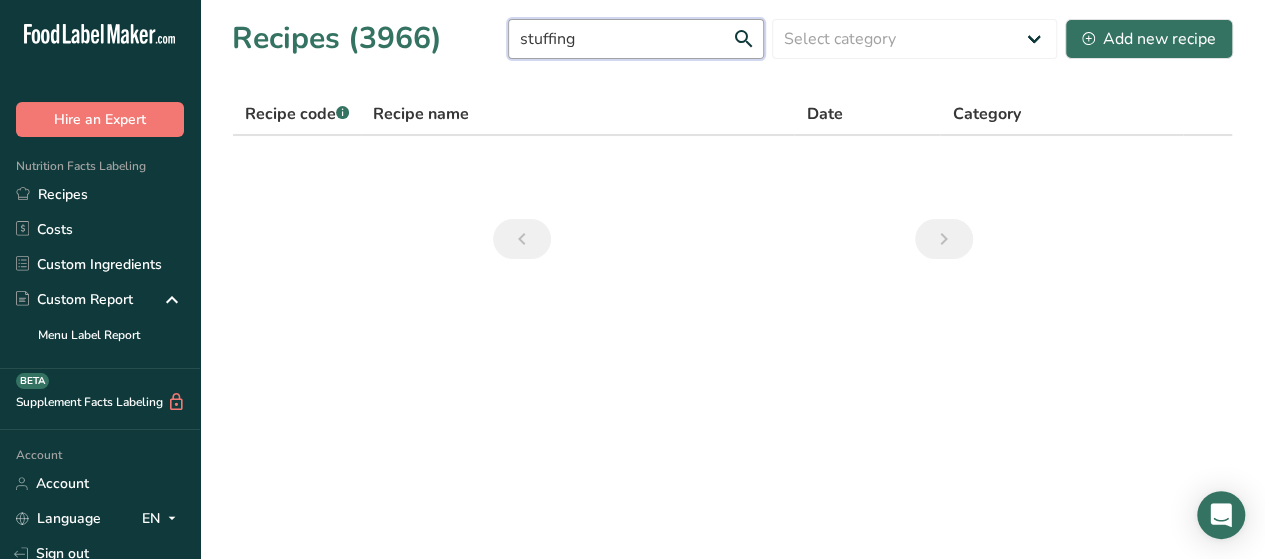 type on "stuffing" 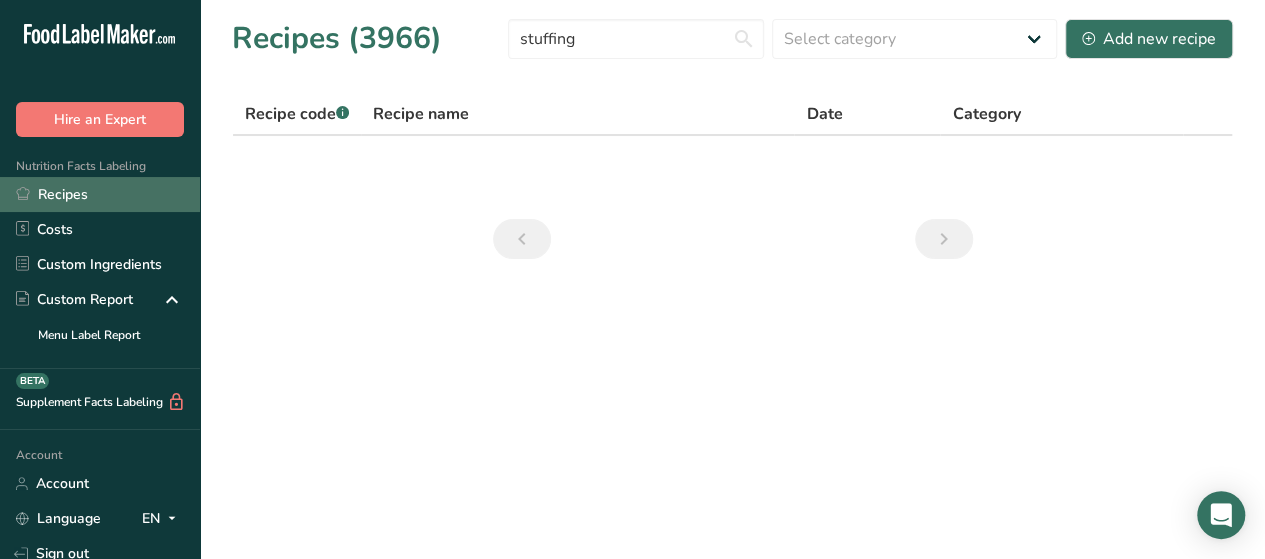 click on "Recipes" at bounding box center (100, 194) 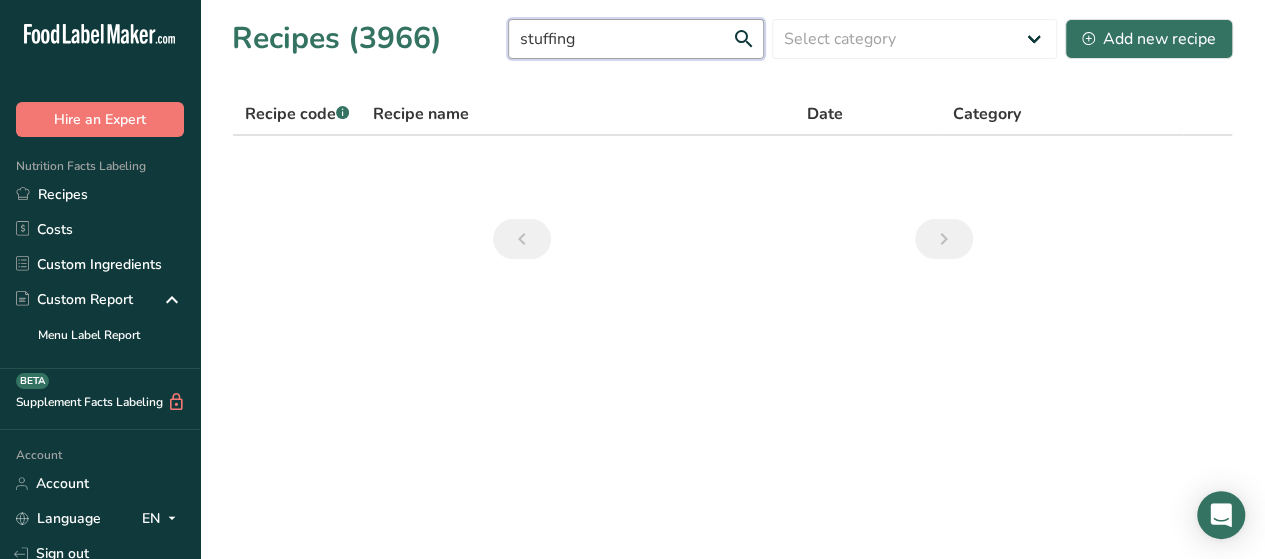 drag, startPoint x: 602, startPoint y: 32, endPoint x: 513, endPoint y: 52, distance: 91.21951 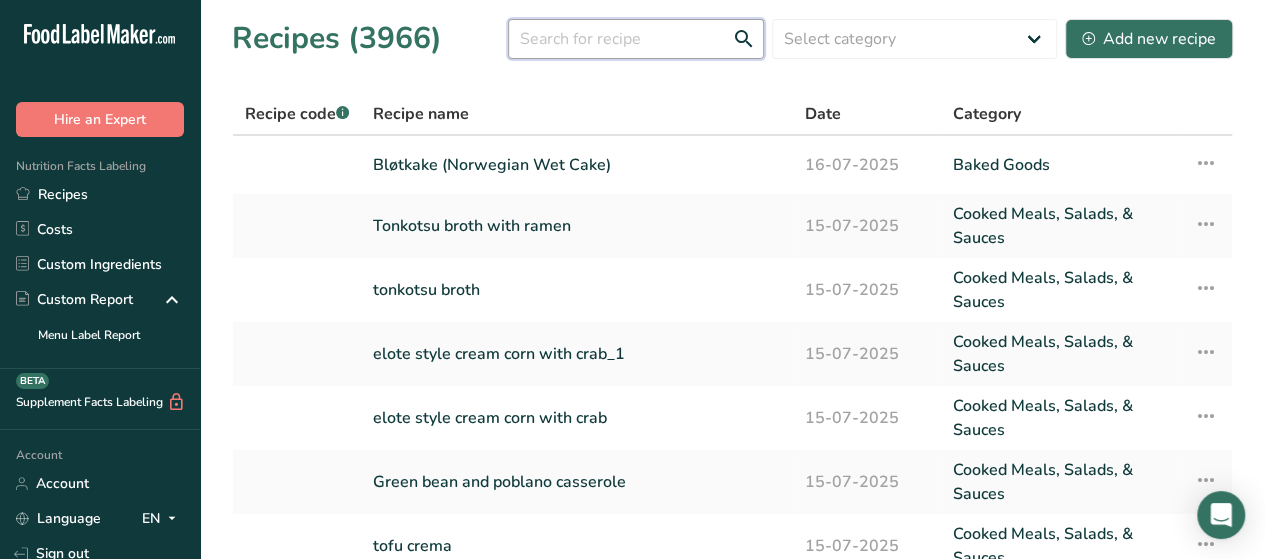 click at bounding box center [636, 39] 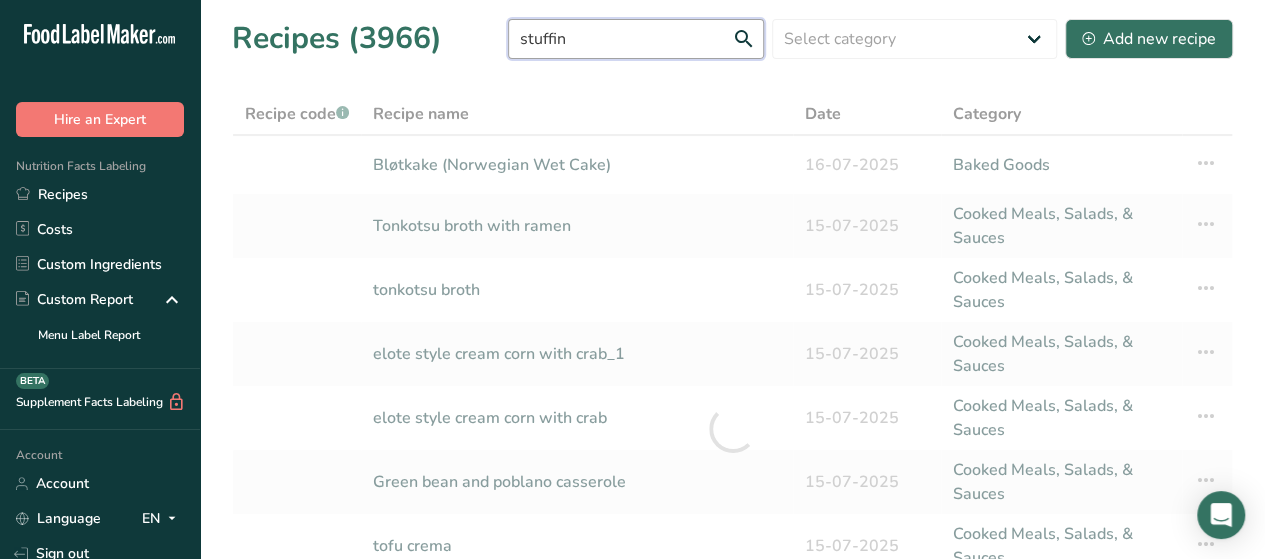 type on "stuffing" 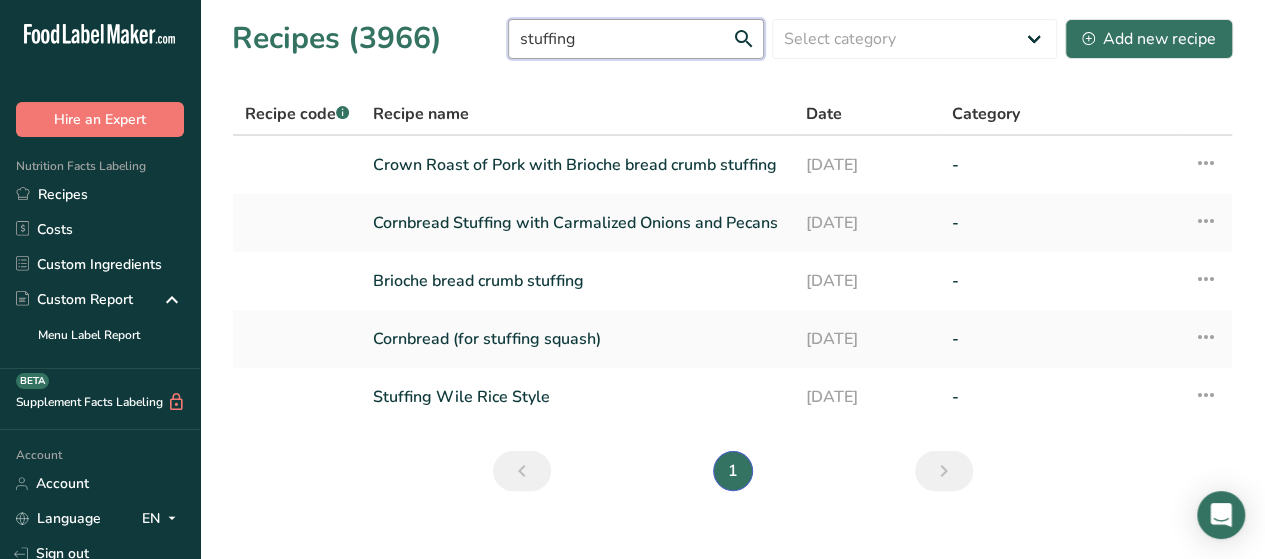 drag, startPoint x: 628, startPoint y: 30, endPoint x: 426, endPoint y: 47, distance: 202.71408 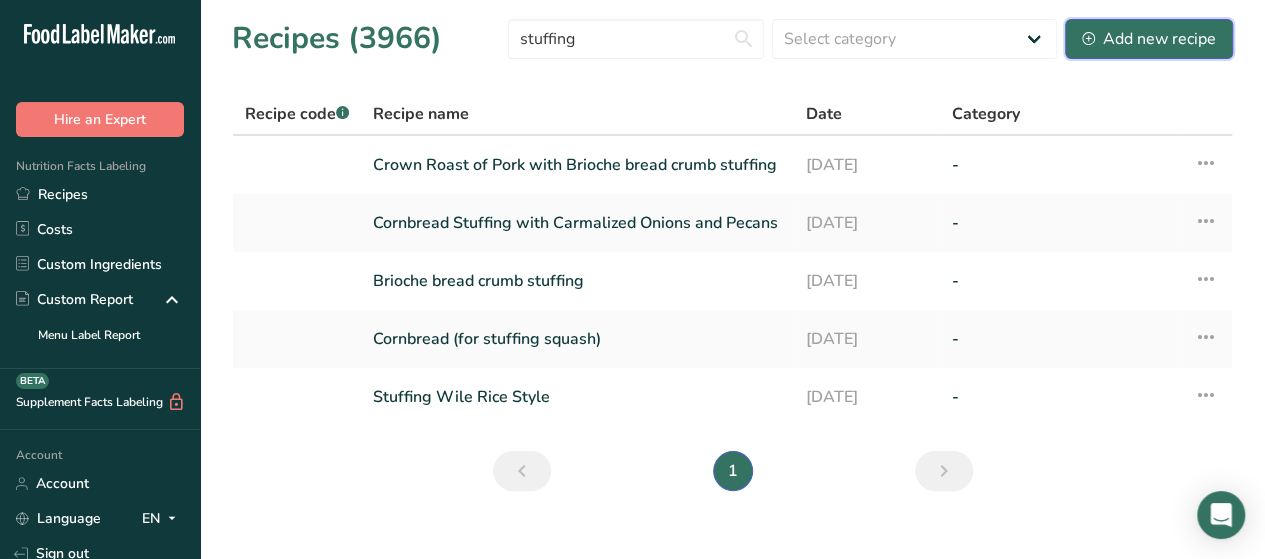 click on "Add new recipe" at bounding box center [1149, 39] 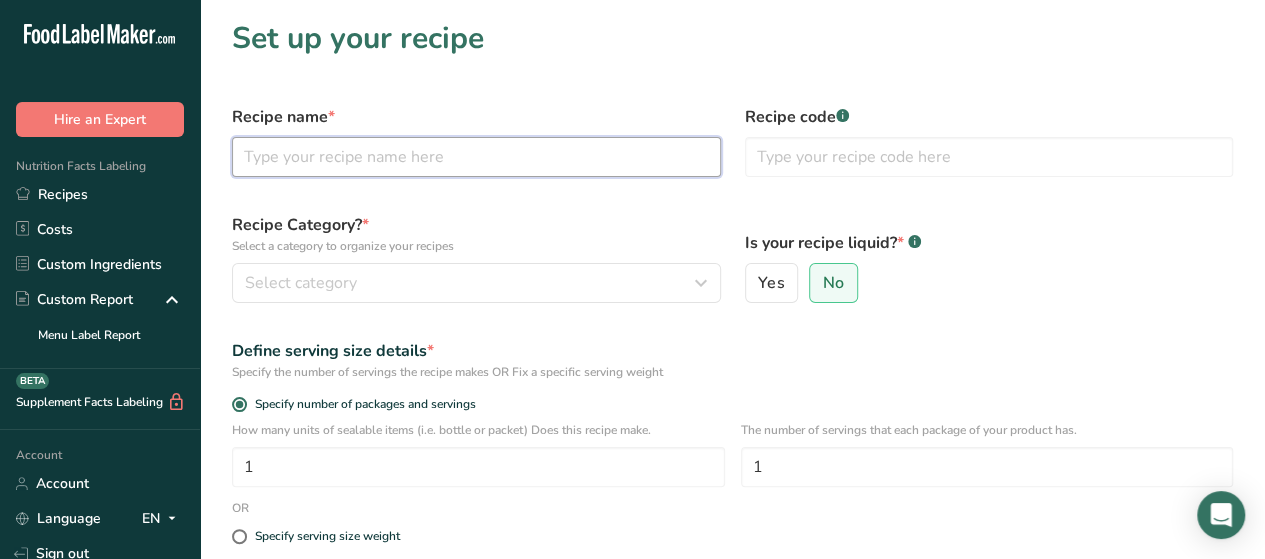 click at bounding box center (476, 157) 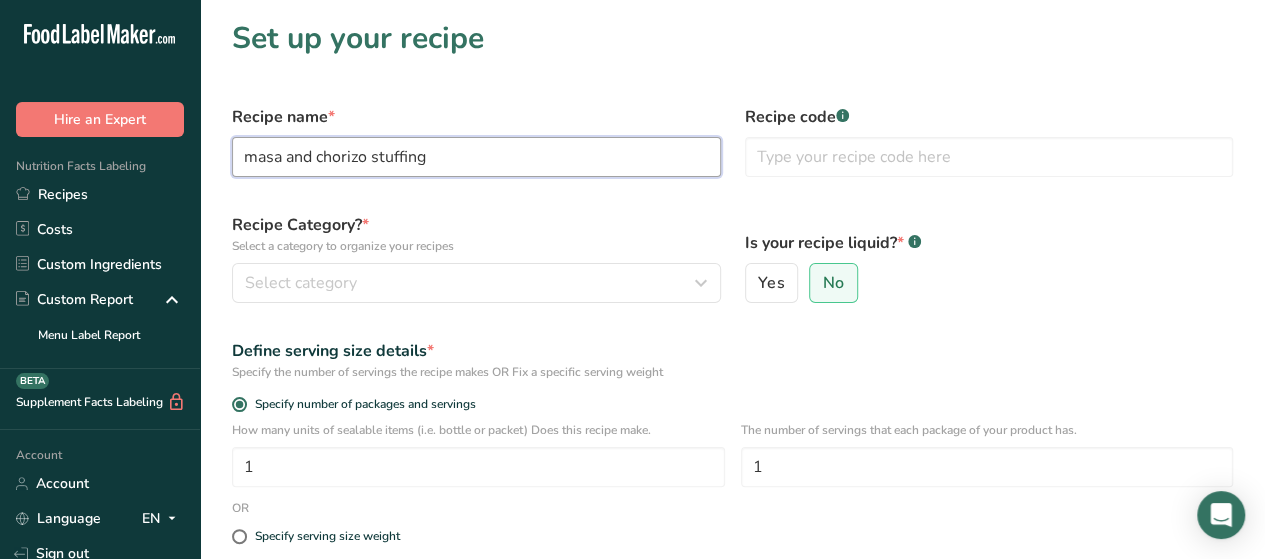 type on "masa and chorizo stuffing" 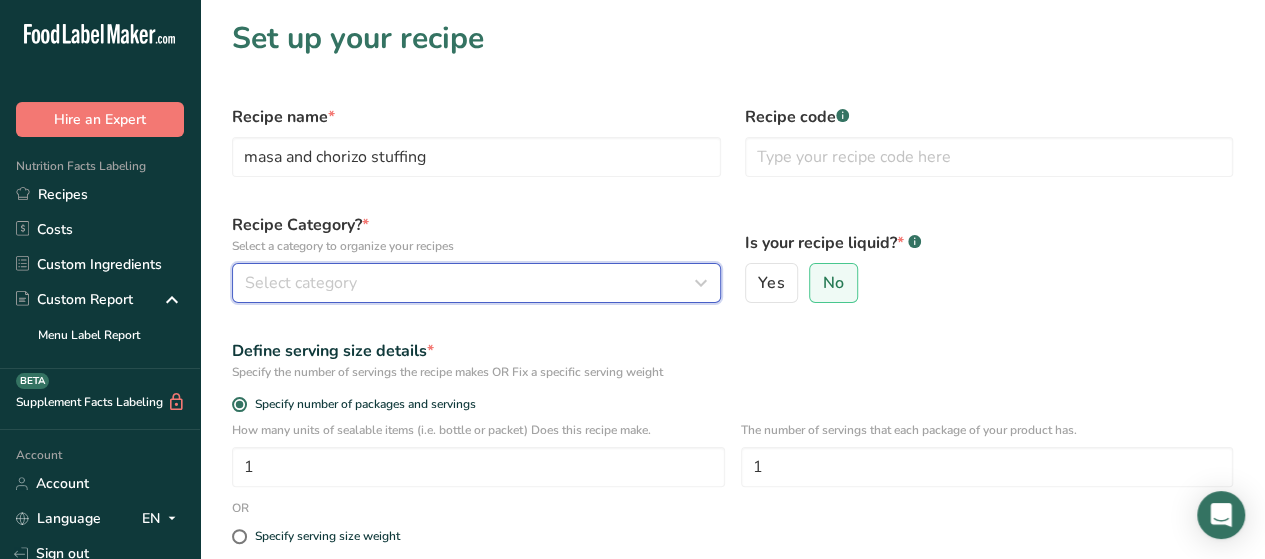 click at bounding box center [701, 283] 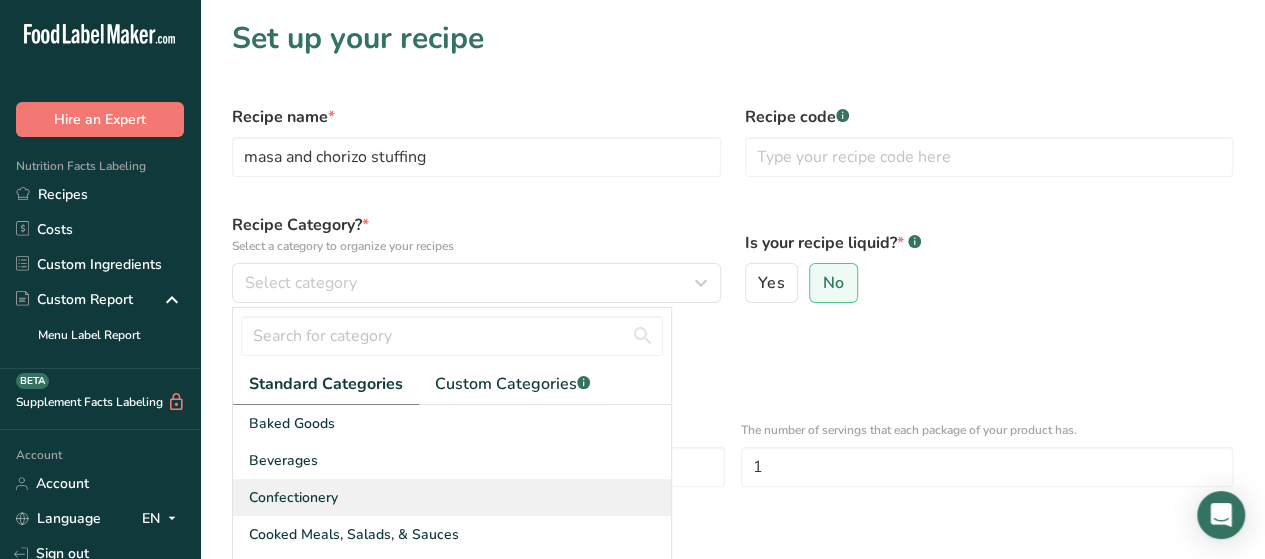 drag, startPoint x: 438, startPoint y: 525, endPoint x: 538, endPoint y: 485, distance: 107.70329 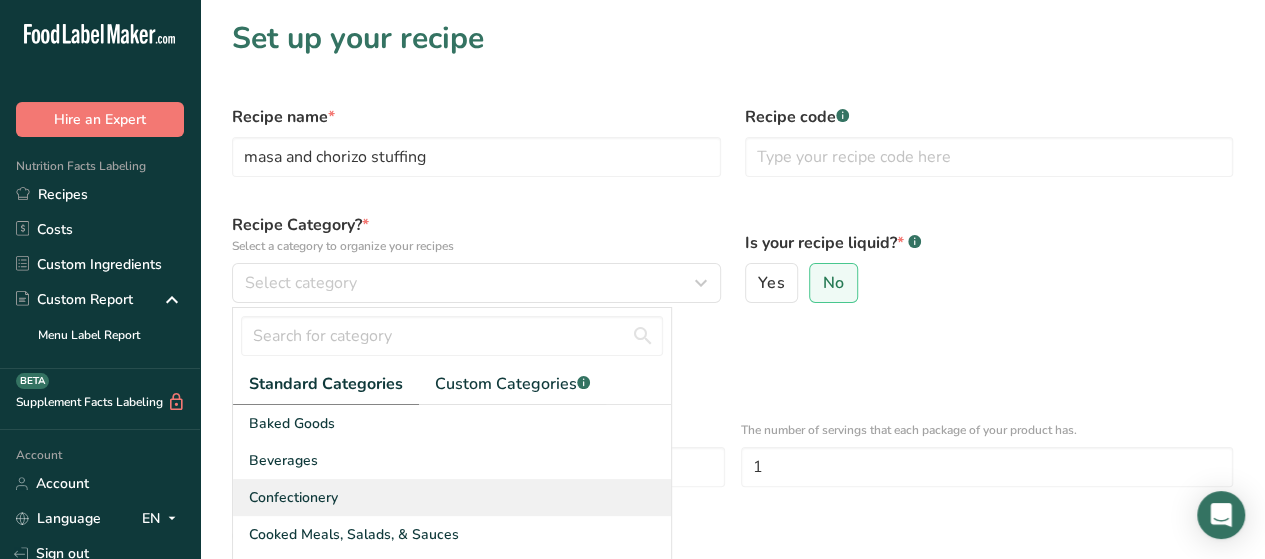 click on "Cooked Meals, Salads, & Sauces" at bounding box center [354, 534] 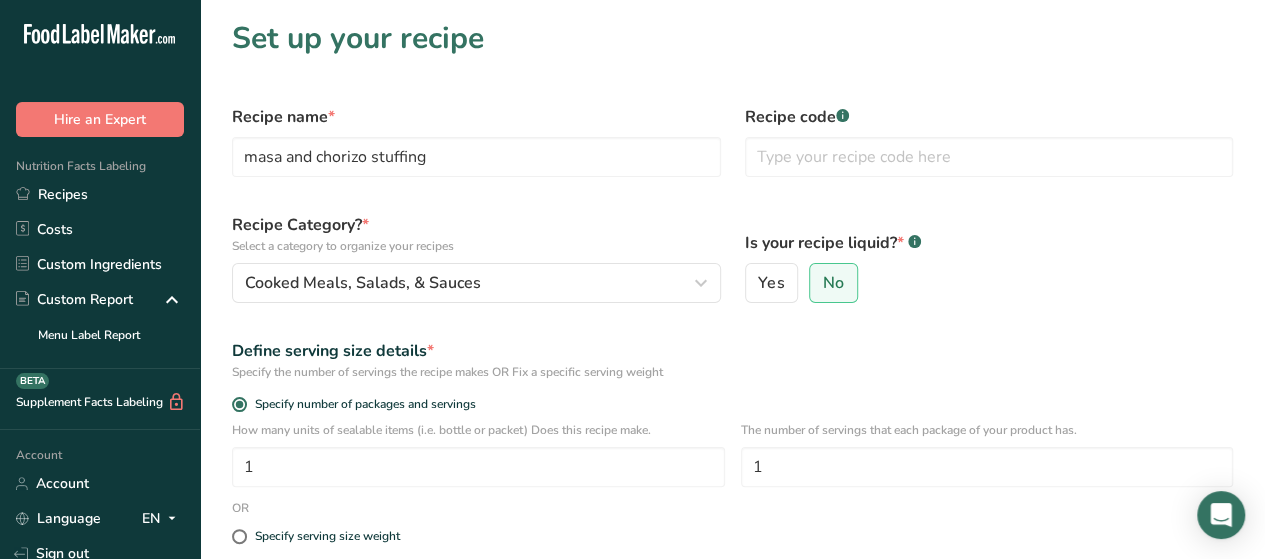 click on "Yes   No" at bounding box center [989, 283] 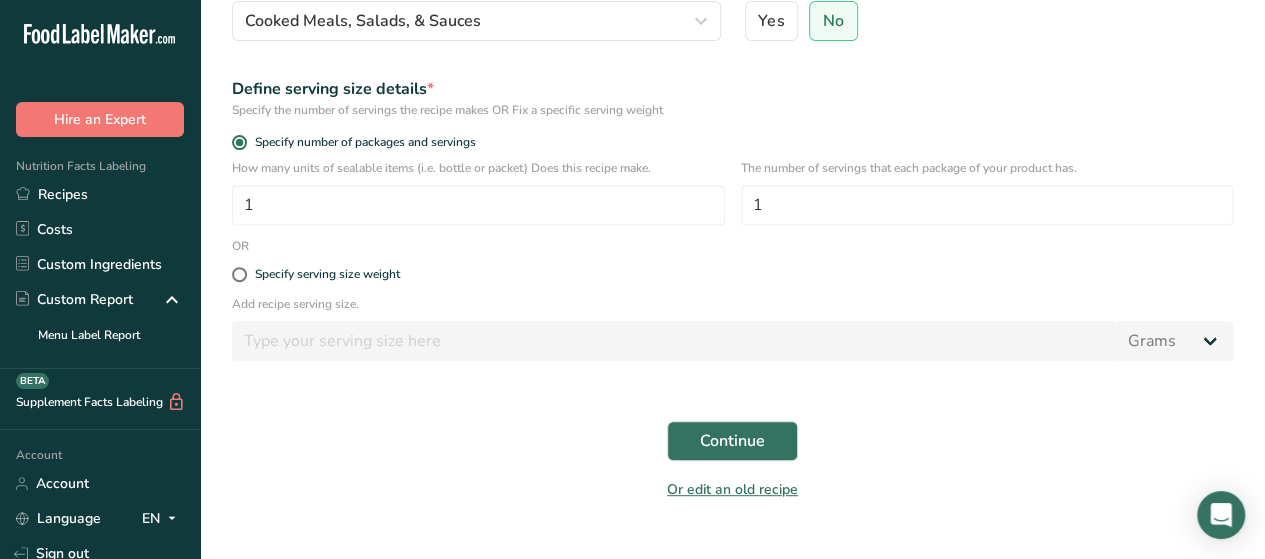 scroll, scrollTop: 300, scrollLeft: 0, axis: vertical 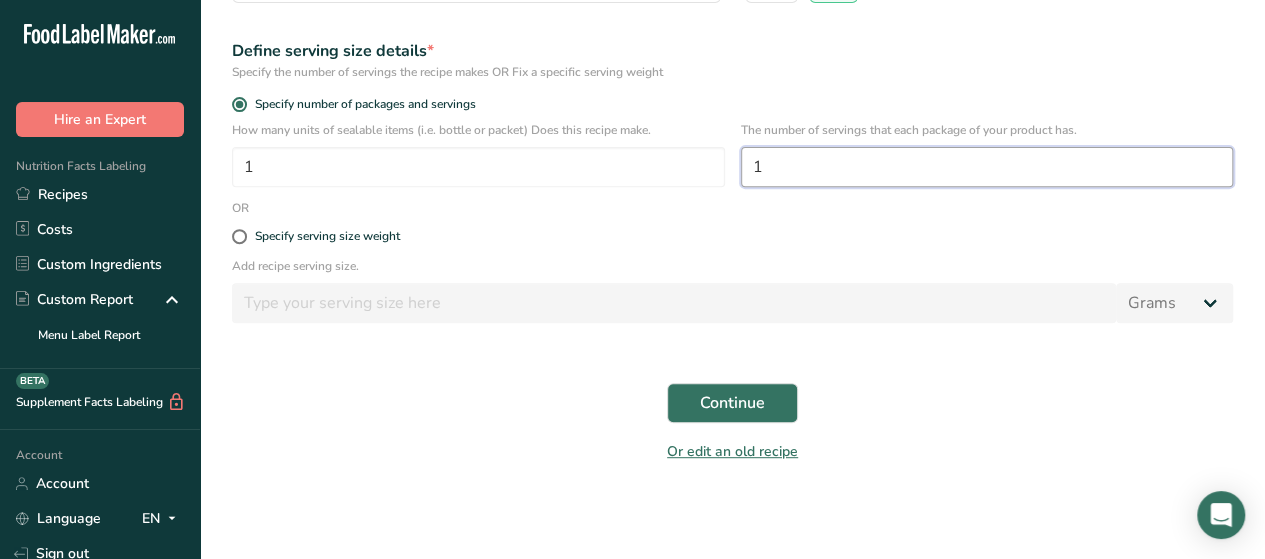 click on "1" at bounding box center (987, 167) 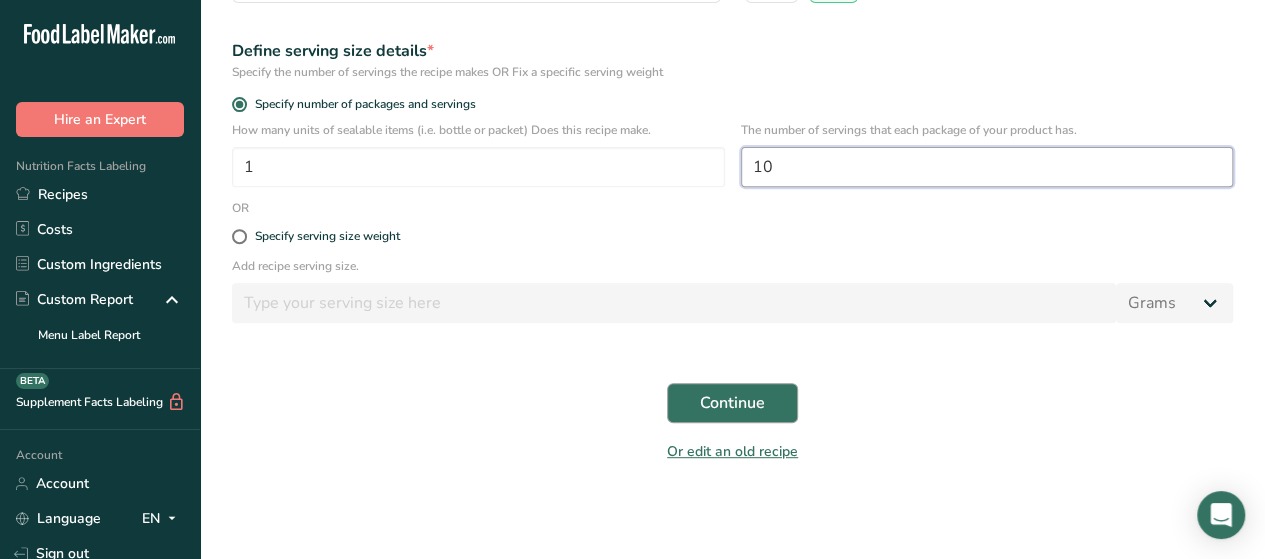 type on "10" 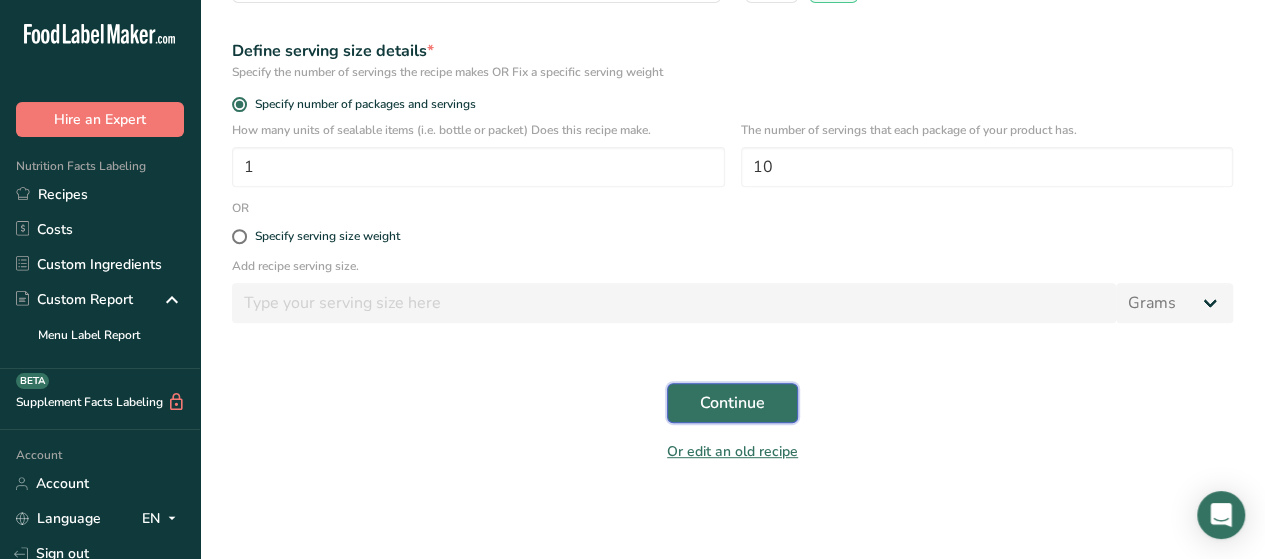 click on "Continue" at bounding box center [732, 403] 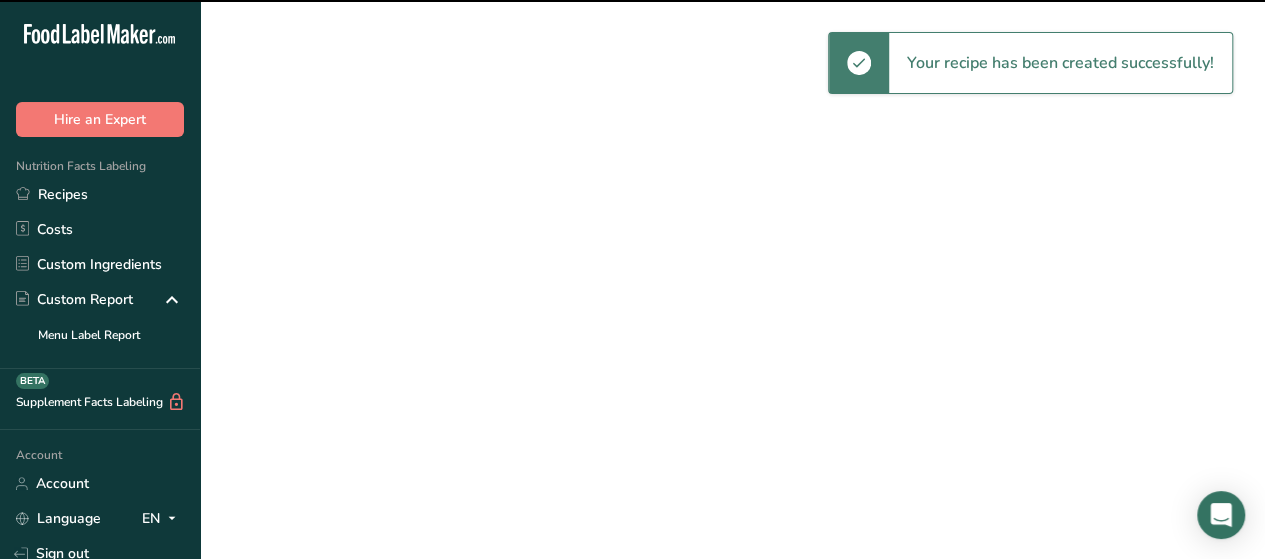scroll, scrollTop: 0, scrollLeft: 0, axis: both 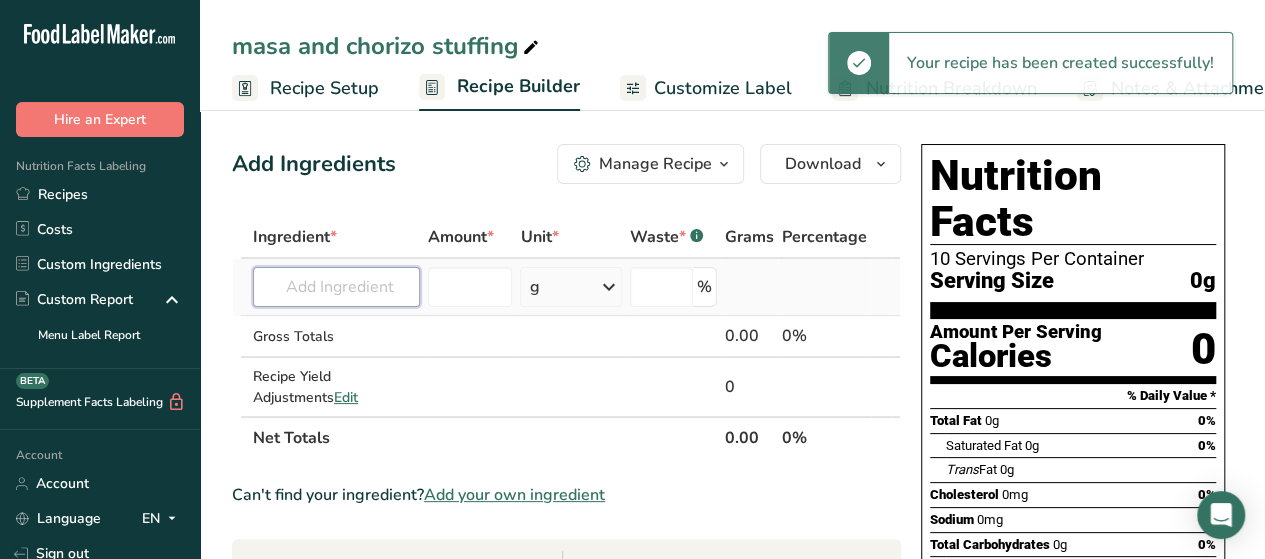 click at bounding box center [336, 287] 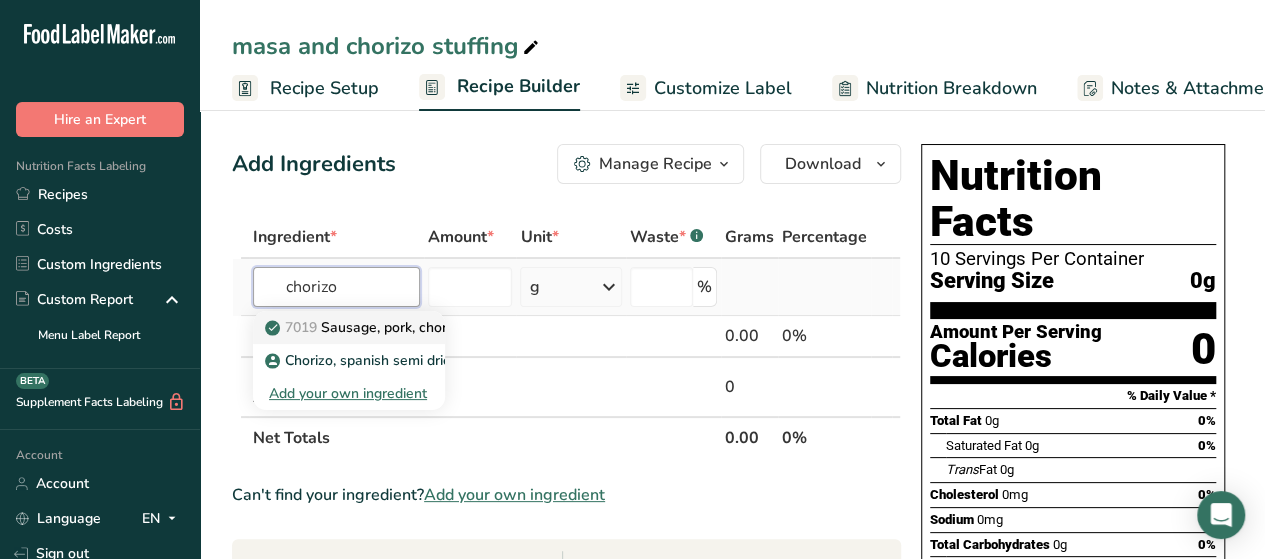 type on "chorizo" 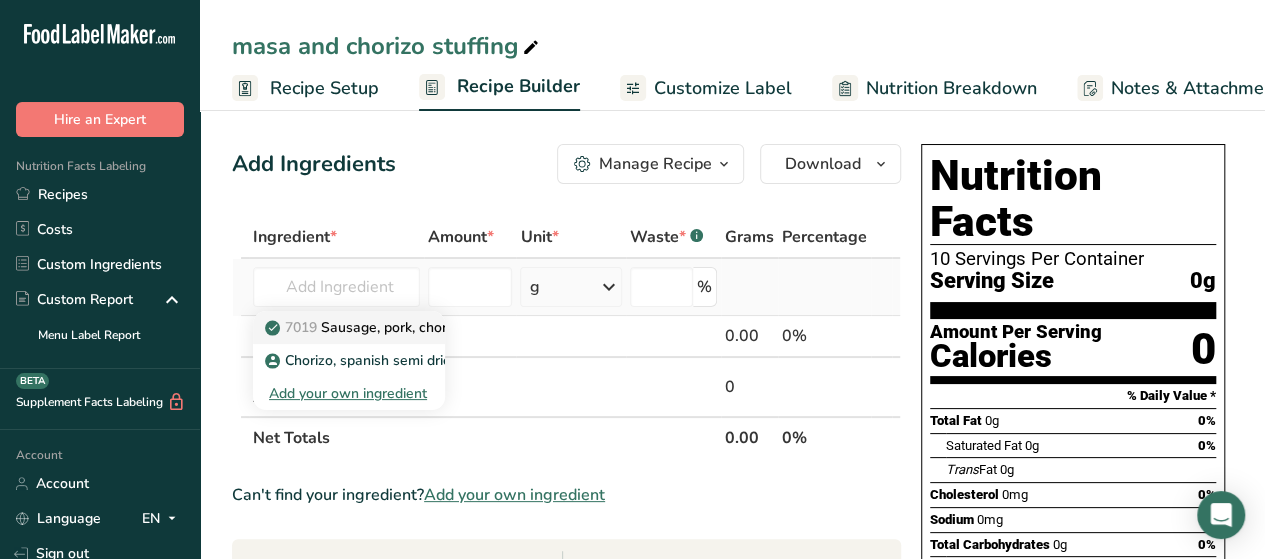 click on "7019
Sausage, pork, chorizo, link or ground, raw" at bounding box center [430, 327] 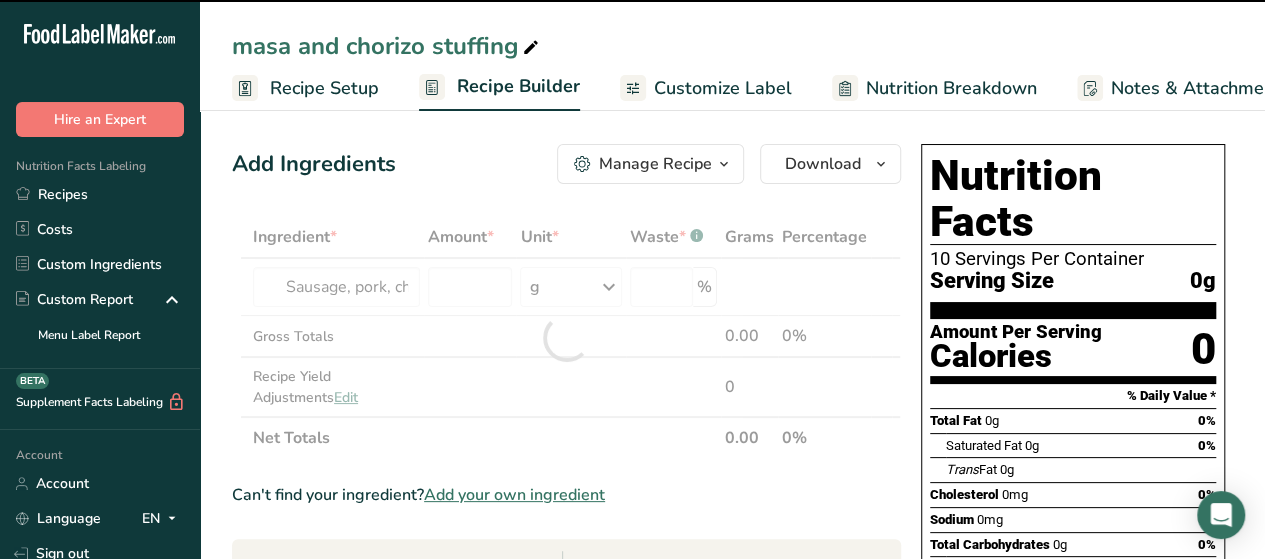 type on "0" 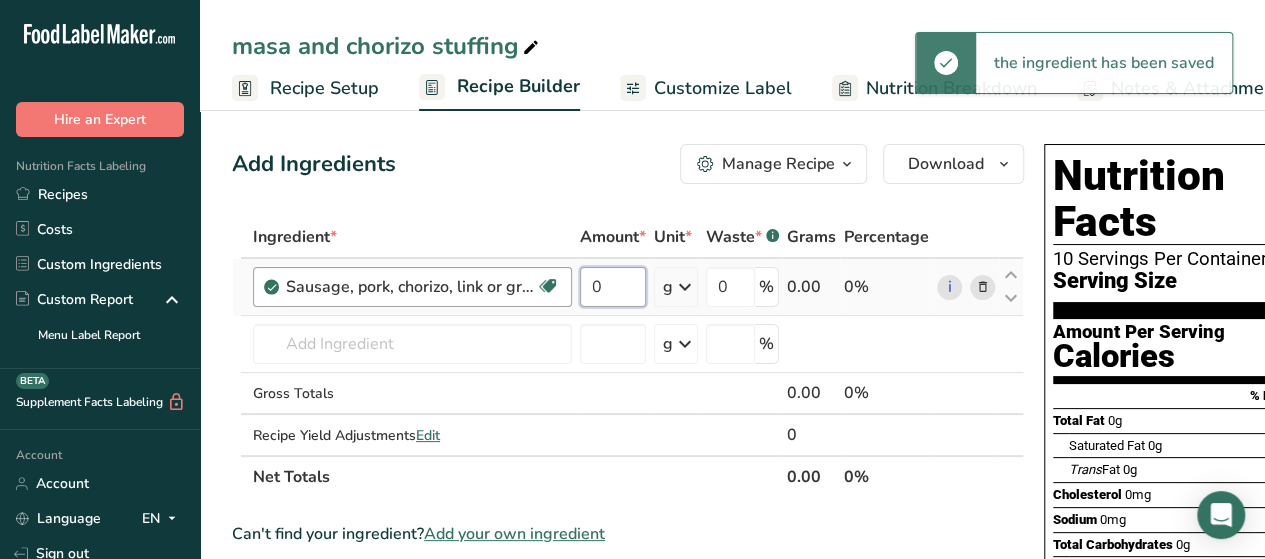 drag, startPoint x: 626, startPoint y: 287, endPoint x: 552, endPoint y: 292, distance: 74.168724 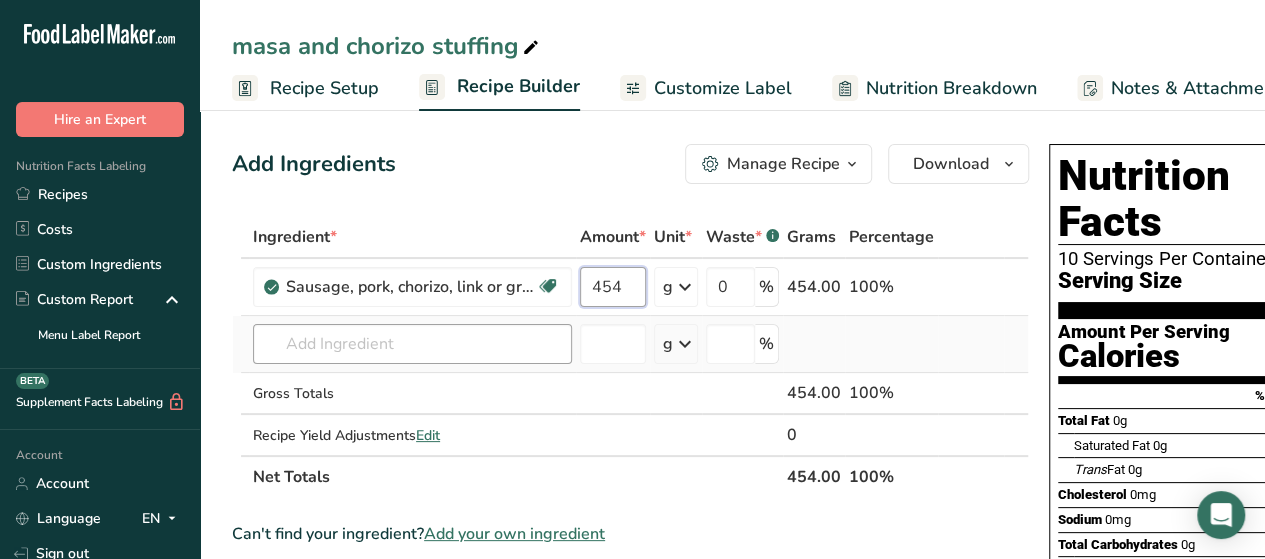 type on "454" 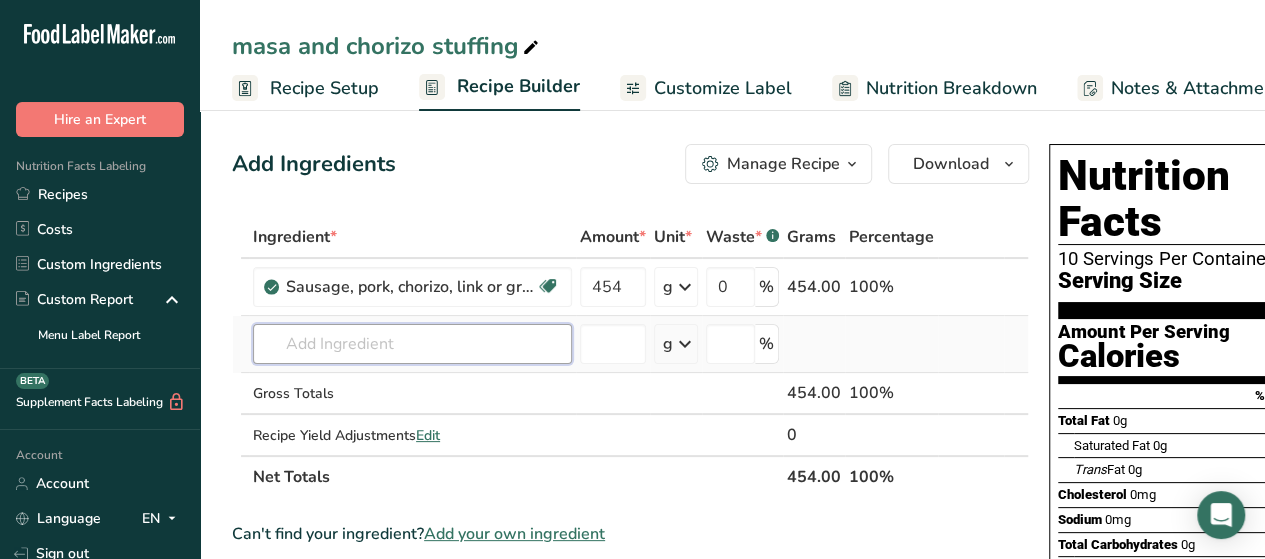 click on "Sausage, pork, chorizo, link or ground, raw
Dairy free
Gluten free
Soy free
454
g
Portions
1 oz
1 link (4" long)
Weight Units
g
kg
mg
See more
Volume Units
l
Volume units require a density conversion. If you know your ingredient's density enter it below. Otherwise, click on "RIA" our AI Regulatory bot - she will be able to help you
lb/ft3
g/cm3
Confirm
mL
lb/ft3
fl oz" at bounding box center (630, 357) 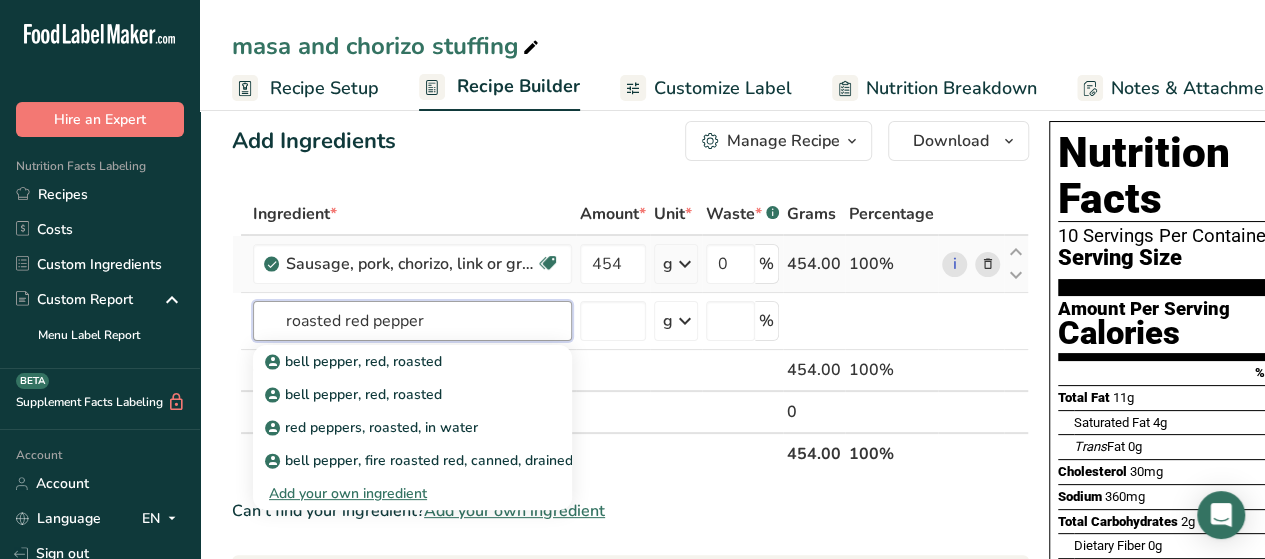 scroll, scrollTop: 0, scrollLeft: 0, axis: both 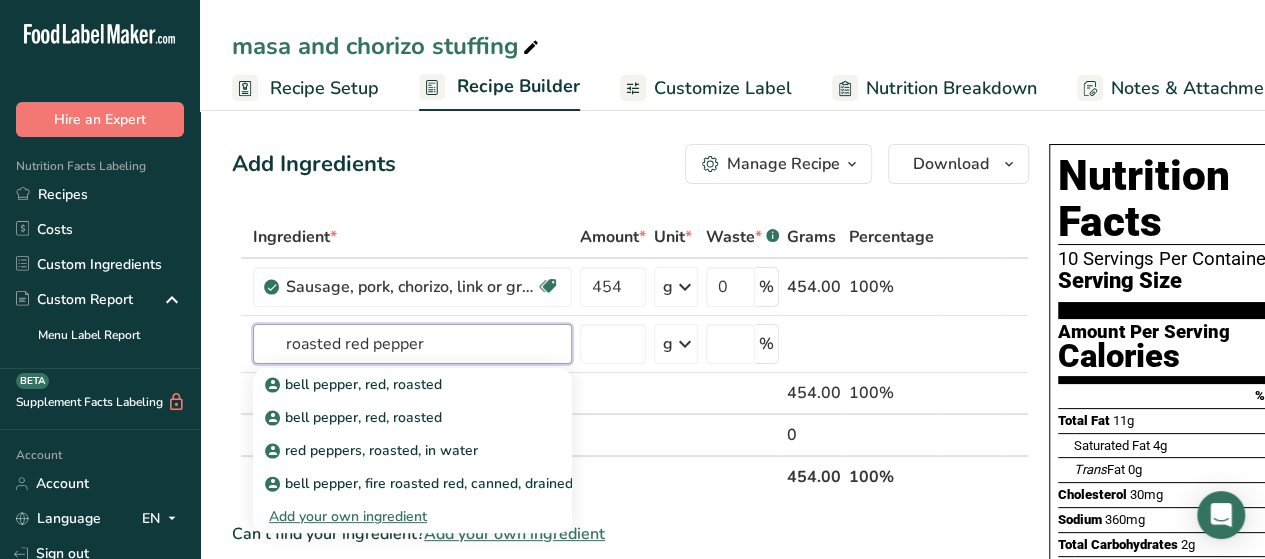 drag, startPoint x: 452, startPoint y: 337, endPoint x: 226, endPoint y: 343, distance: 226.07964 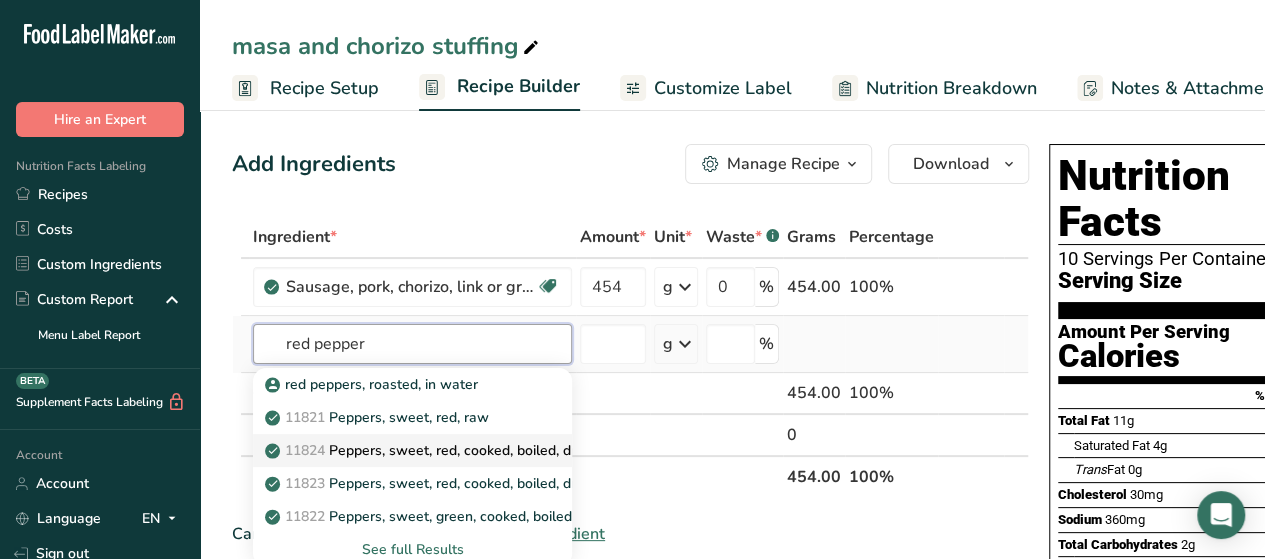 type on "red pepper" 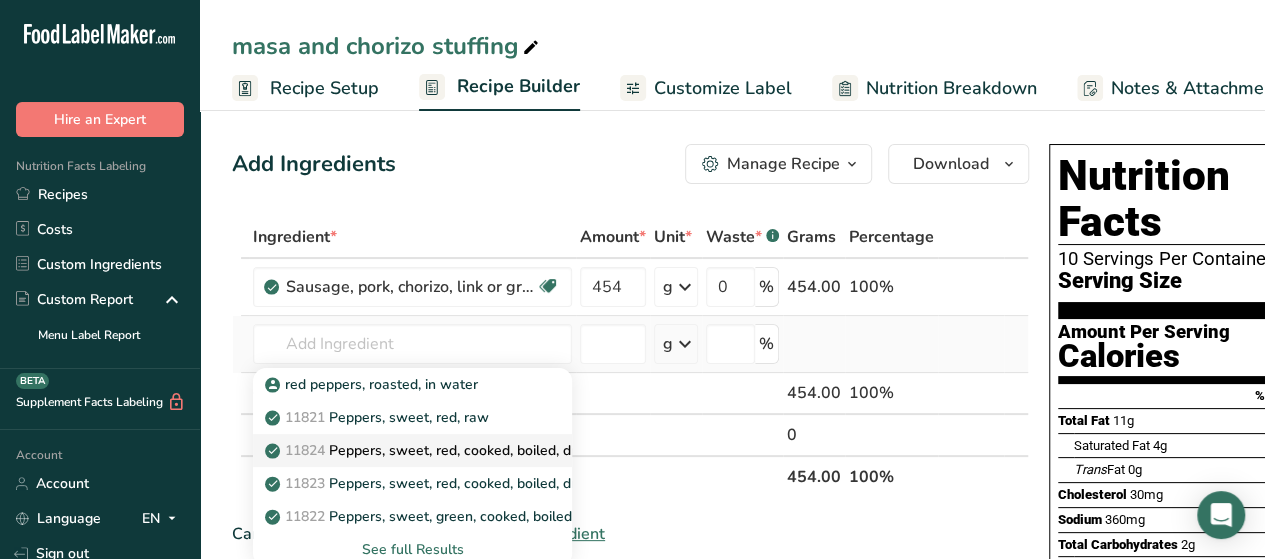 click on "11824
Peppers, sweet, red, cooked, boiled, drained, with salt" at bounding box center (471, 450) 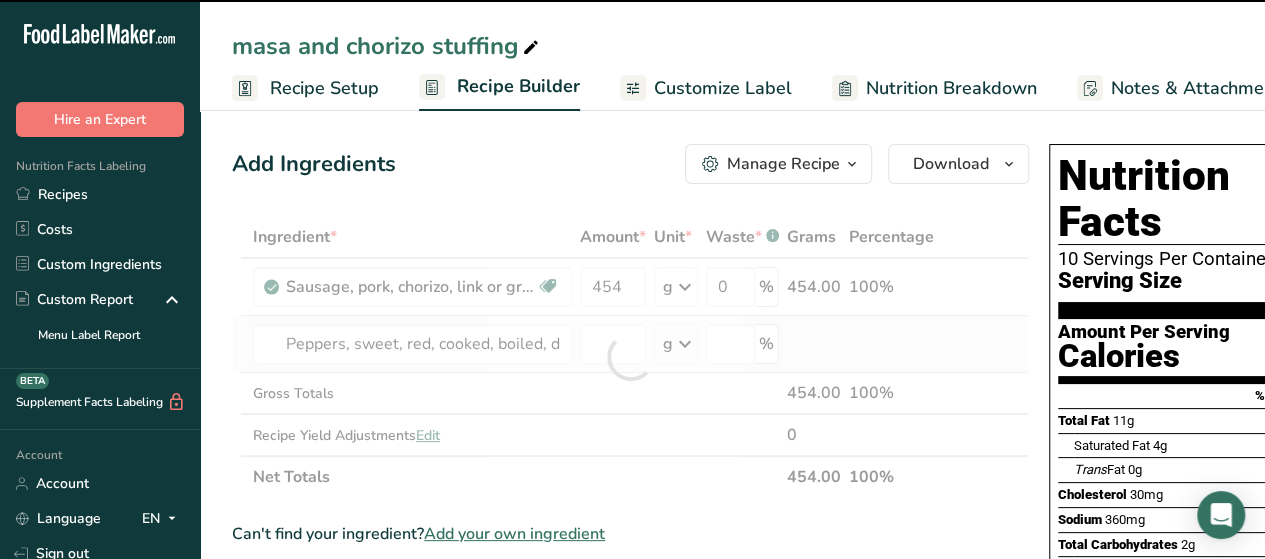 type on "0" 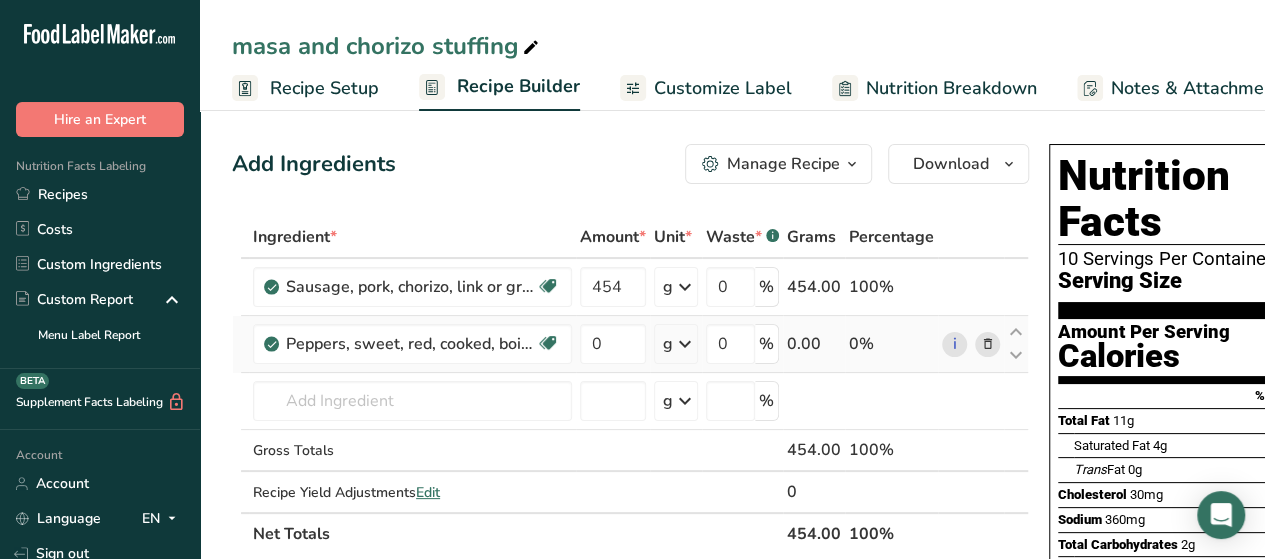 click at bounding box center (988, 344) 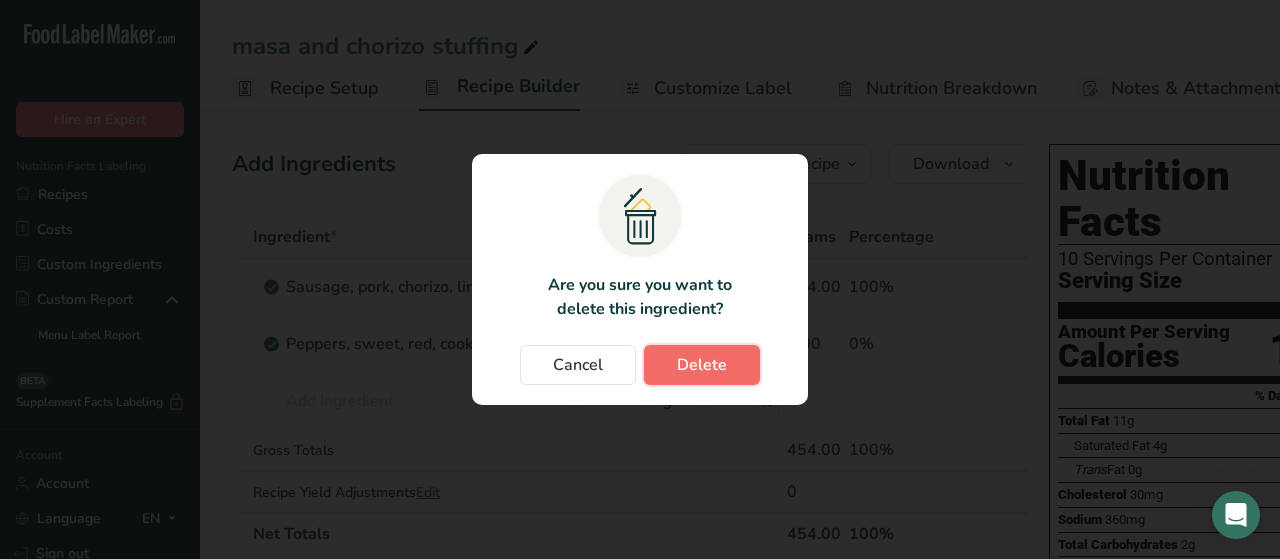 click on "Delete" at bounding box center [702, 365] 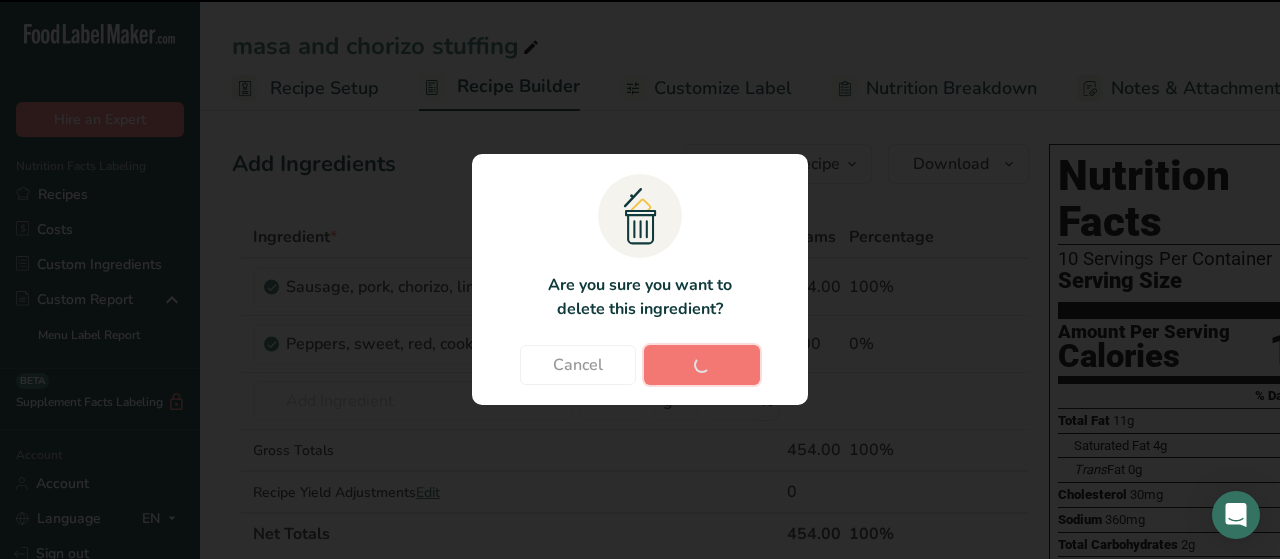type 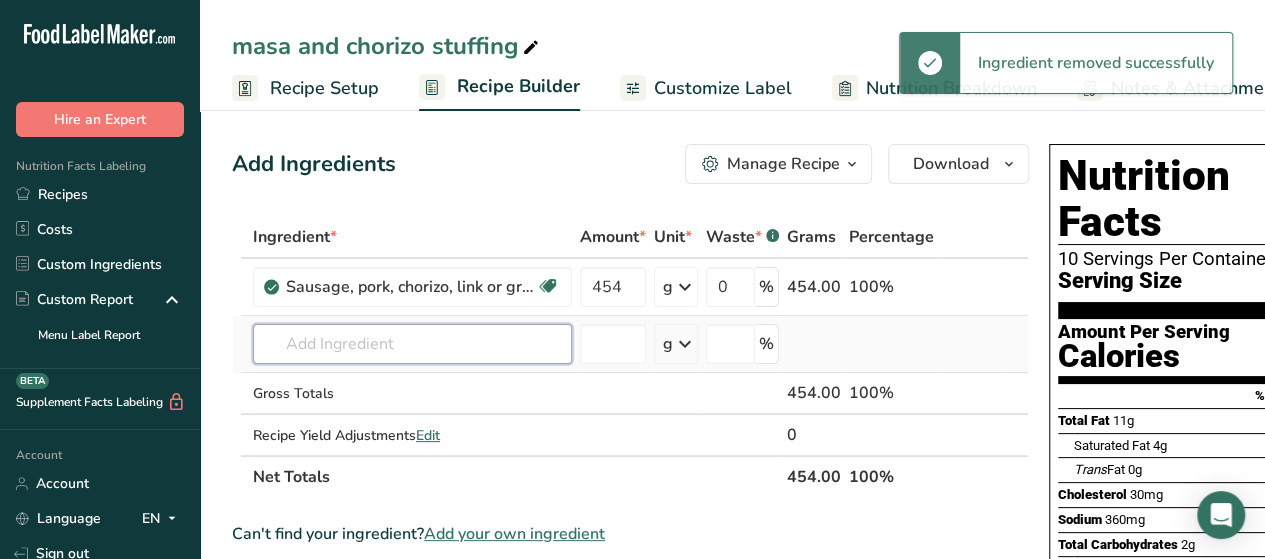click at bounding box center (412, 344) 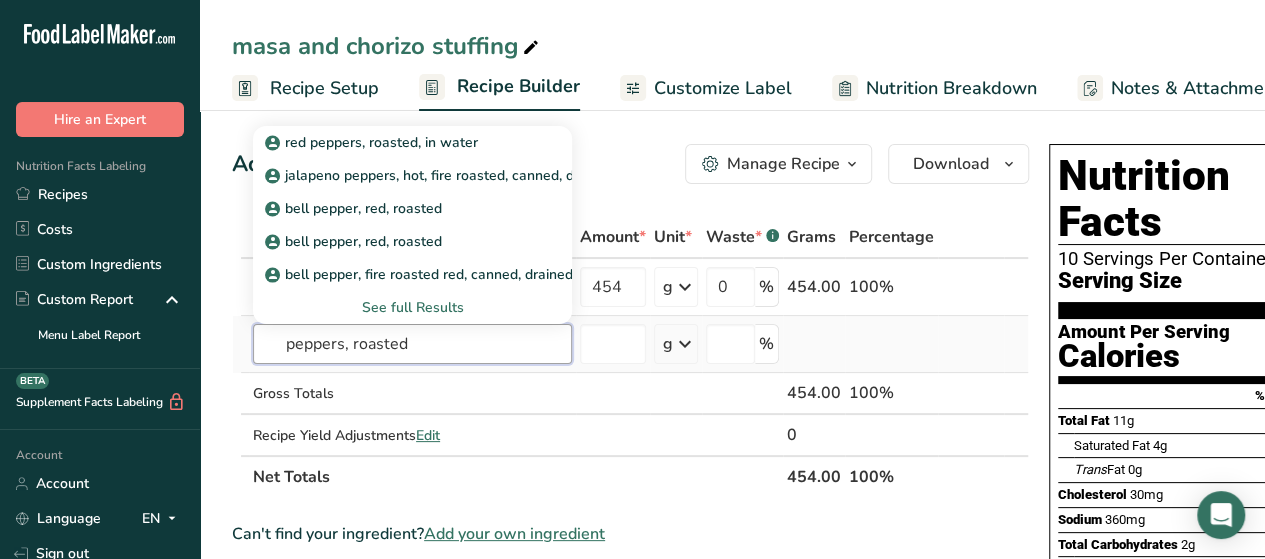 type on "peppers, roasted" 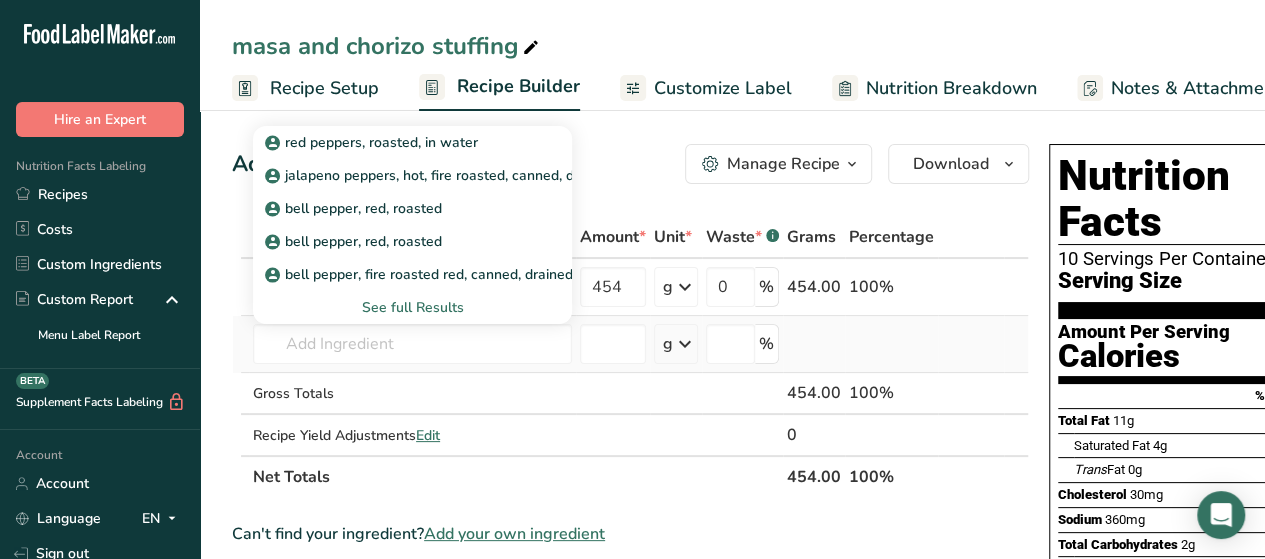 click on "See full Results" at bounding box center [412, 307] 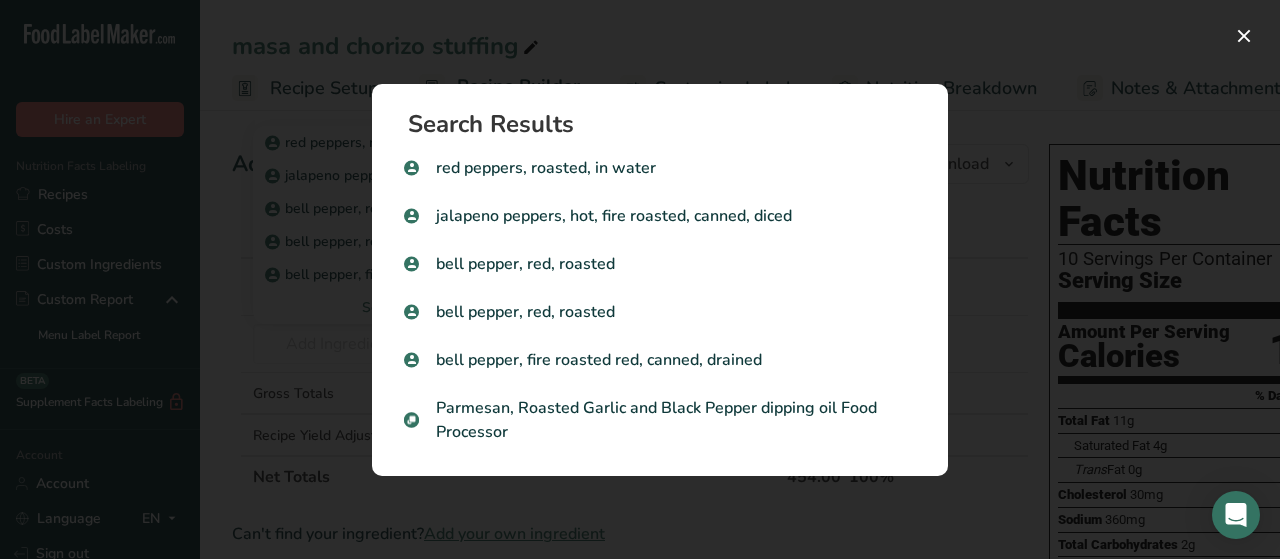 click at bounding box center [640, 279] 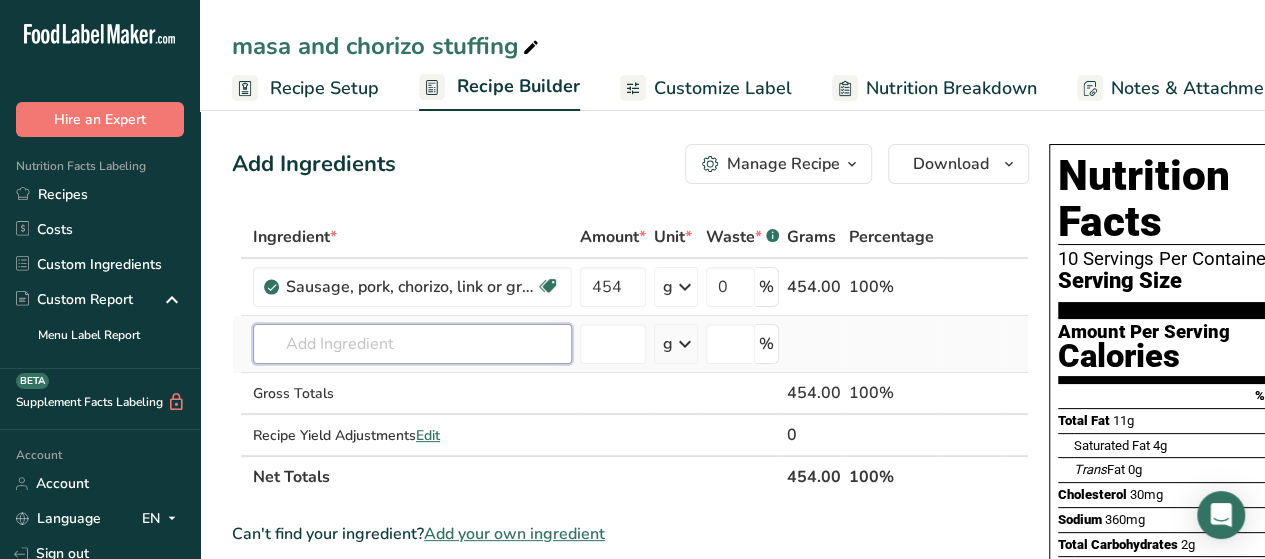 click at bounding box center (412, 344) 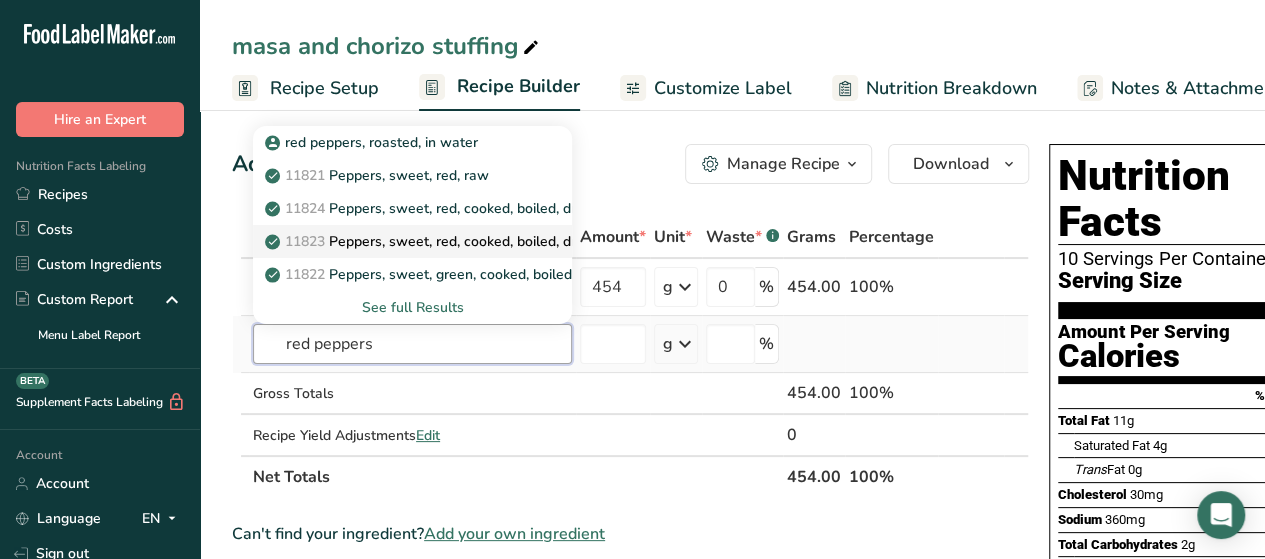 type on "red peppers" 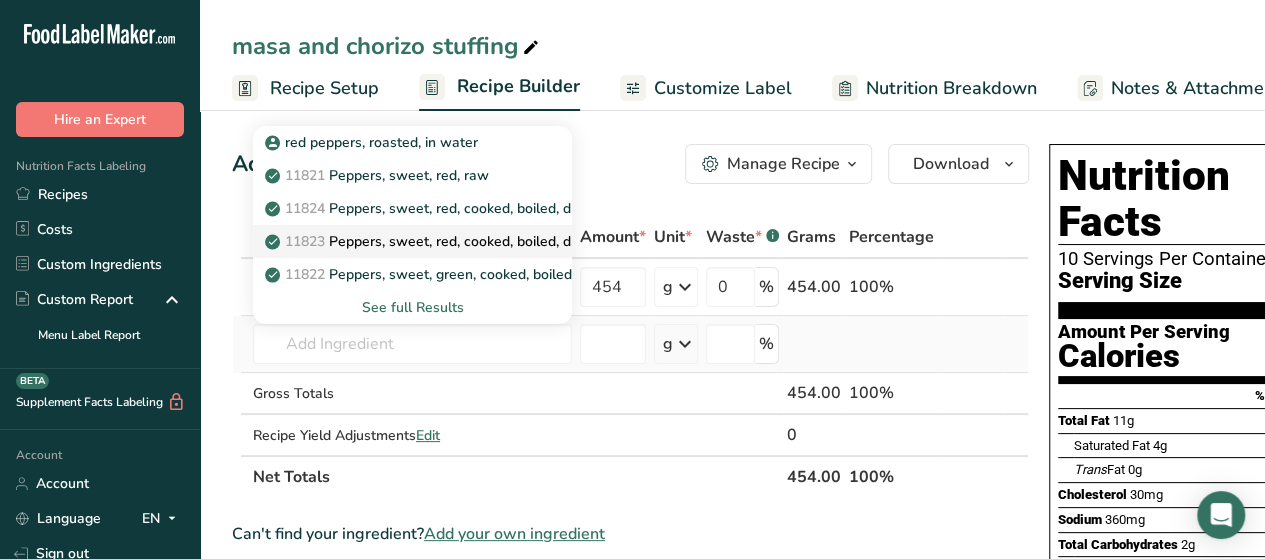 click on "11823
Peppers, sweet, red, cooked, boiled, drained, without salt" at bounding box center [482, 241] 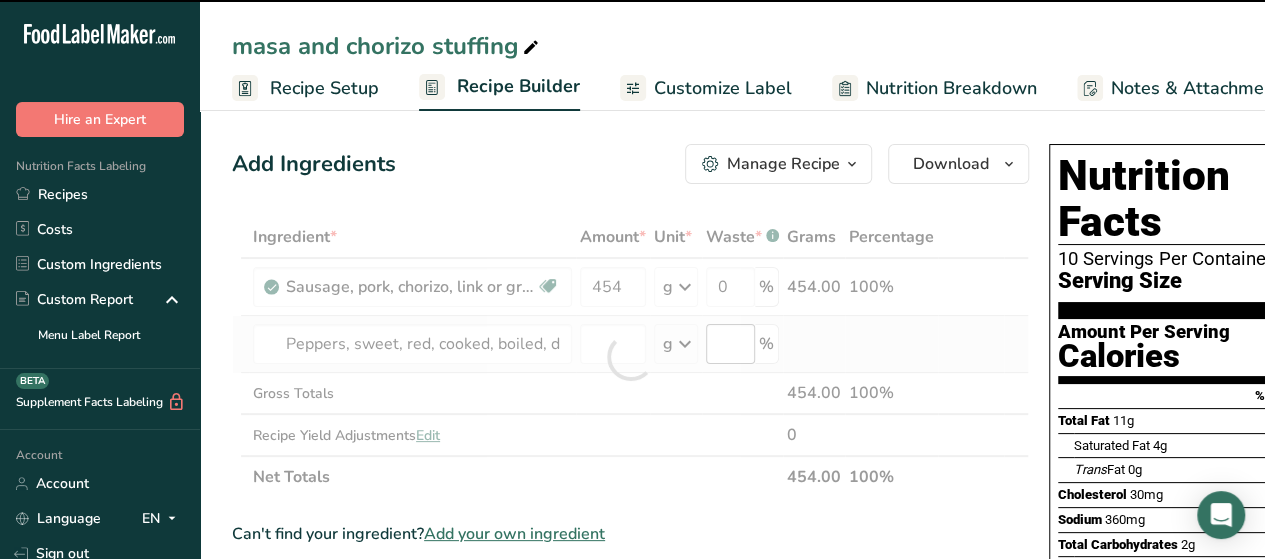 type on "0" 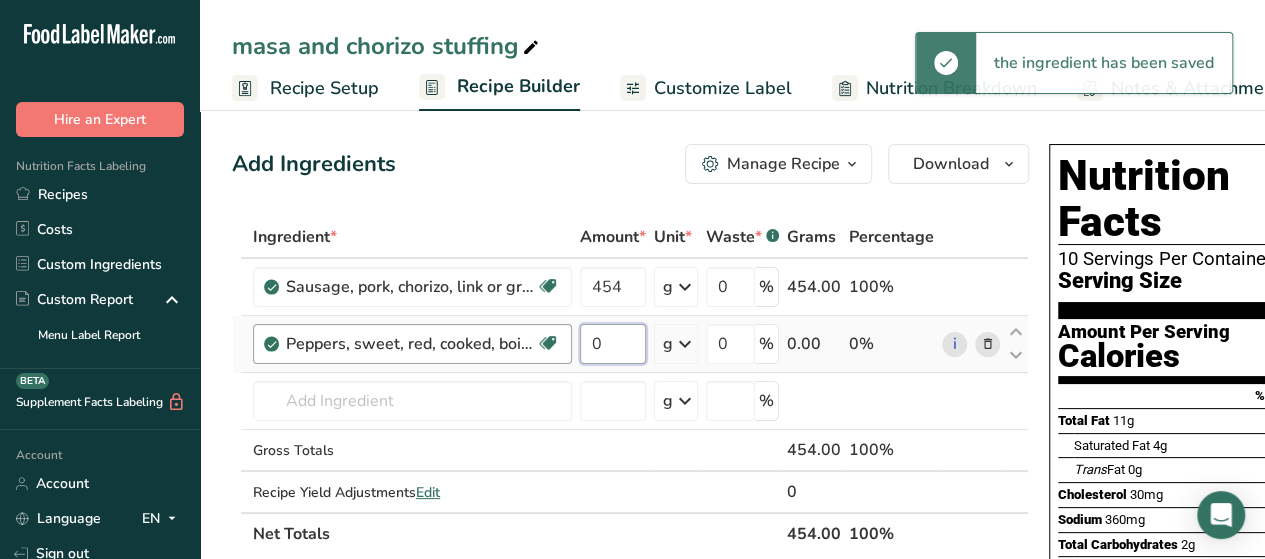 drag, startPoint x: 622, startPoint y: 341, endPoint x: 524, endPoint y: 369, distance: 101.92154 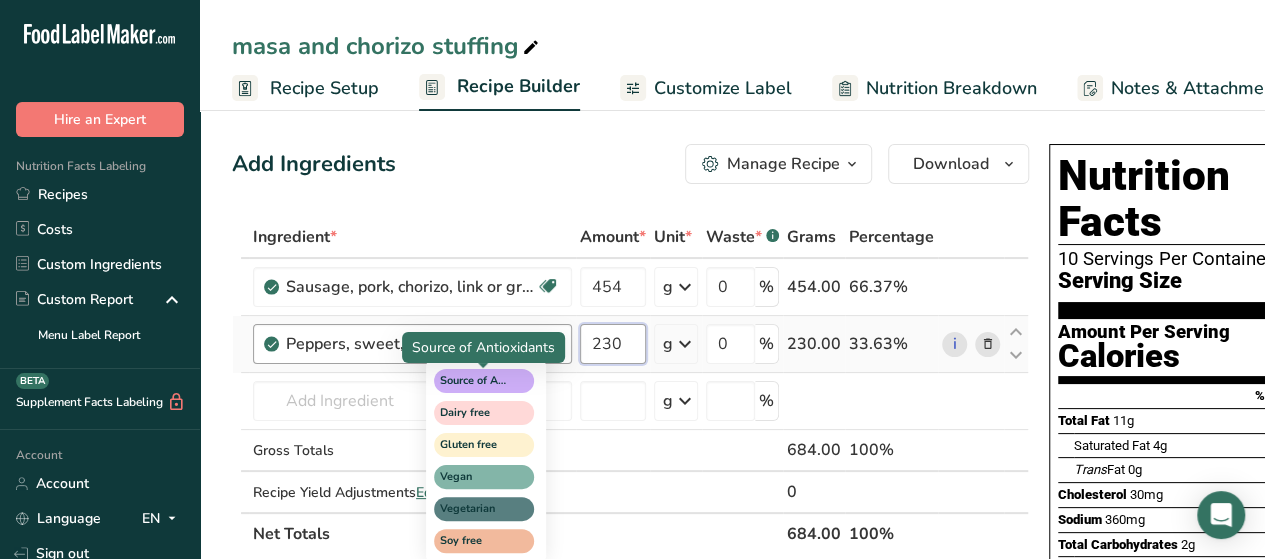 type on "230" 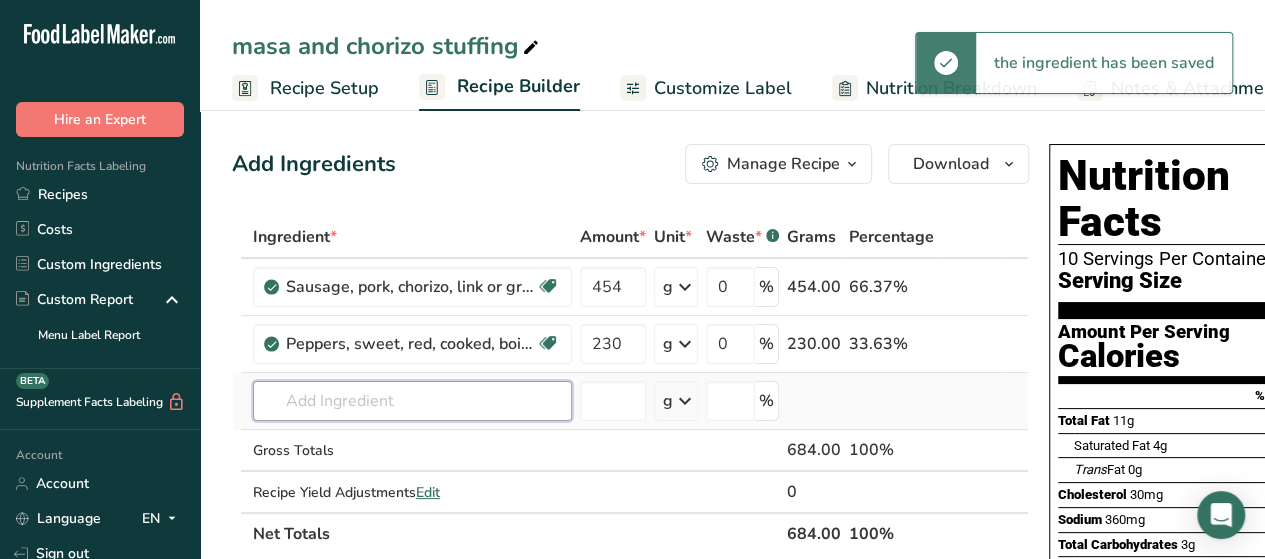 click at bounding box center [412, 401] 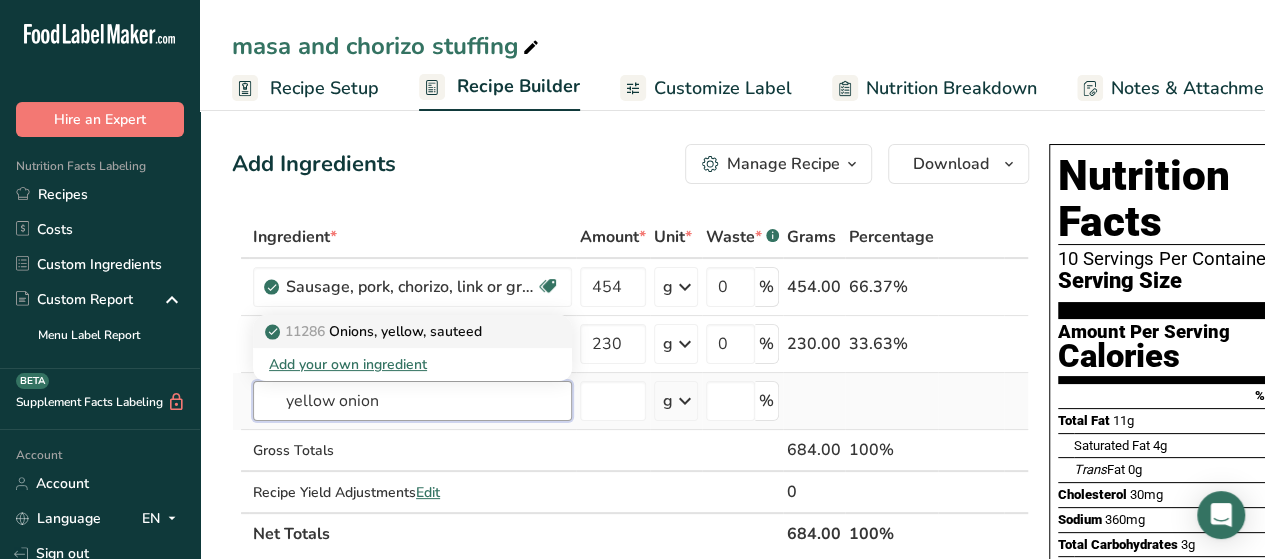 type on "yellow onion" 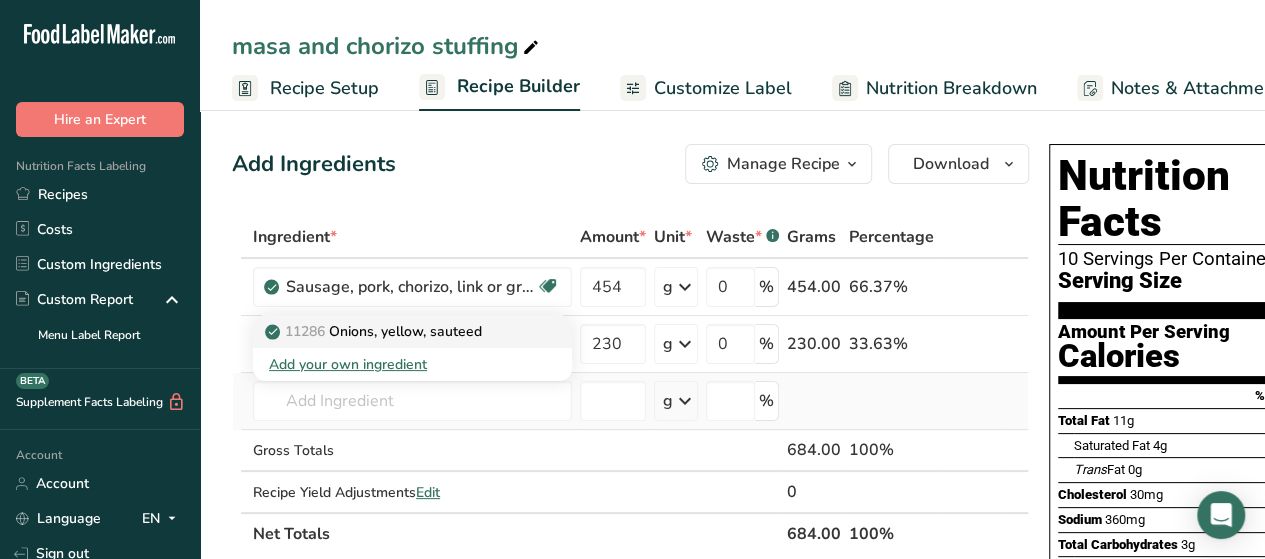 click on "11286
Onions, yellow, sauteed" at bounding box center (375, 331) 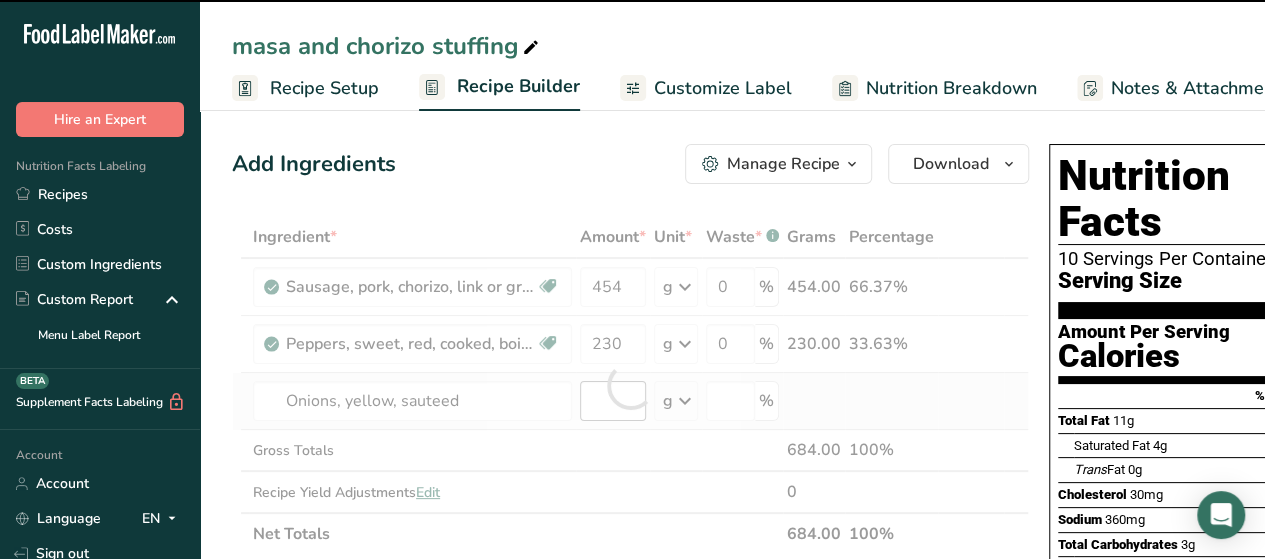 type on "0" 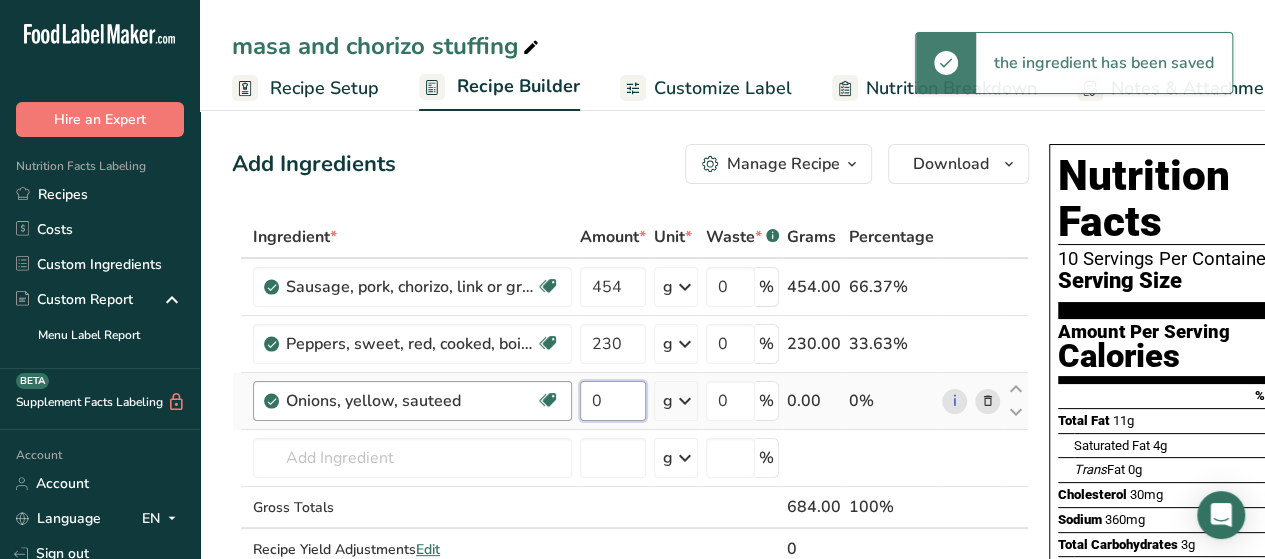 drag, startPoint x: 617, startPoint y: 397, endPoint x: 548, endPoint y: 407, distance: 69.72087 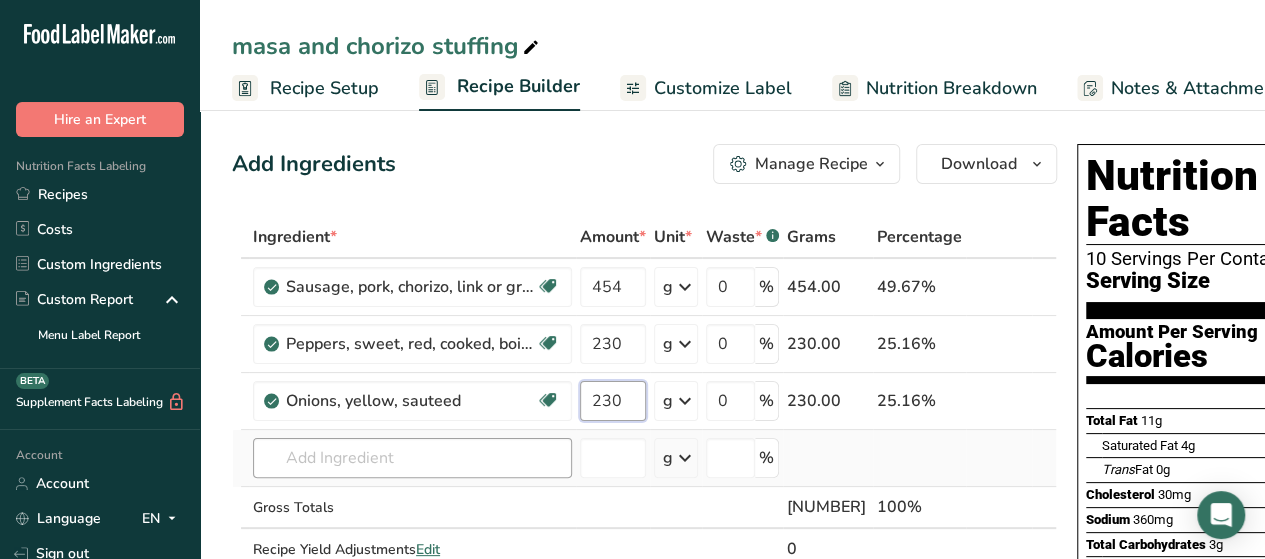 type on "230" 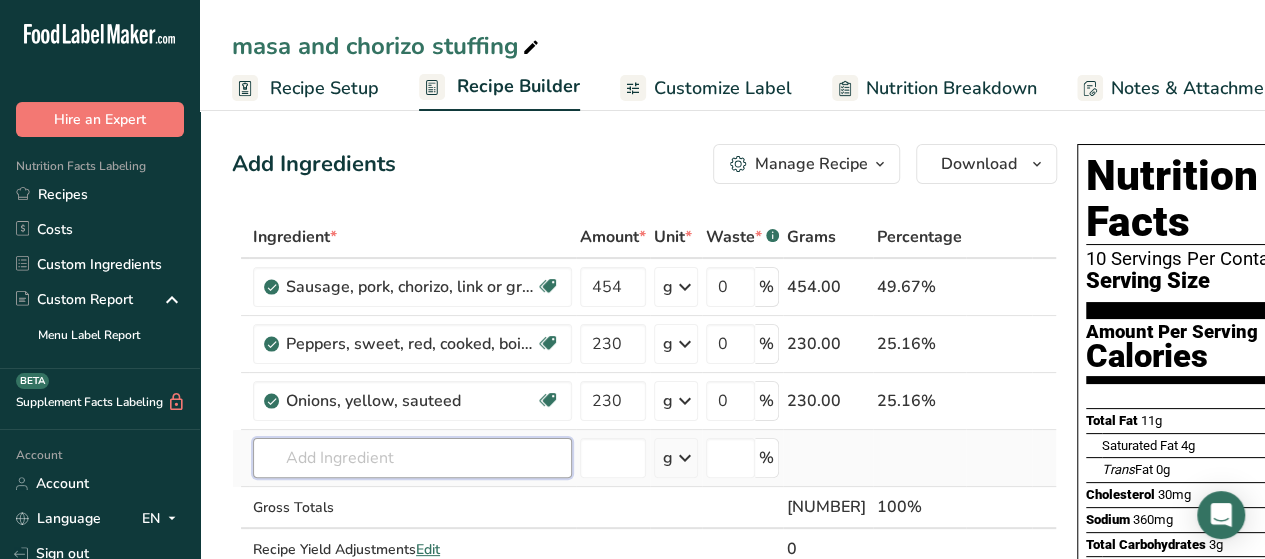 click on "Sausage, pork, chorizo, link or ground, raw
Dairy free
Gluten free
Soy free
454
g
Portions
1 oz
1 link (4" long)
Weight Units
g
kg
mg
See more
Volume Units
l
Volume units require a density conversion. If you know your ingredient's density enter it below. Otherwise, click on "RIA" our AI Regulatory bot - she will be able to help you
lb/ft3
g/cm3
Confirm
mL
lb/ft3
fl oz" at bounding box center (644, 414) 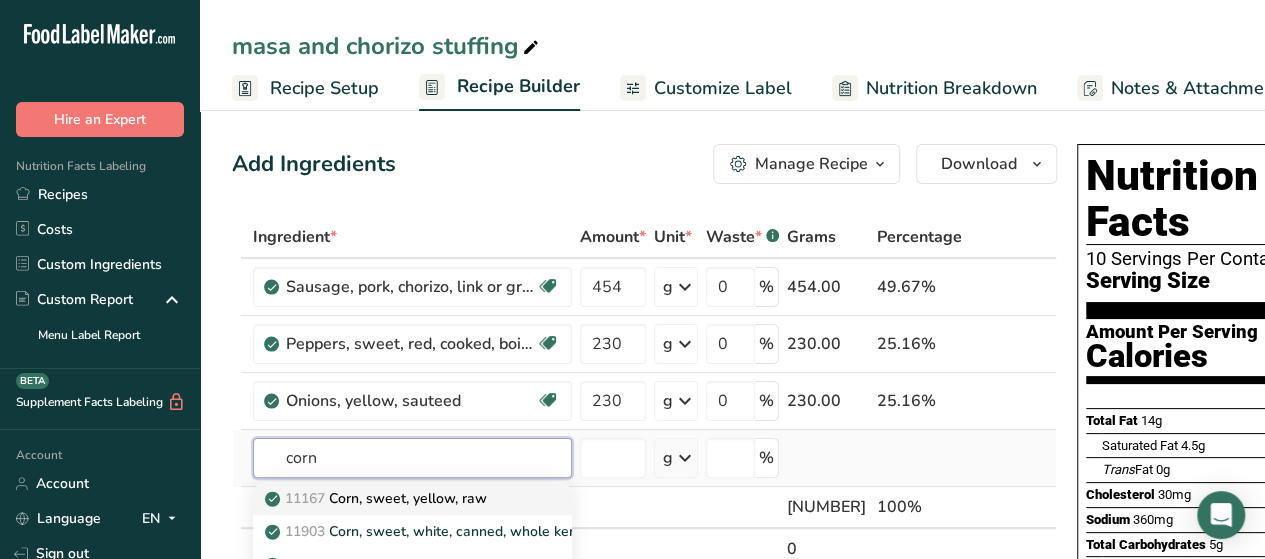 type on "corn" 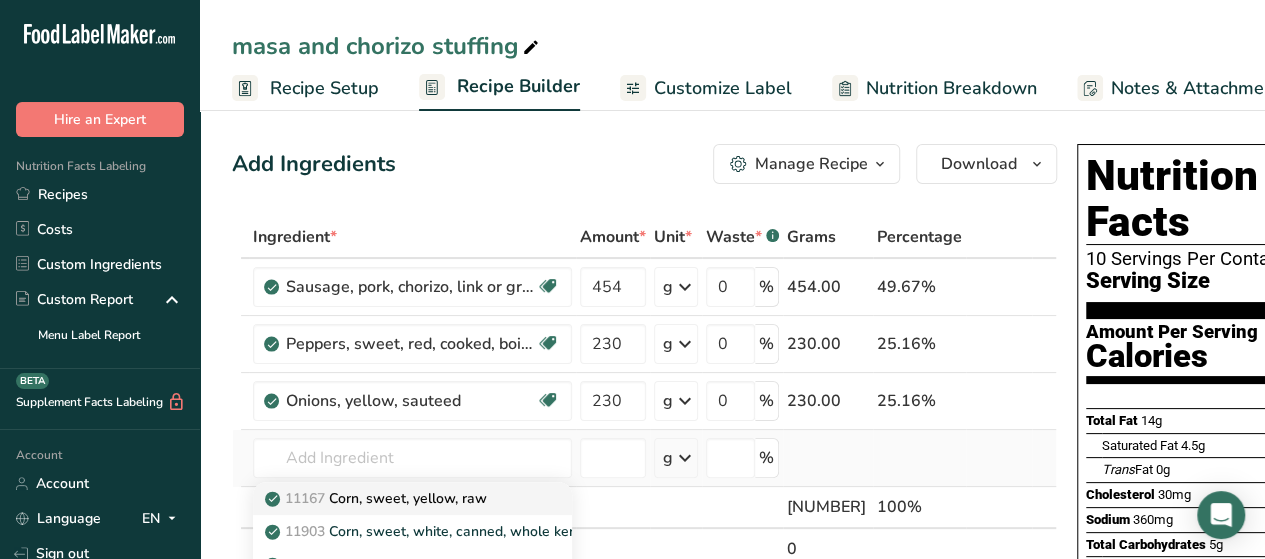 click on "11167
Corn, sweet, yellow, raw" at bounding box center (378, 498) 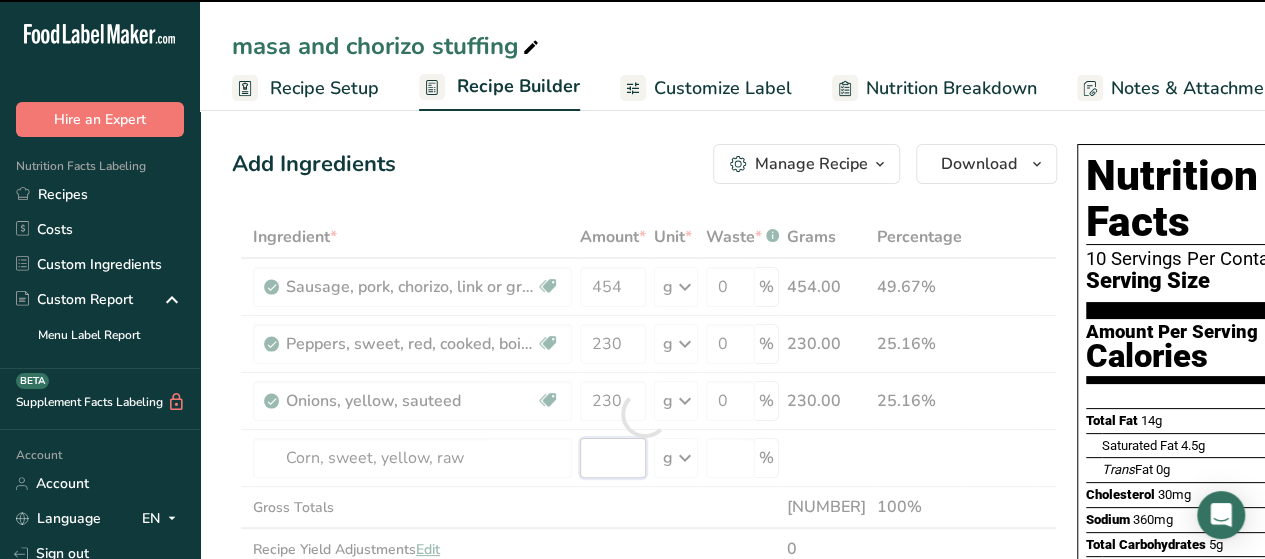 click at bounding box center (613, 458) 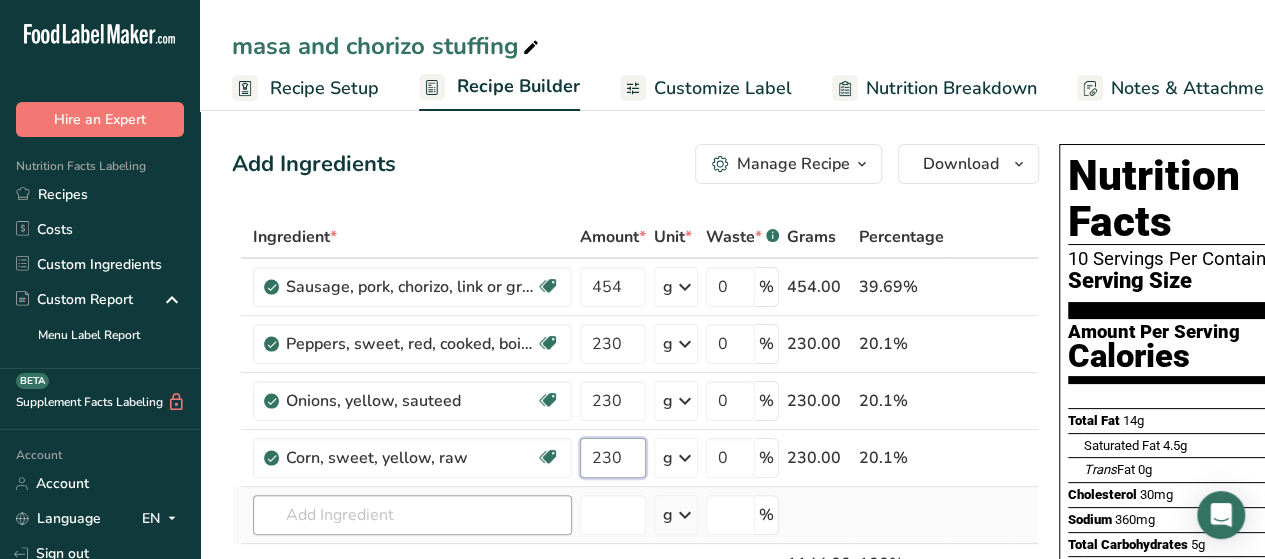 type on "230" 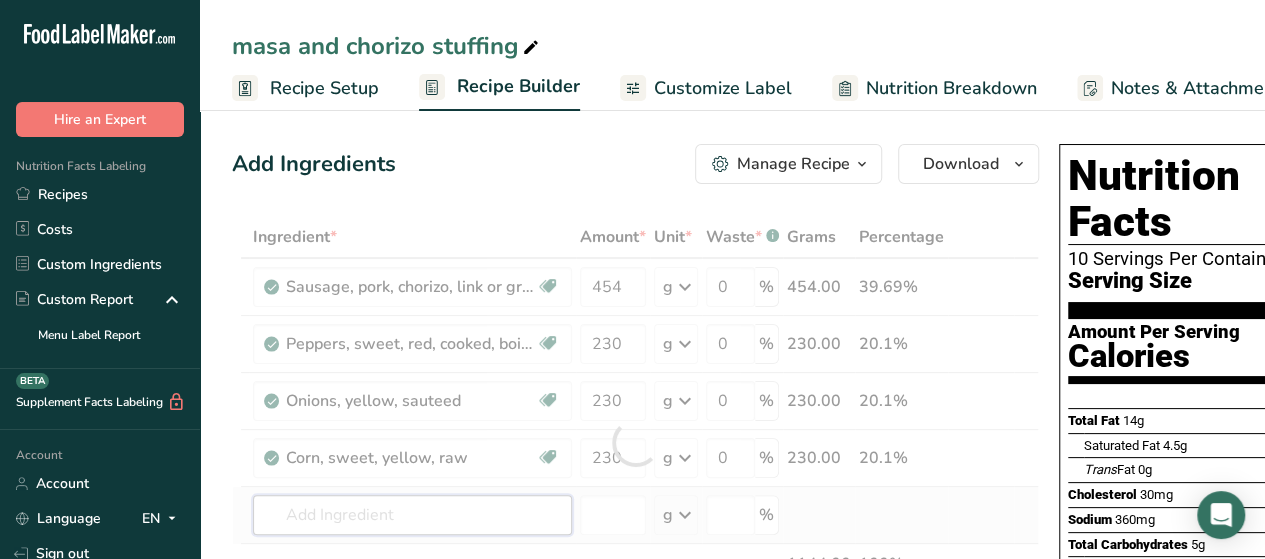 click on "Sausage, pork, chorizo, link or ground, raw
Dairy free
Gluten free
Soy free
454
g
Portions
1 oz
1 link (4" long)
Weight Units
g
kg
mg
See more
Volume Units
l
Volume units require a density conversion. If you know your ingredient's density enter it below. Otherwise, click on "RIA" our AI Regulatory bot - she will be able to help you
lb/ft3
g/cm3
Confirm
mL
lb/ft3
fl oz" at bounding box center (635, 442) 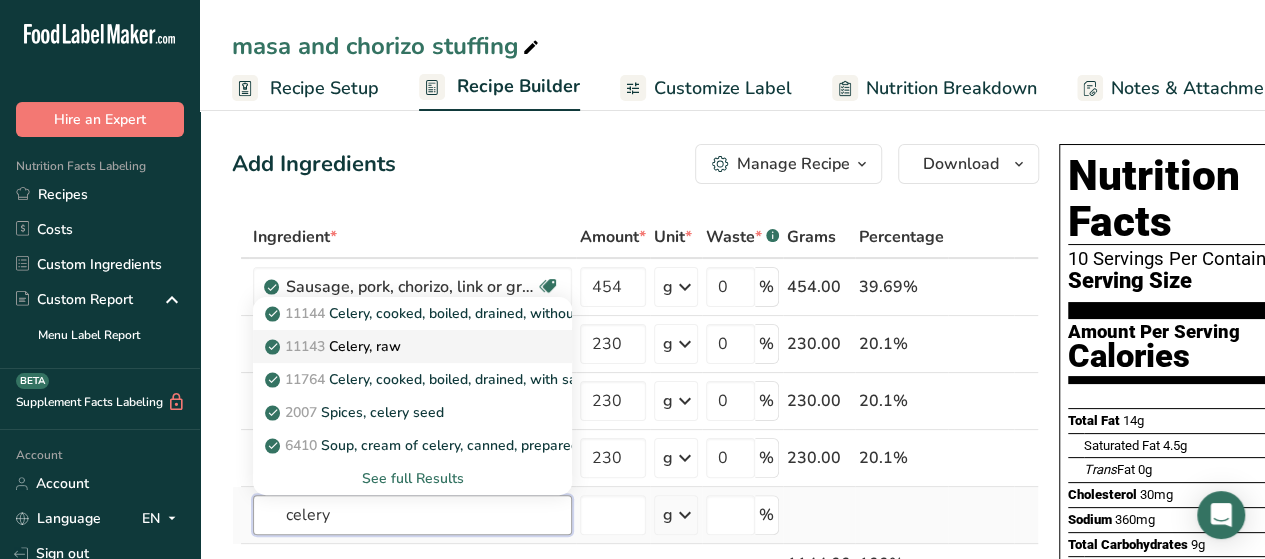 type on "celery" 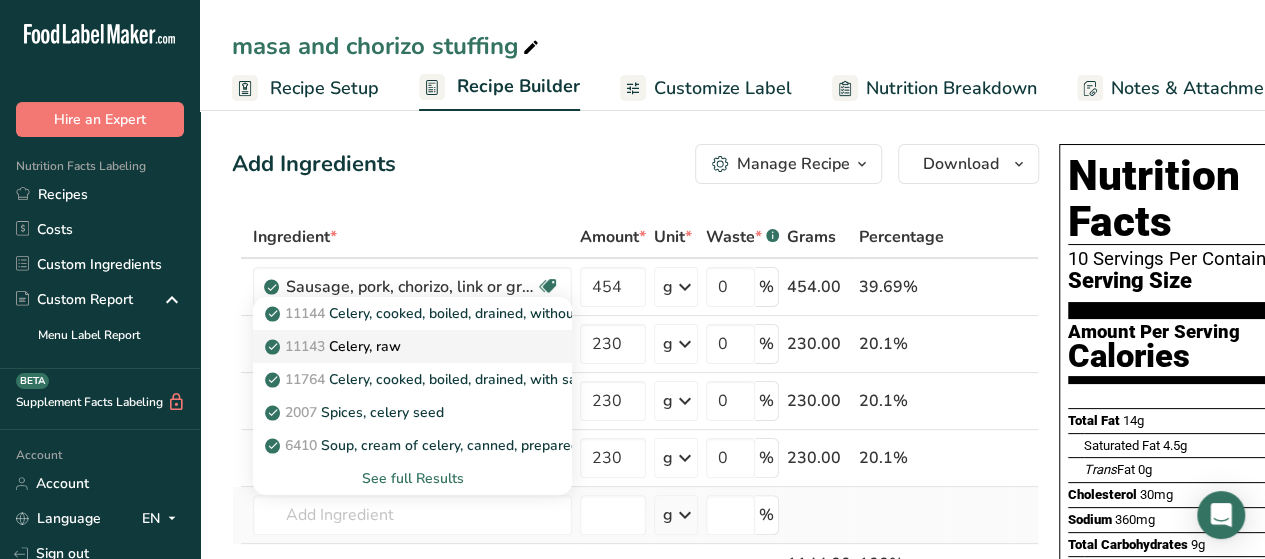 click on "11143
Celery, raw" at bounding box center [335, 346] 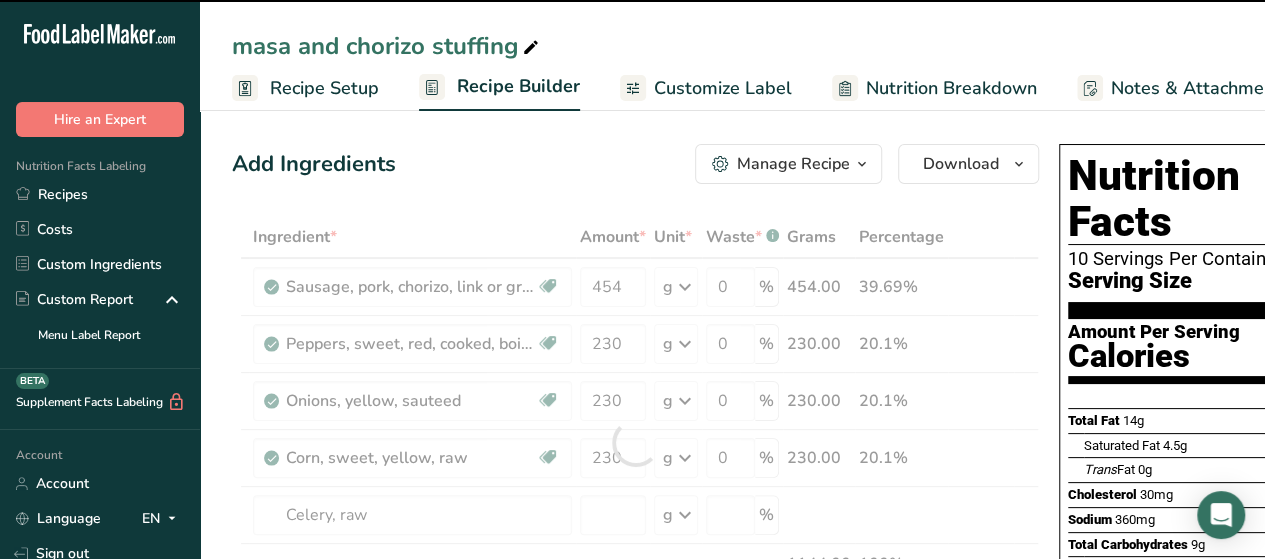 type on "0" 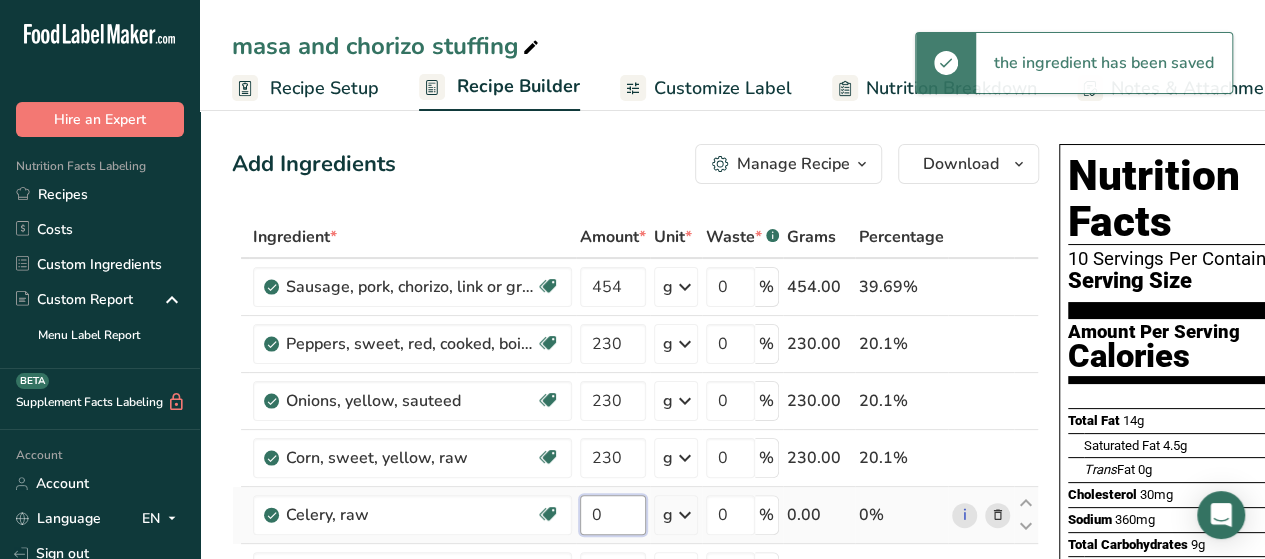 click on "0" at bounding box center (613, 515) 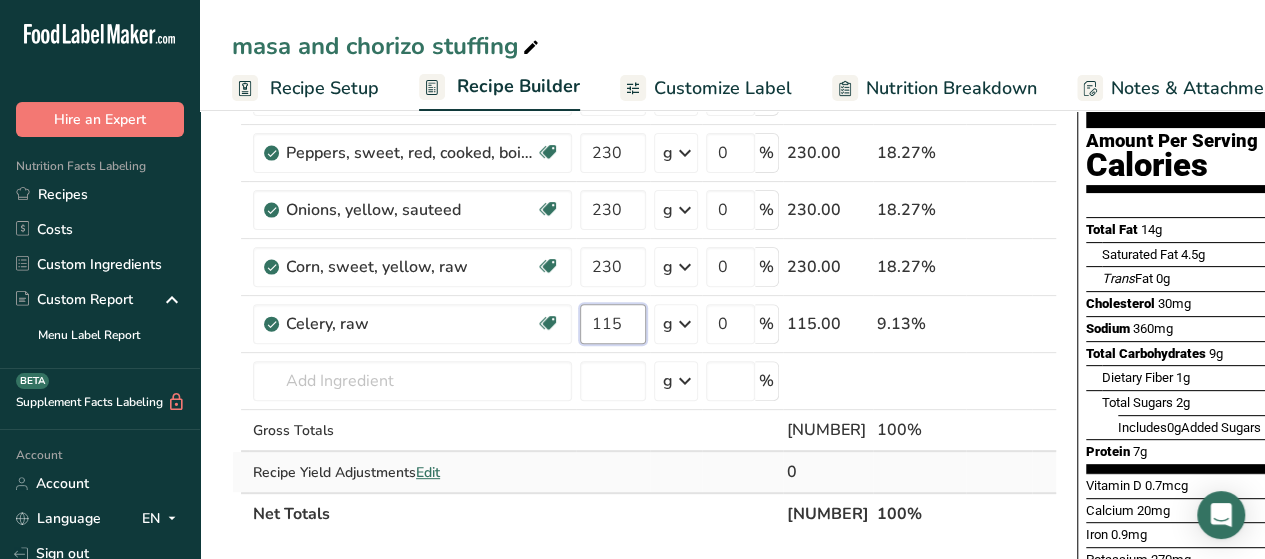 scroll, scrollTop: 200, scrollLeft: 0, axis: vertical 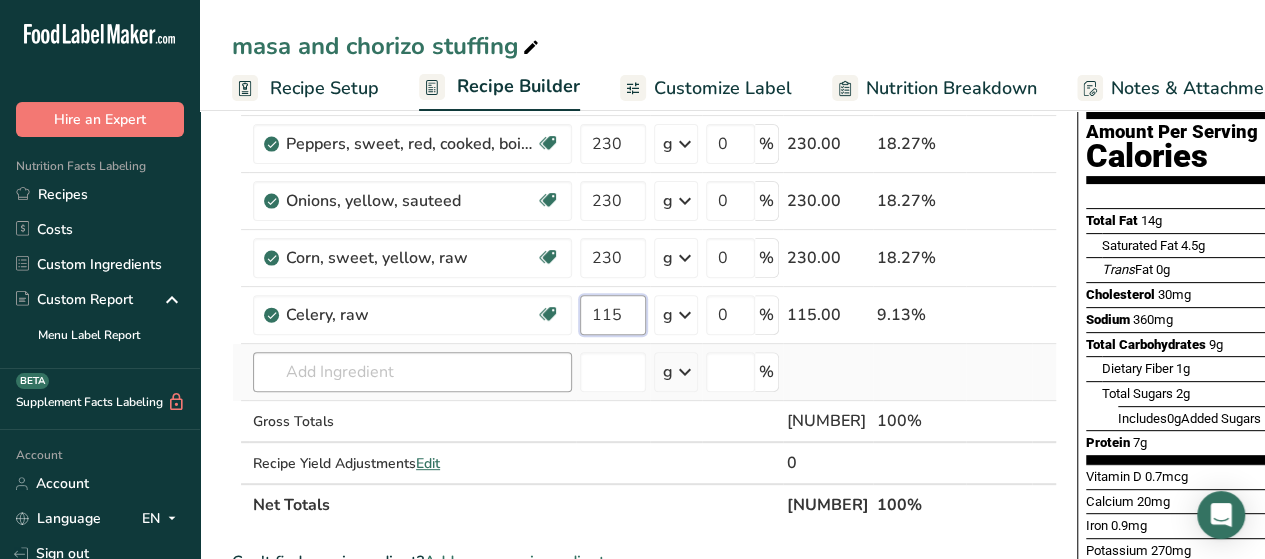 type on "115" 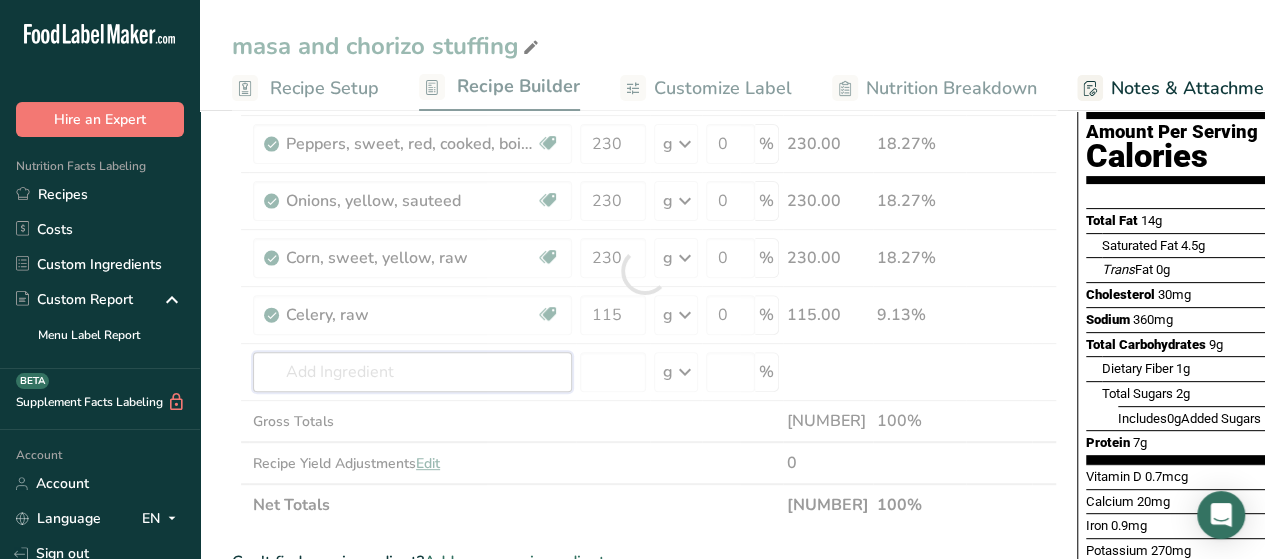 click on "Sausage, pork, chorizo, link or ground, raw
Dairy free
Gluten free
Soy free
454
g
Portions
1 oz
1 link (4" long)
Weight Units
g
kg
mg
See more
Volume Units
l
Volume units require a density conversion. If you know your ingredient's density enter it below. Otherwise, click on "RIA" our AI Regulatory bot - she will be able to help you
lb/ft3
g/cm3
Confirm
mL
lb/ft3
fl oz" at bounding box center [644, 271] 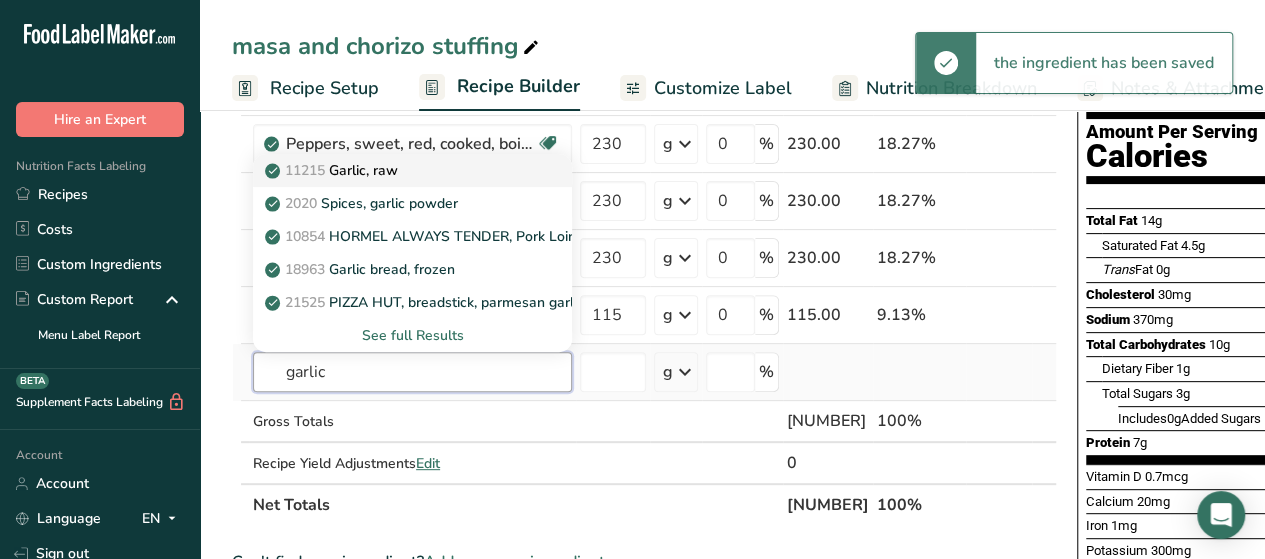 type on "garlic" 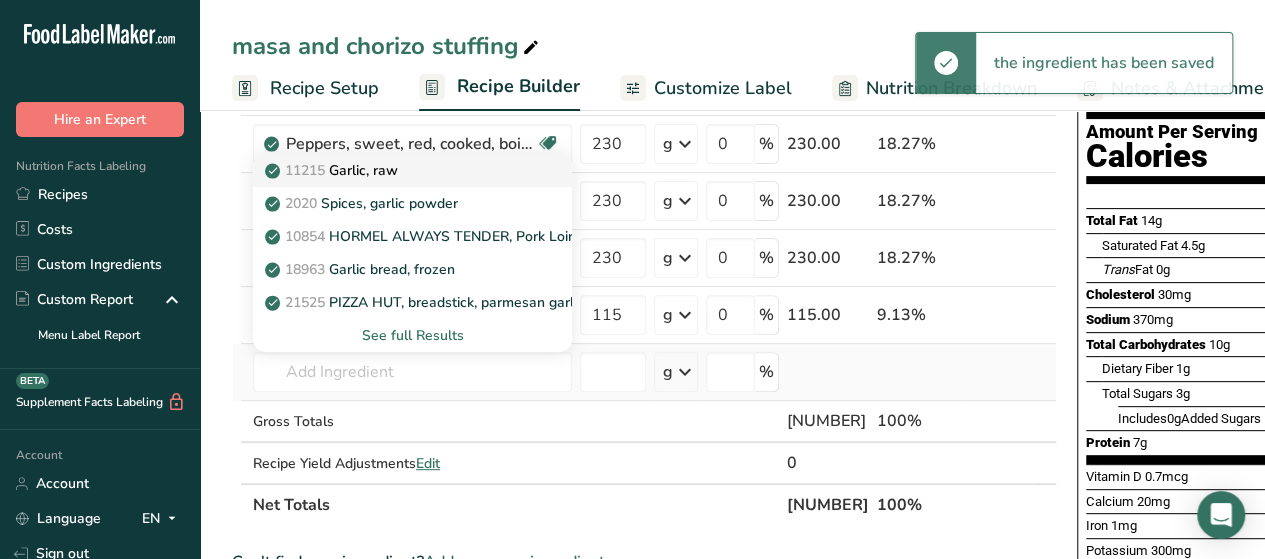 click on "11215
Garlic, raw" at bounding box center [333, 170] 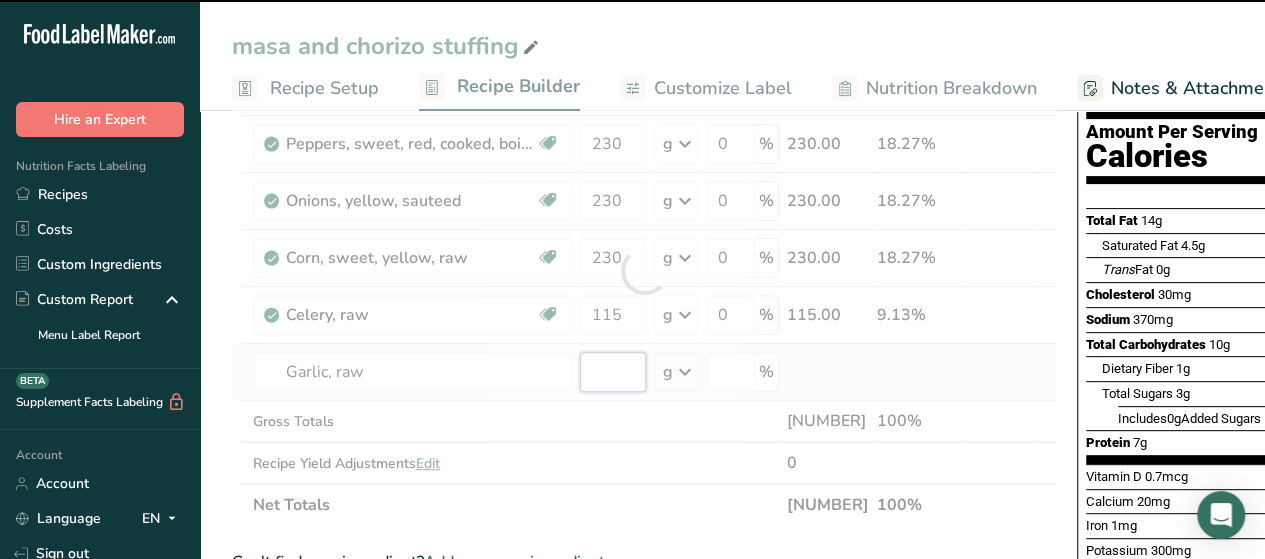 click at bounding box center (613, 372) 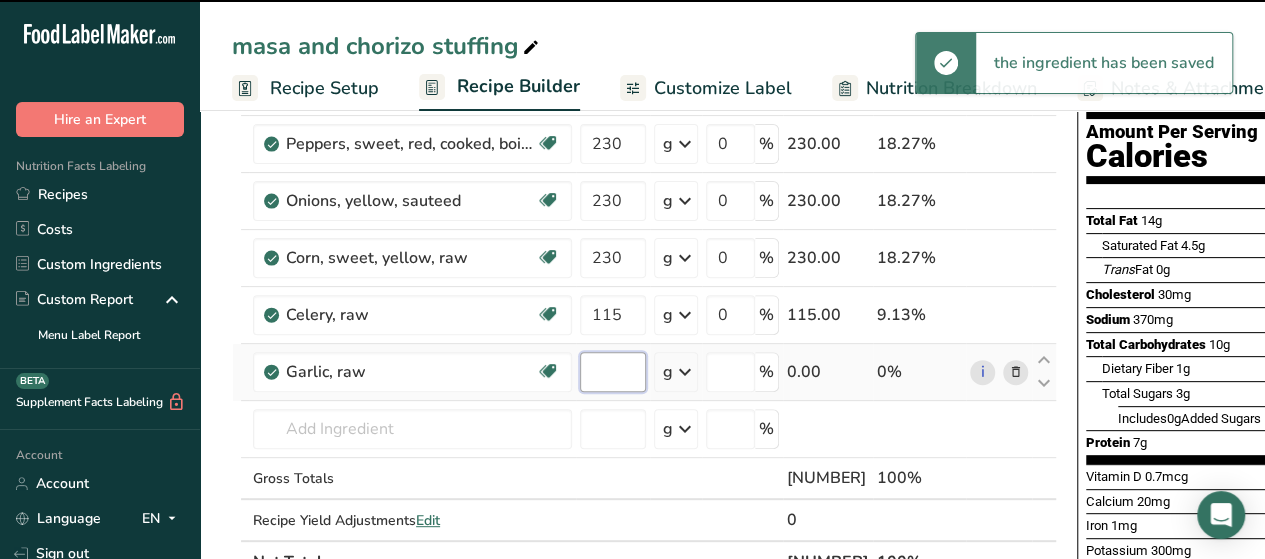 type on "0" 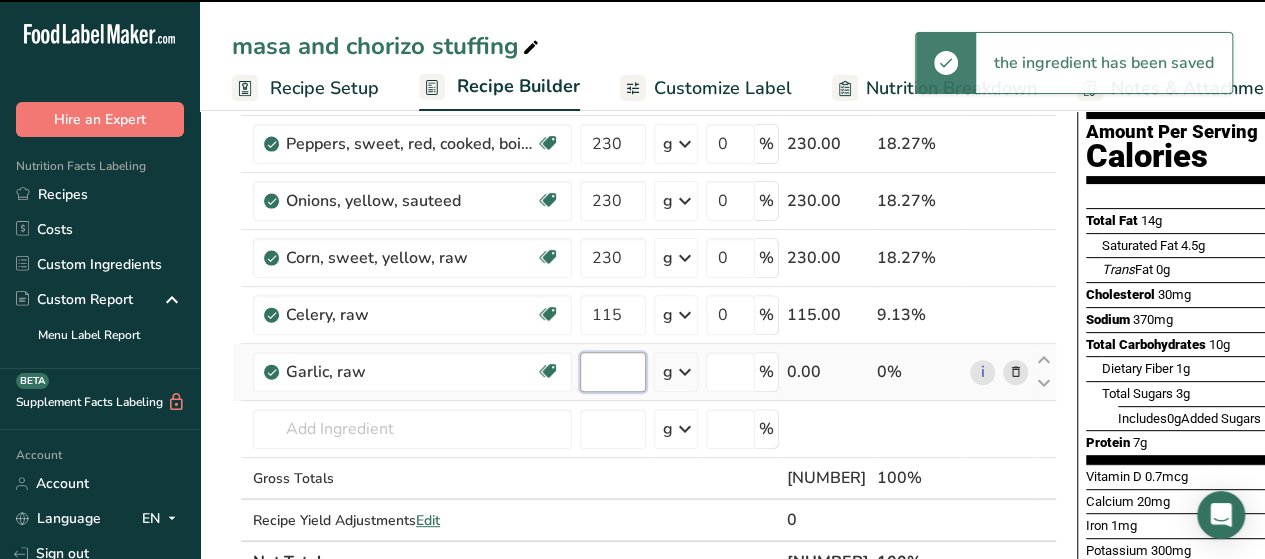 type on "0" 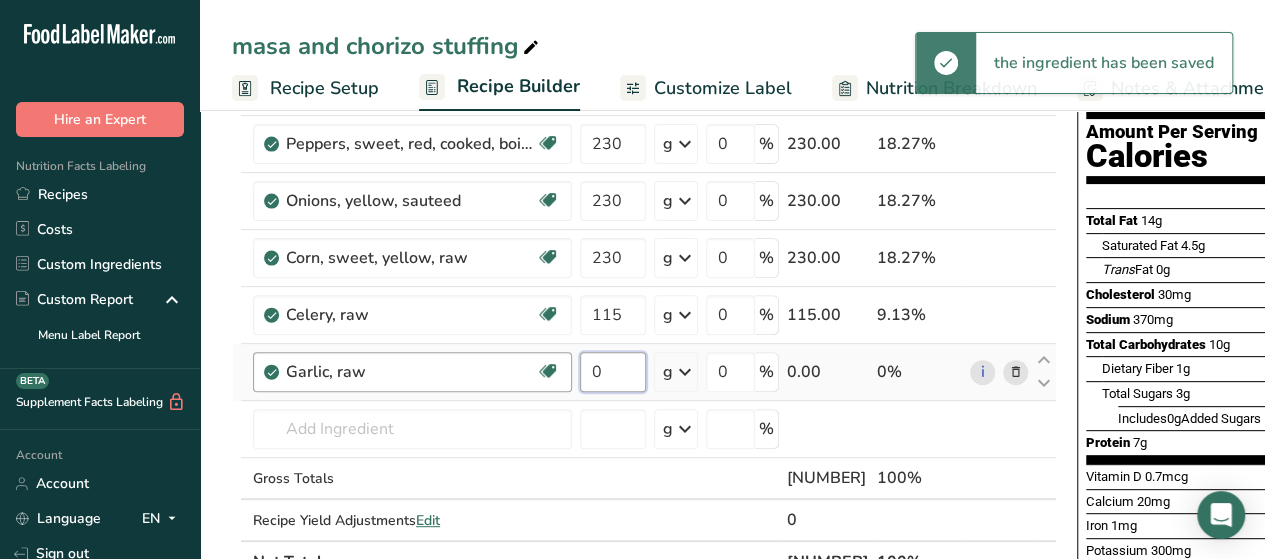 drag, startPoint x: 622, startPoint y: 371, endPoint x: 529, endPoint y: 371, distance: 93 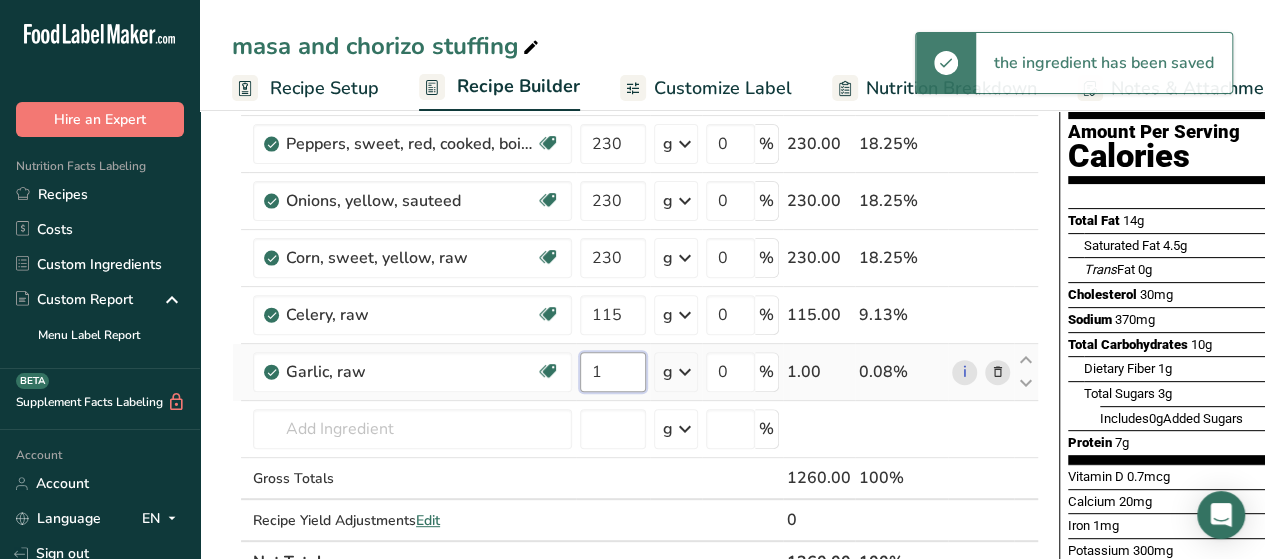 type on "1" 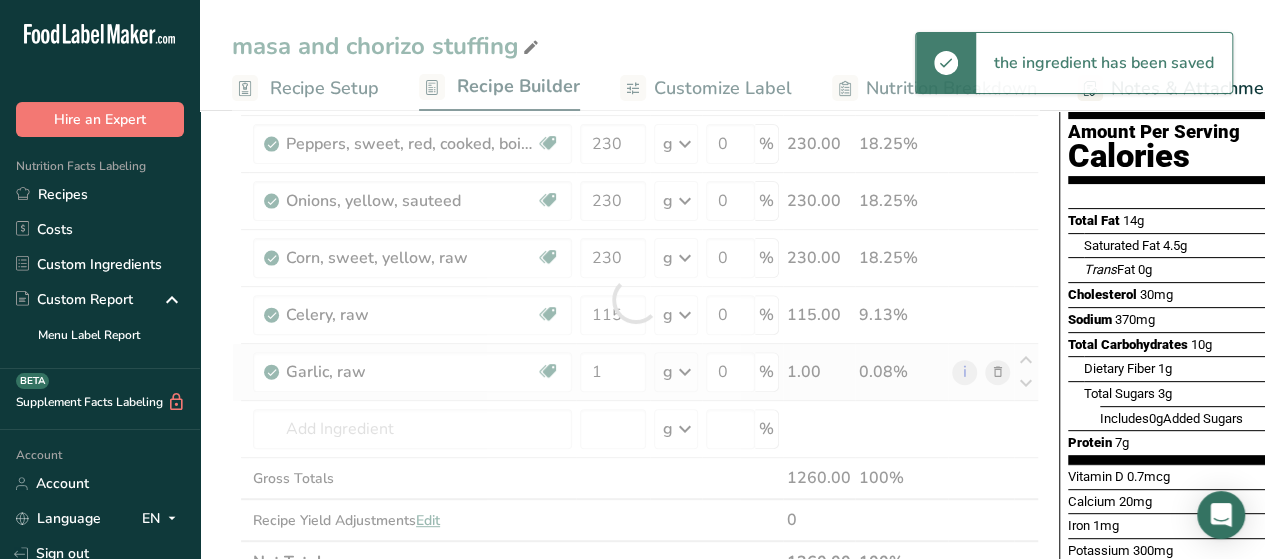 click on "Sausage, pork, chorizo, link or ground, raw
Dairy free
Gluten free
Soy free
454
g
Portions
1 oz
1 link (4" long)
Weight Units
g
kg
mg
See more
Volume Units
l
Volume units require a density conversion. If you know your ingredient's density enter it below. Otherwise, click on "RIA" our AI Regulatory bot - she will be able to help you
lb/ft3
g/cm3
Confirm
mL
lb/ft3
fl oz" at bounding box center (635, 299) 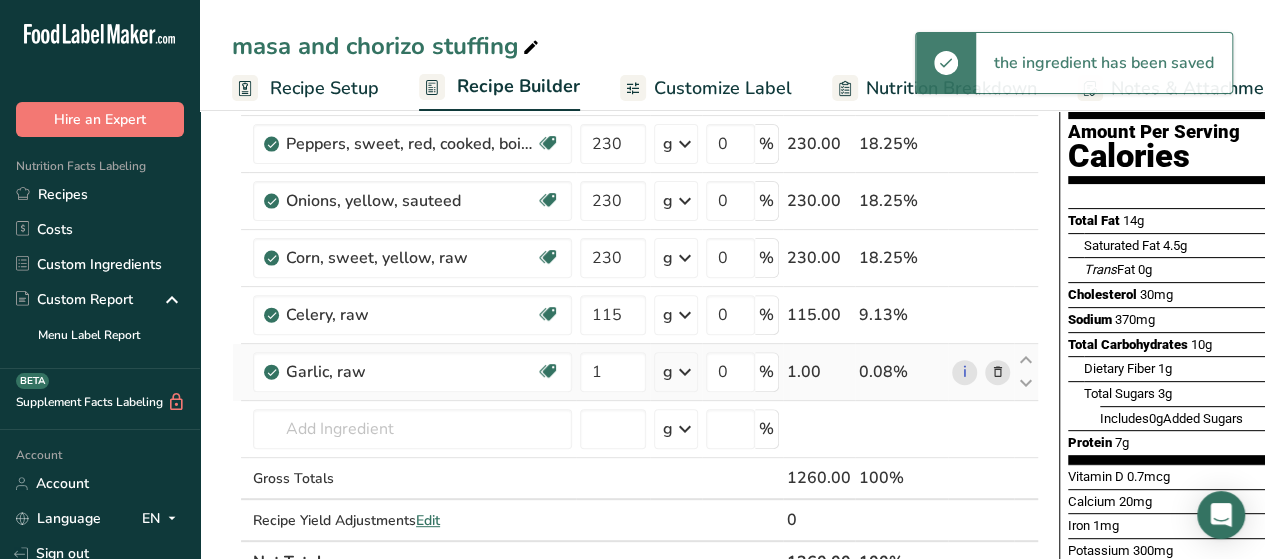 click at bounding box center (685, 372) 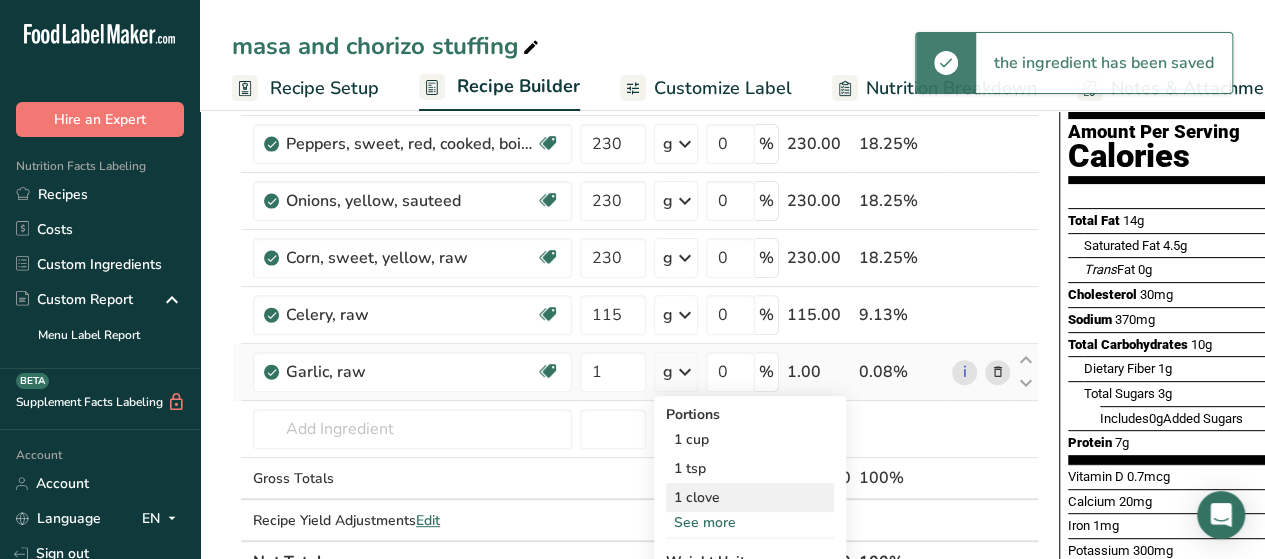 click on "1 clove" at bounding box center (750, 497) 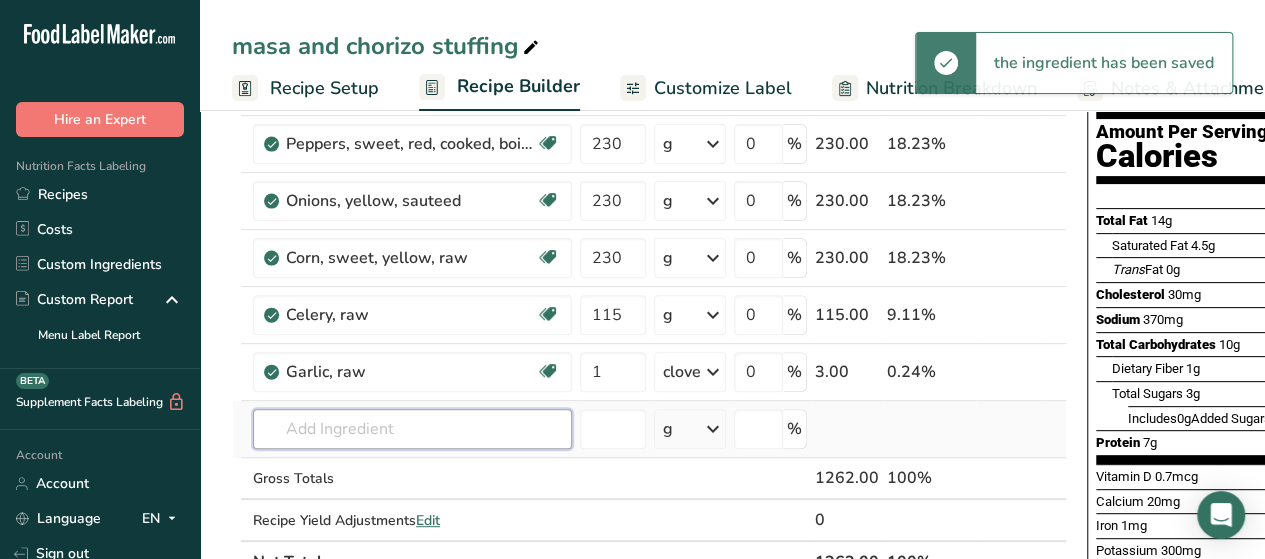 click at bounding box center (412, 429) 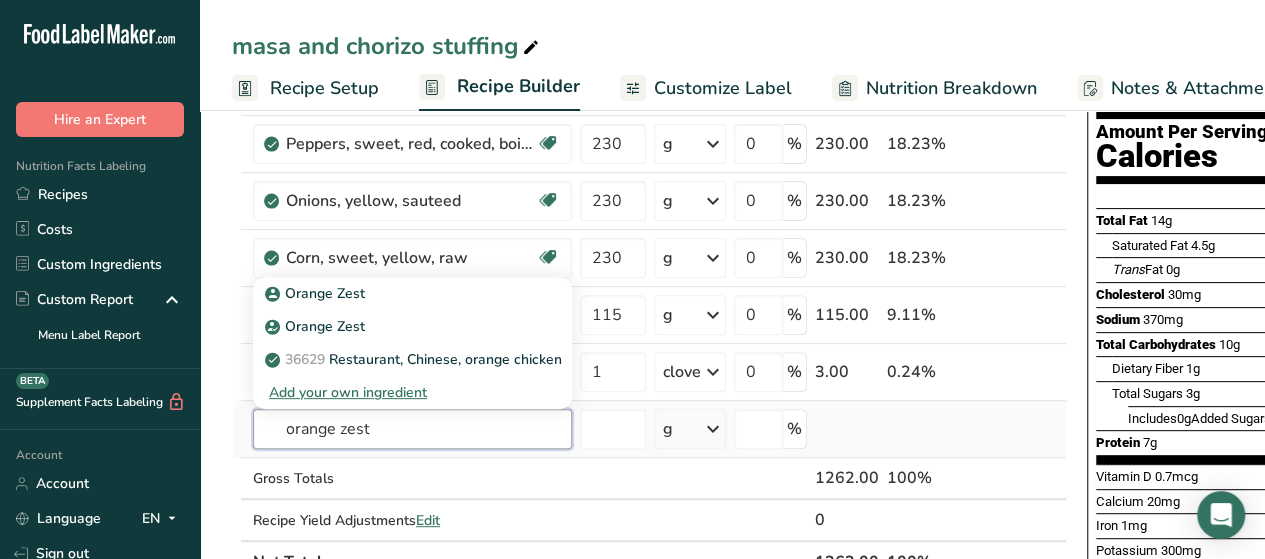 drag, startPoint x: 400, startPoint y: 430, endPoint x: 251, endPoint y: 425, distance: 149.08386 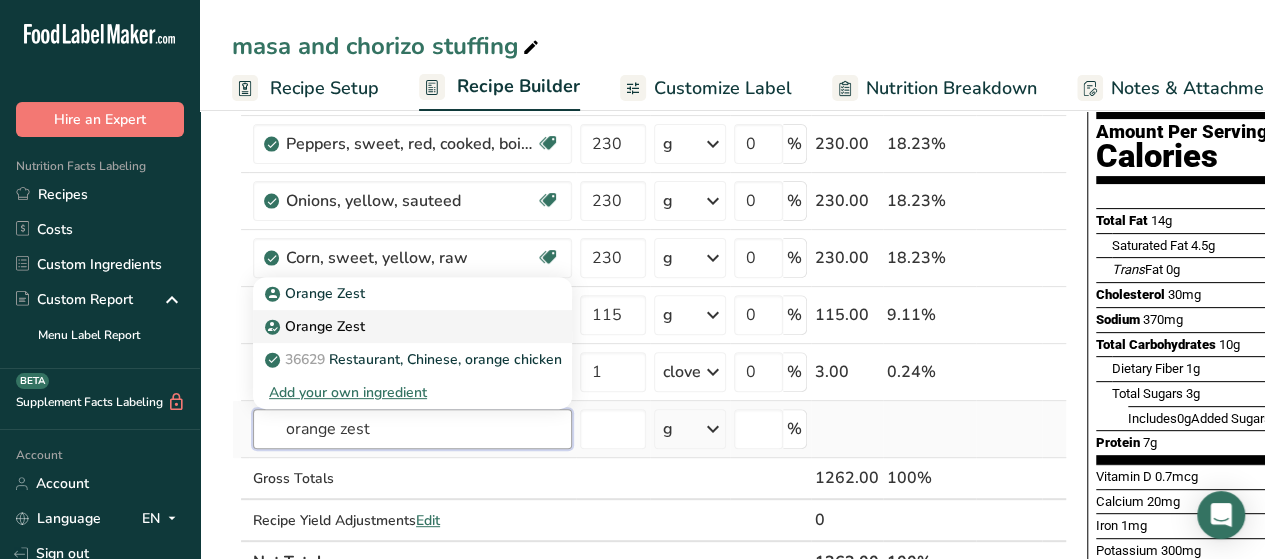 type on "orange zest" 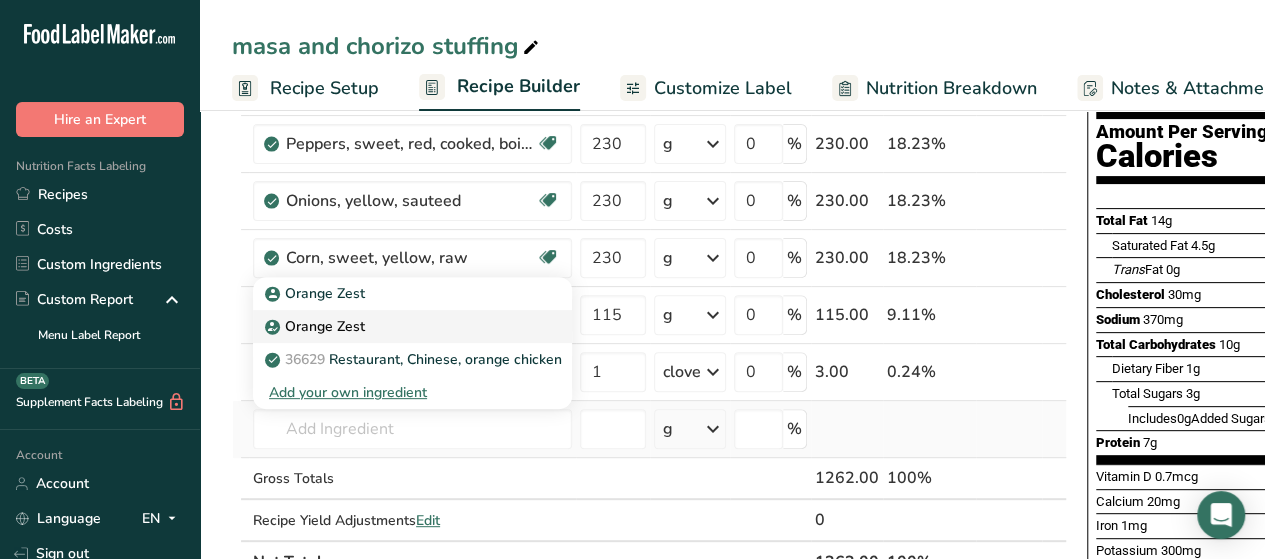 click on "Orange Zest" at bounding box center (317, 293) 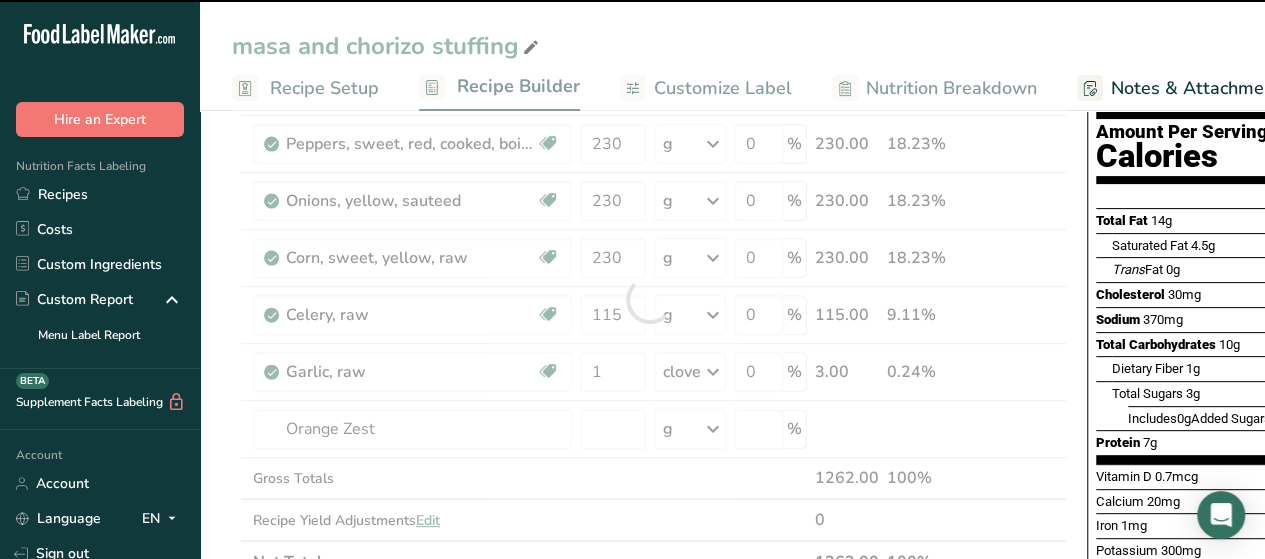 type on "0" 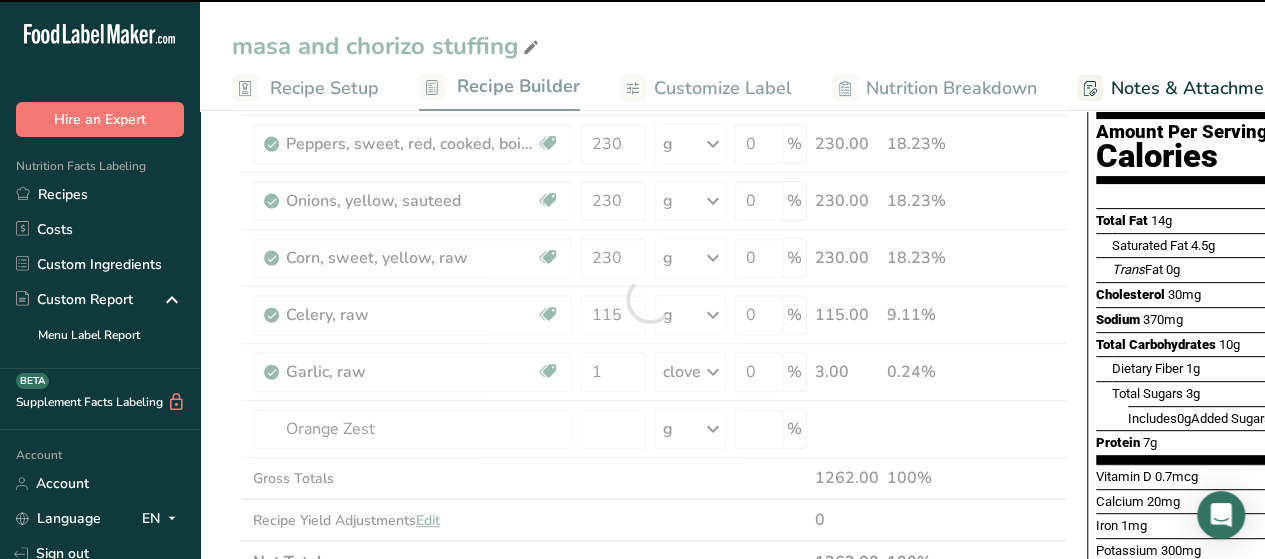 type on "0" 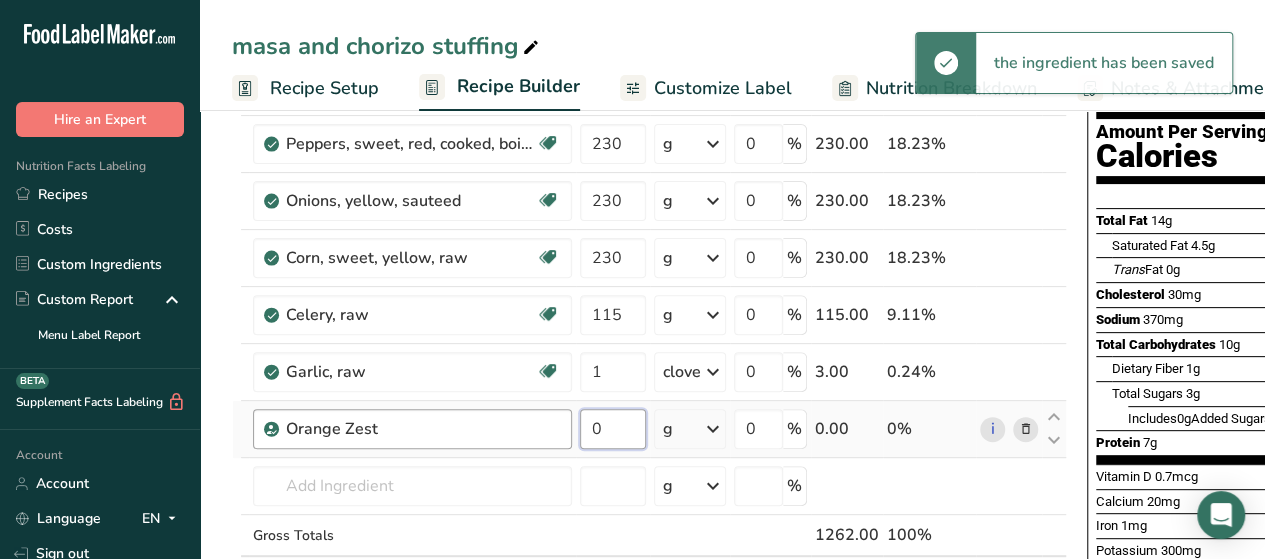 drag, startPoint x: 629, startPoint y: 425, endPoint x: 538, endPoint y: 429, distance: 91.08787 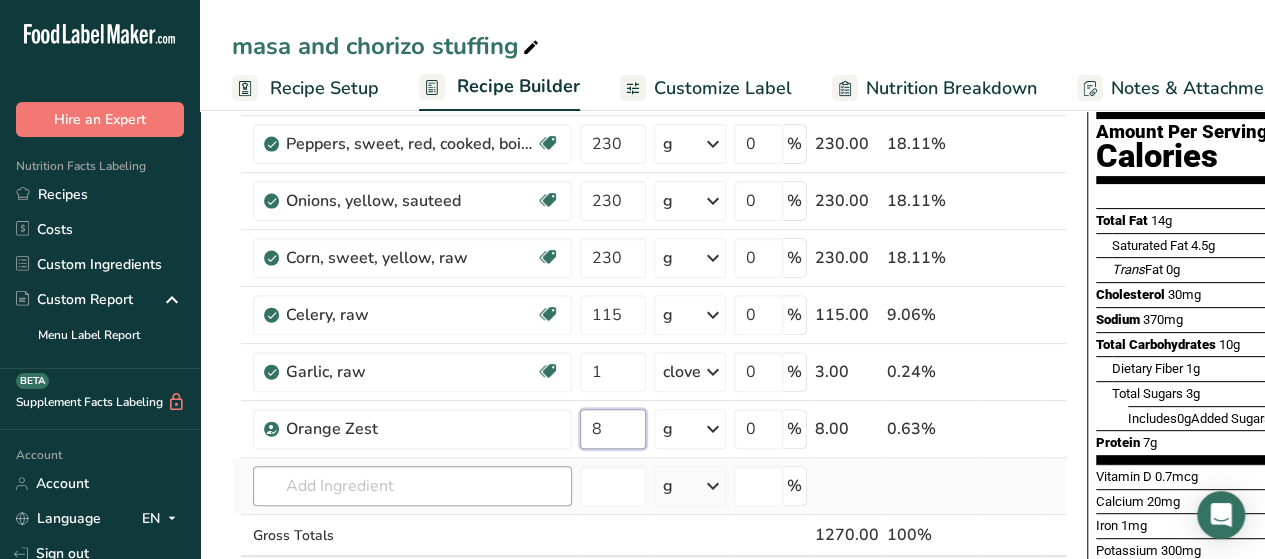 type on "8" 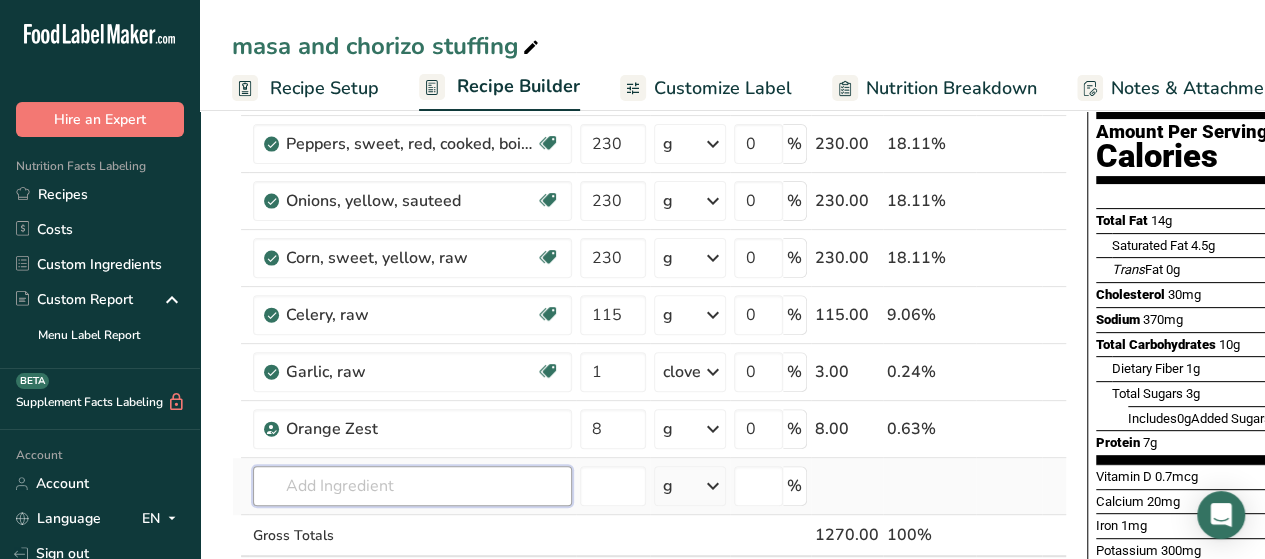 click on "Sausage, pork, chorizo, link or ground, raw
Dairy free
Gluten free
Soy free
454
g
Portions
1 oz
1 link (4" long)
Weight Units
g
kg
mg
See more
Volume Units
l
Volume units require a density conversion. If you know your ingredient's density enter it below. Otherwise, click on "RIA" our AI Regulatory bot - she will be able to help you
lb/ft3
g/cm3
Confirm
mL
lb/ft3
fl oz" at bounding box center (649, 328) 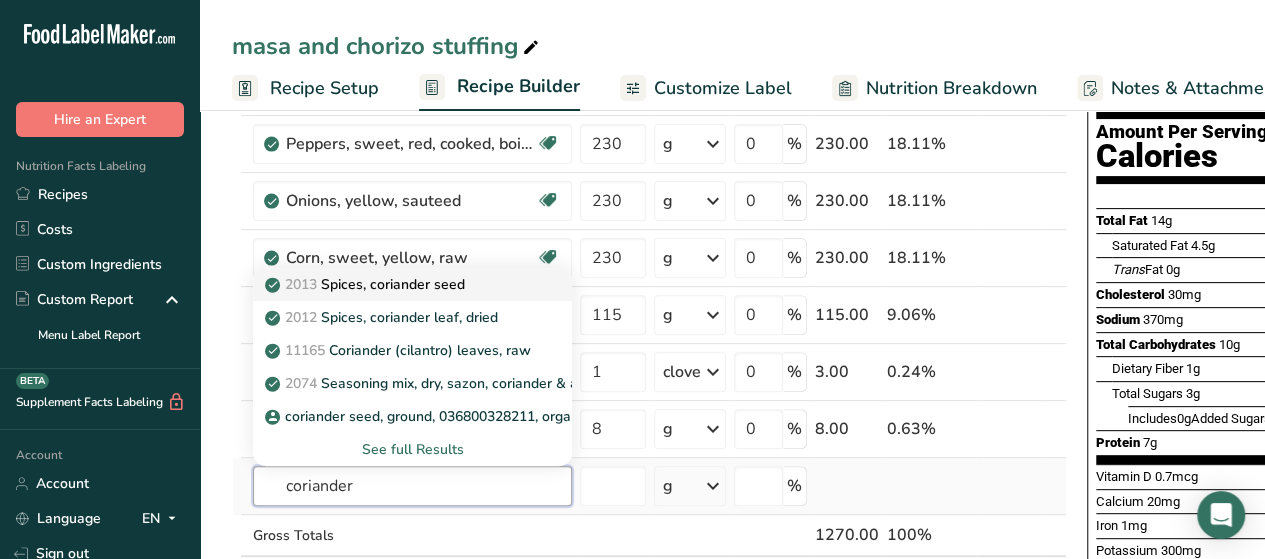 type on "coriander" 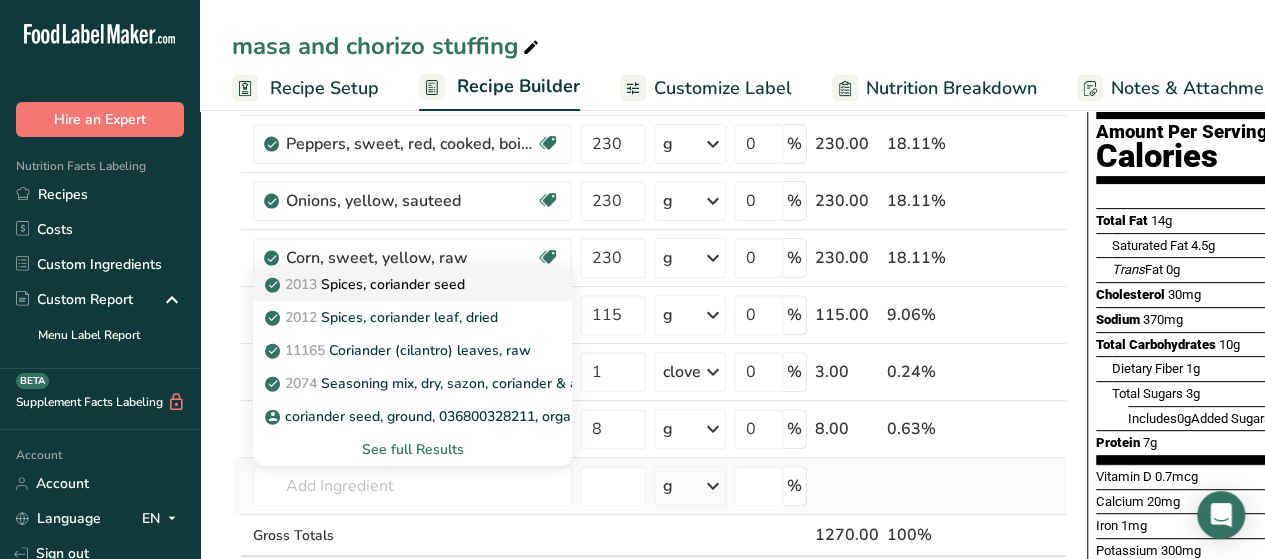 click on "2013
Spices, coriander seed" at bounding box center (367, 284) 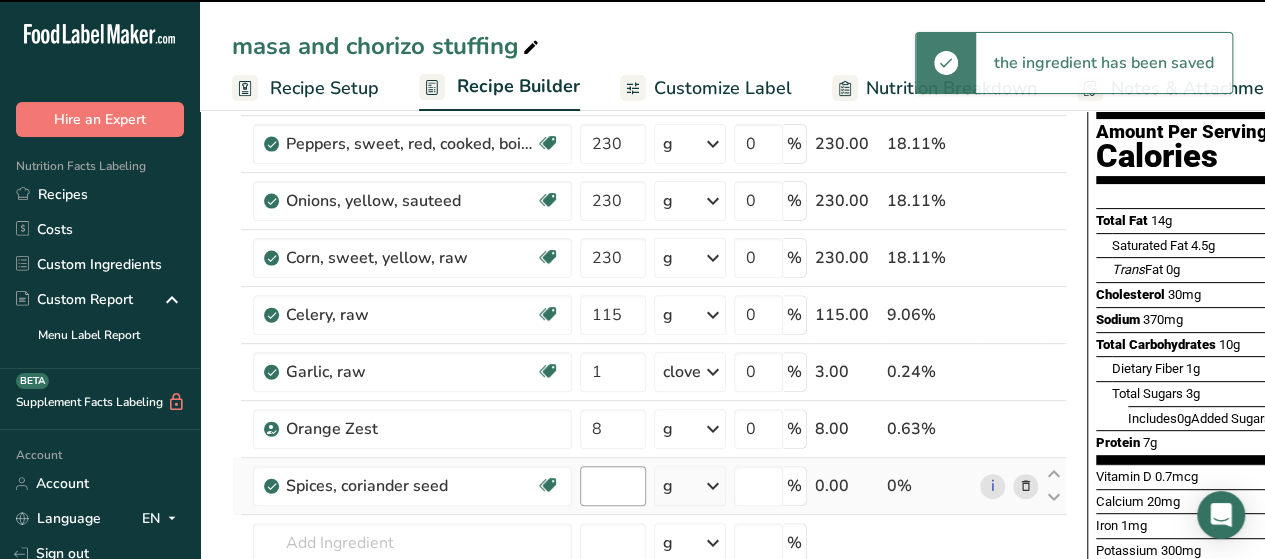 type on "0" 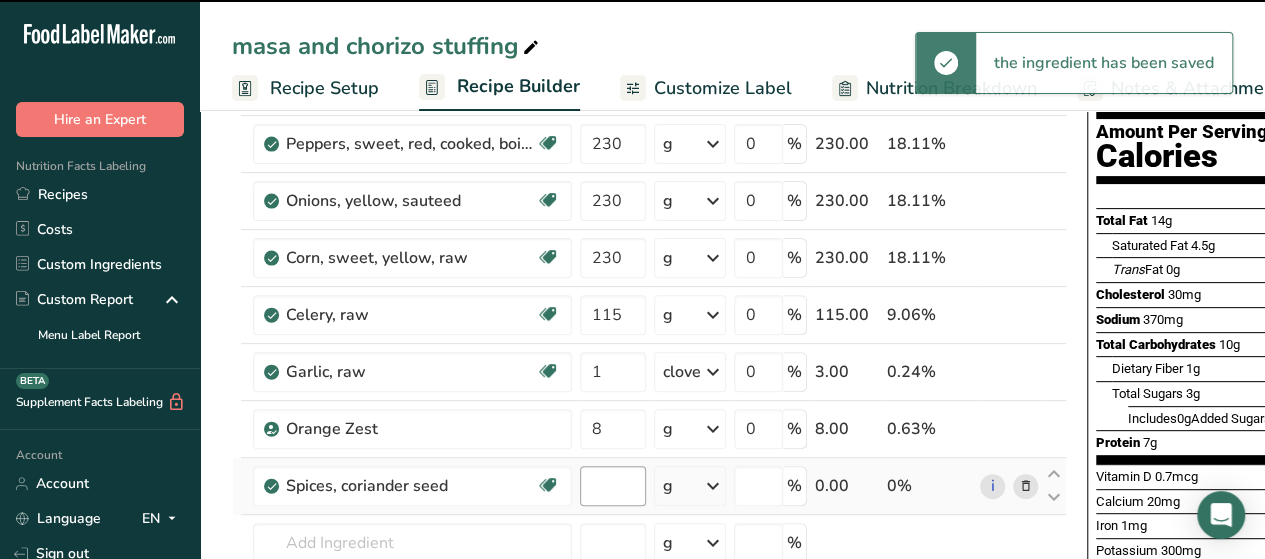 type on "0" 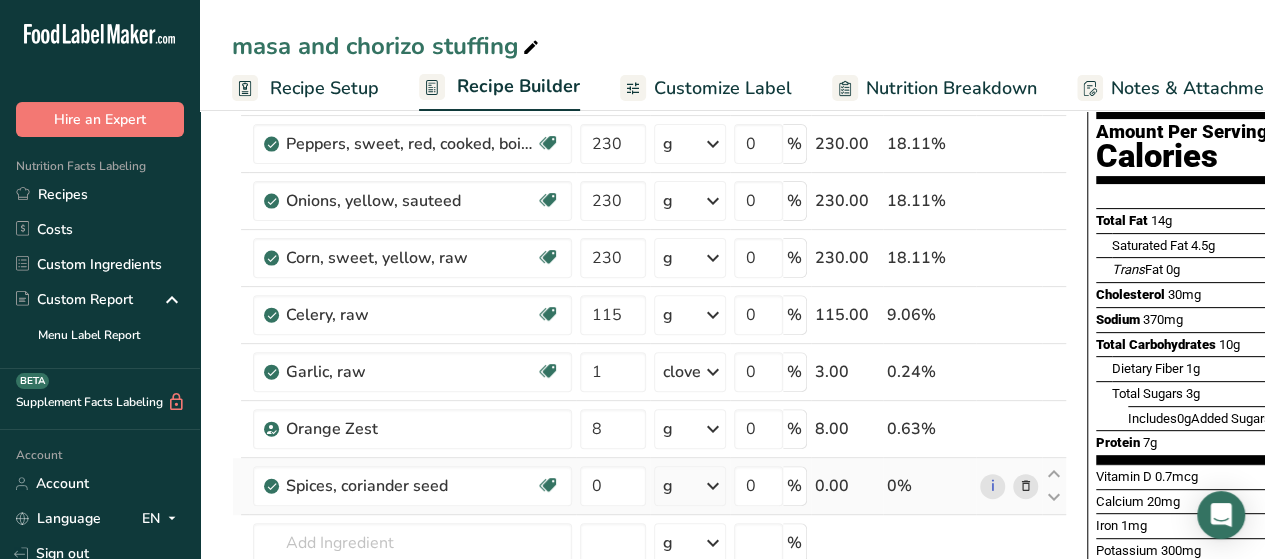 click at bounding box center [713, 486] 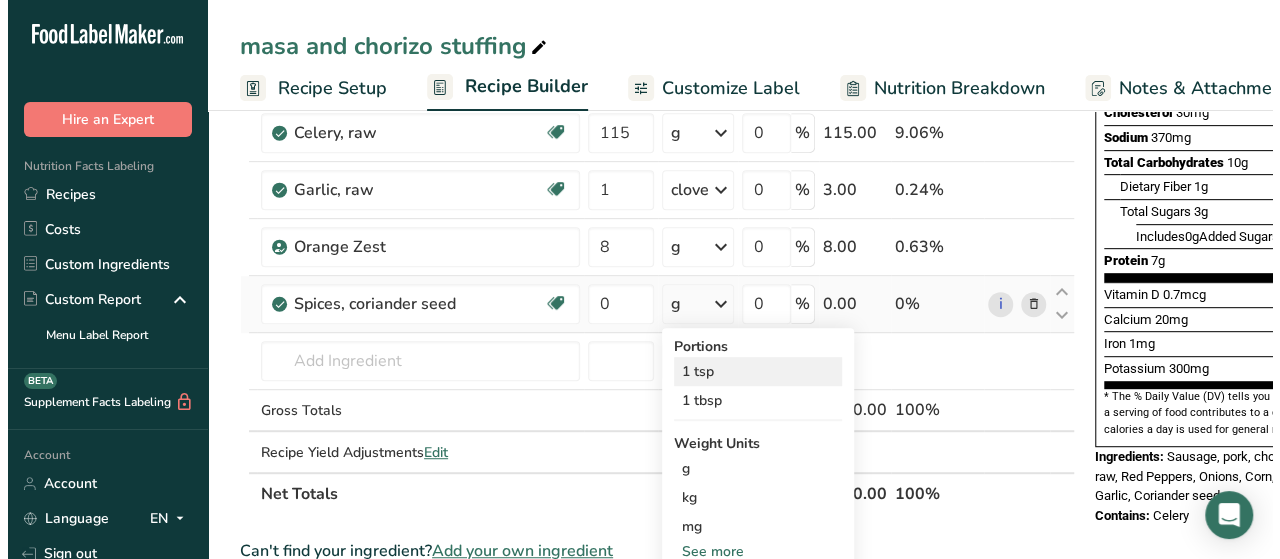 scroll, scrollTop: 400, scrollLeft: 0, axis: vertical 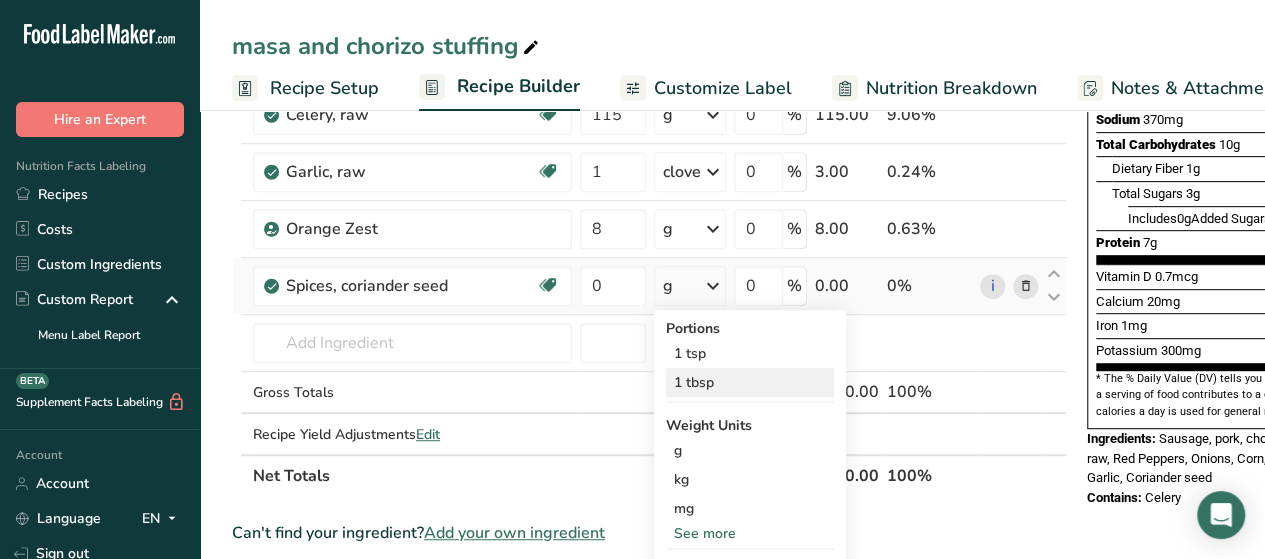 click on "1 tbsp" at bounding box center [750, 382] 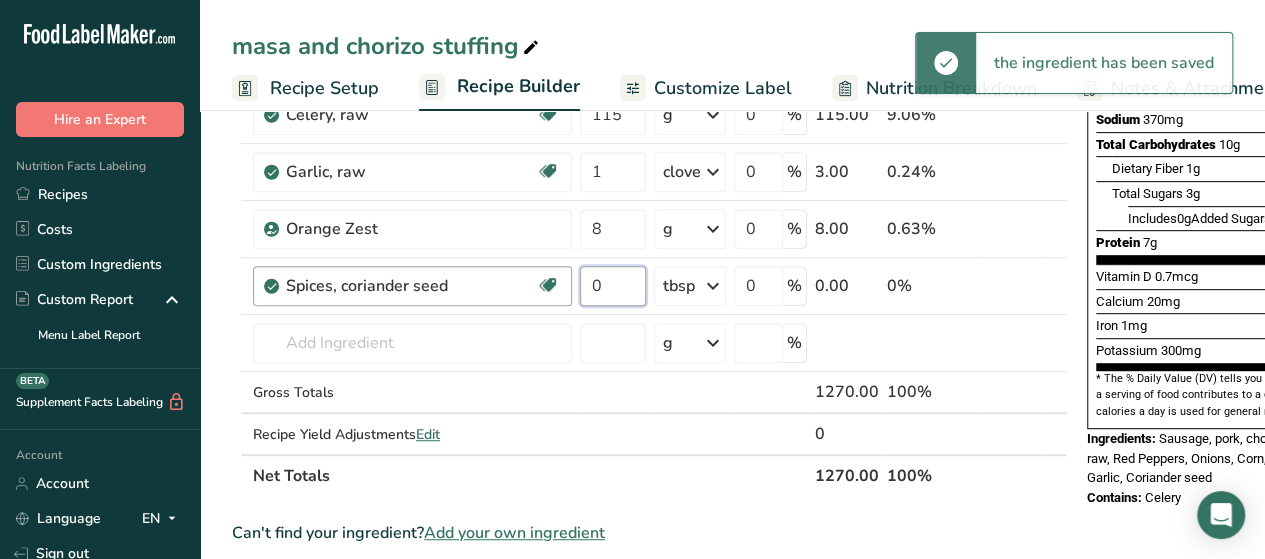 drag, startPoint x: 616, startPoint y: 277, endPoint x: 504, endPoint y: 279, distance: 112.01785 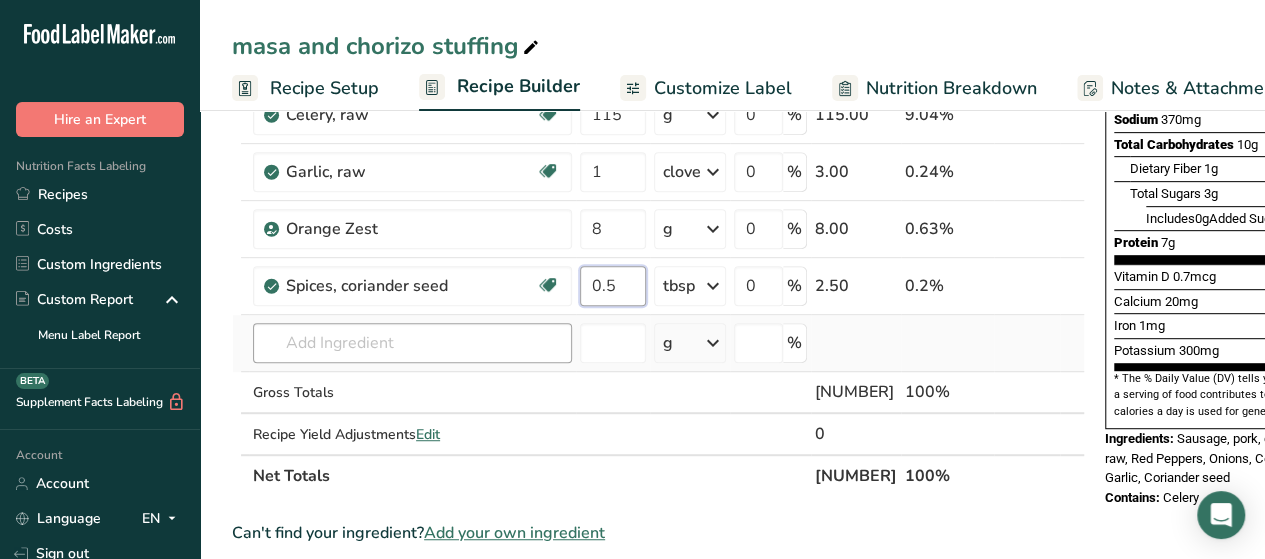 type on "0.5" 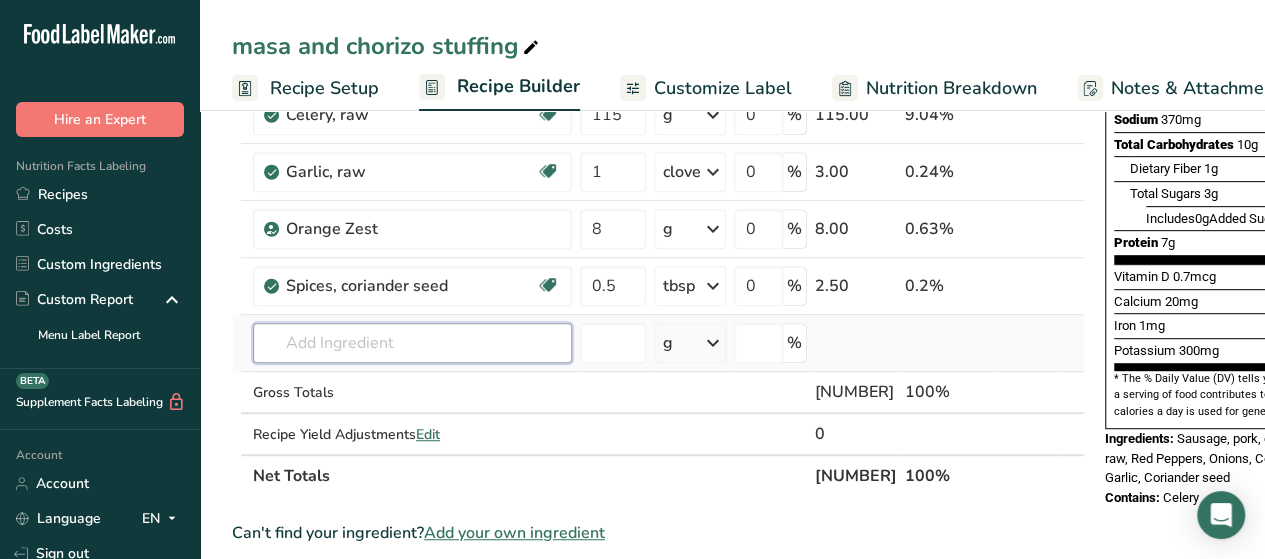 click on "Sausage, pork, chorizo, link or ground, raw
Dairy free
Gluten free
Soy free
454
g
Portions
1 oz
1 link (4" long)
Weight Units
g
kg
mg
See more
Volume Units
l
Volume units require a density conversion. If you know your ingredient's density enter it below. Otherwise, click on "RIA" our AI Regulatory bot - she will be able to help you
lb/ft3
g/cm3
Confirm
mL
lb/ft3
fl oz" at bounding box center [658, 156] 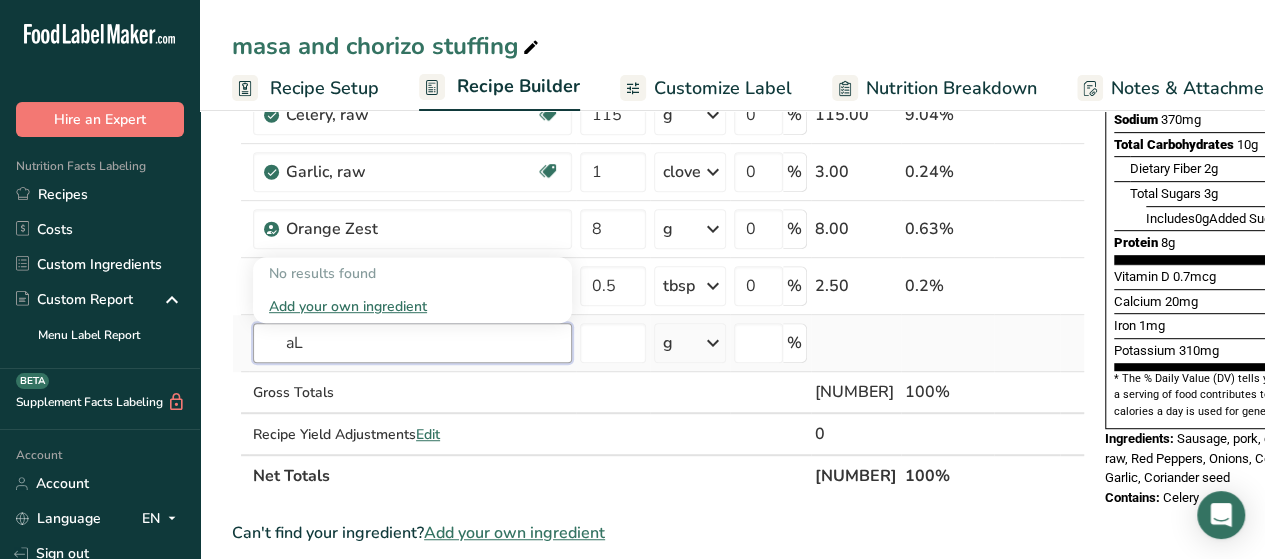 type on "a" 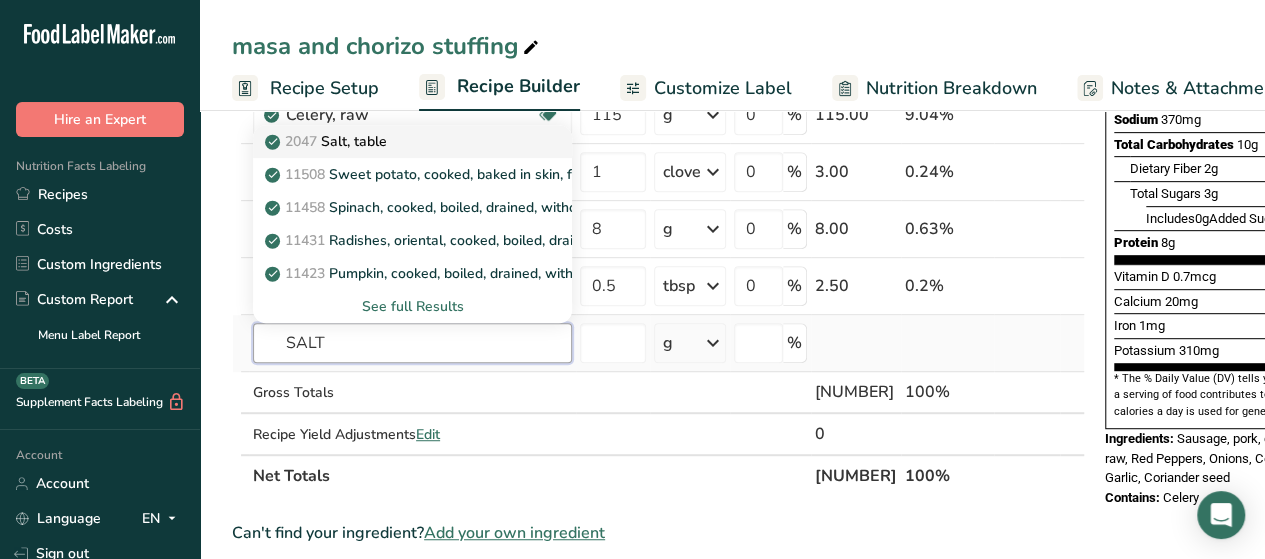 type on "SALT" 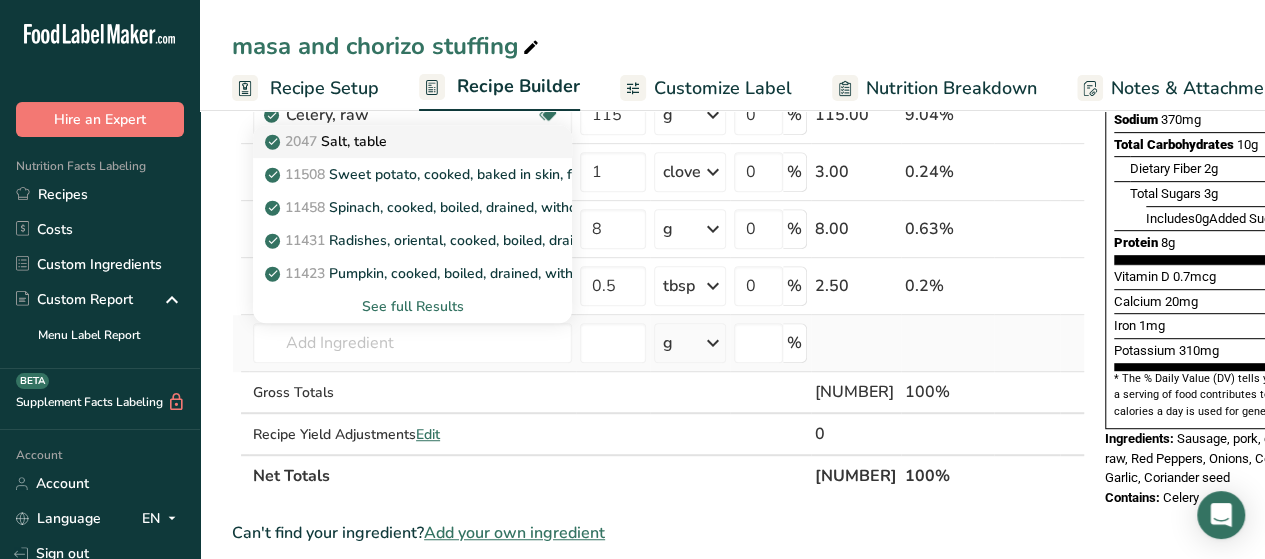 click on "2047
Salt, table" at bounding box center [396, 141] 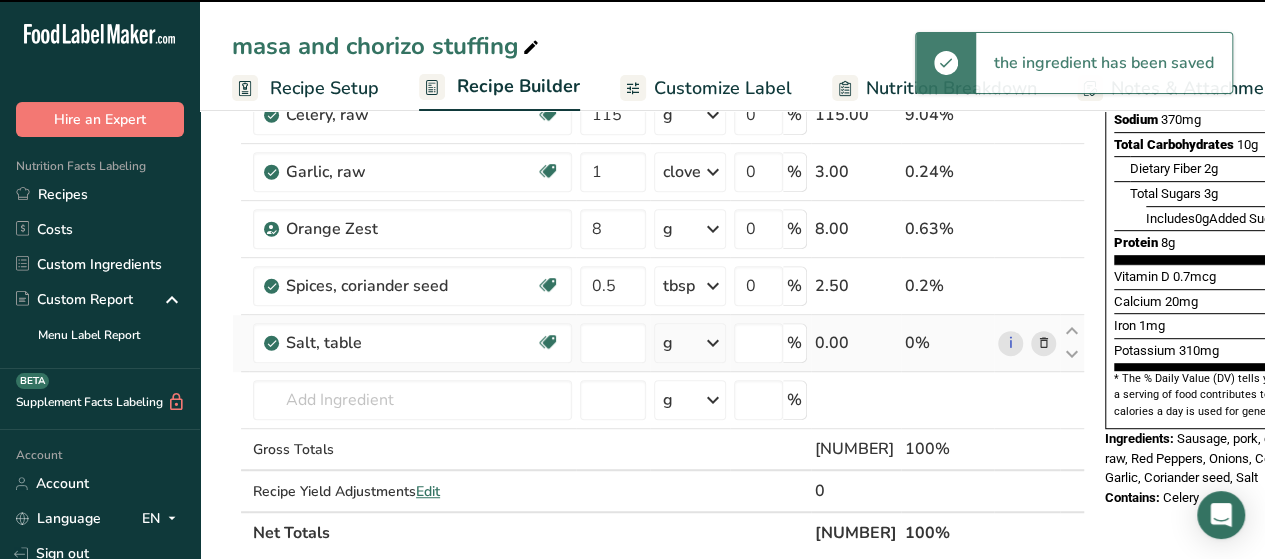 type on "0" 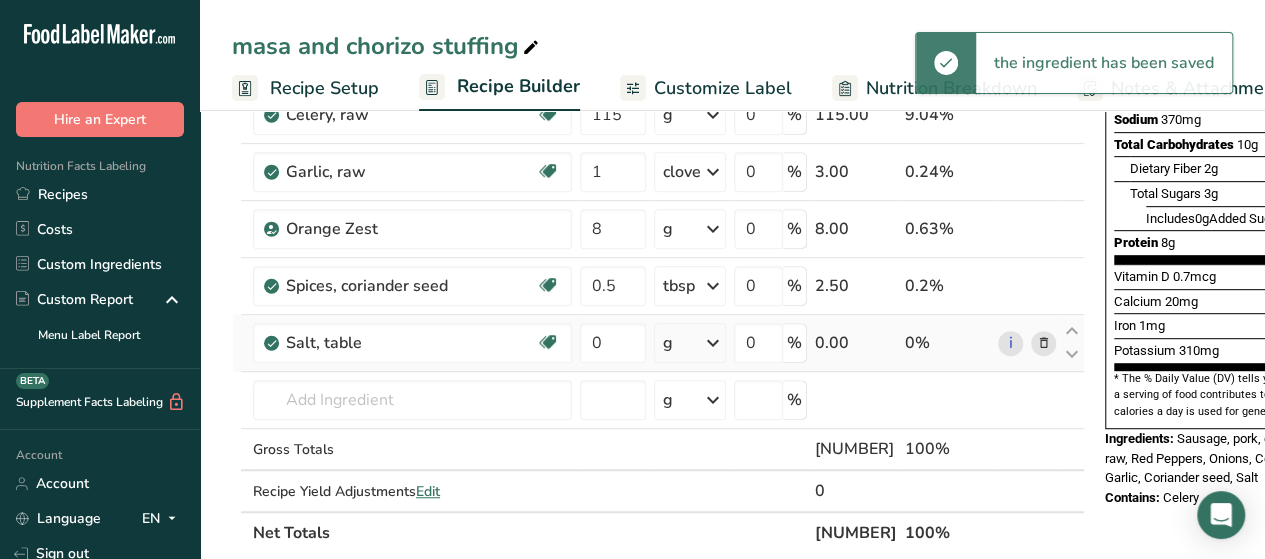 click at bounding box center (713, 343) 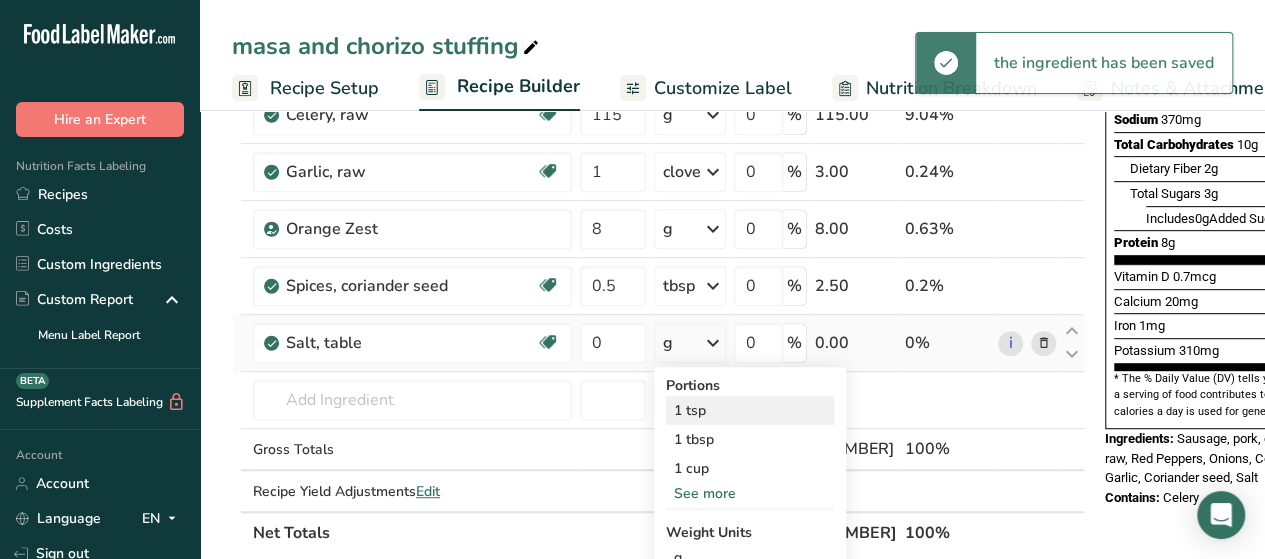 click on "1 tsp" at bounding box center (750, 410) 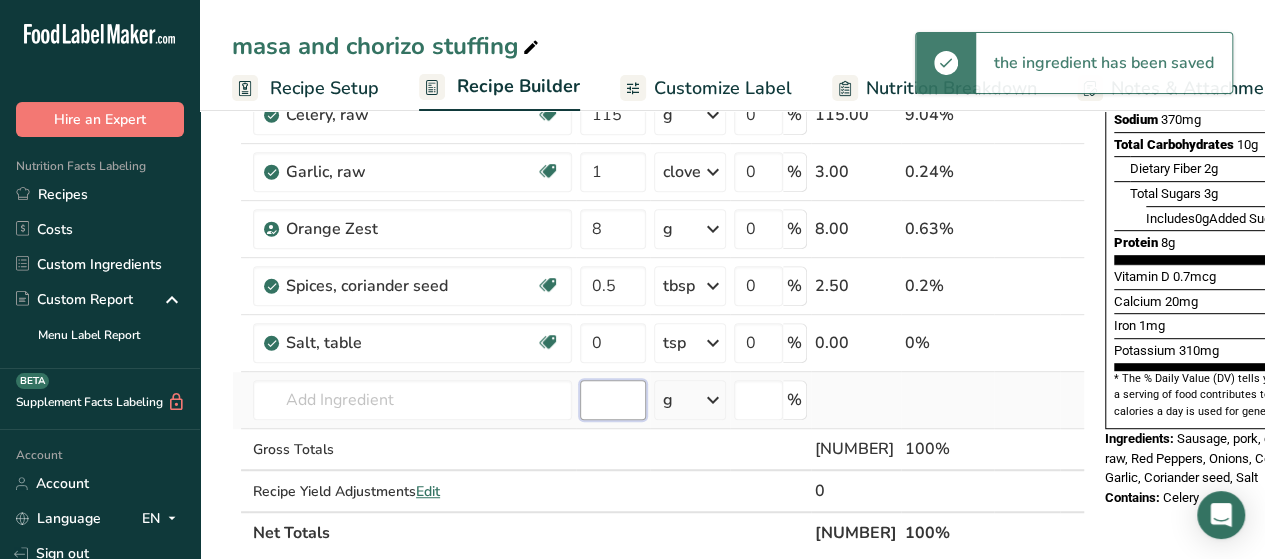 click at bounding box center (613, 400) 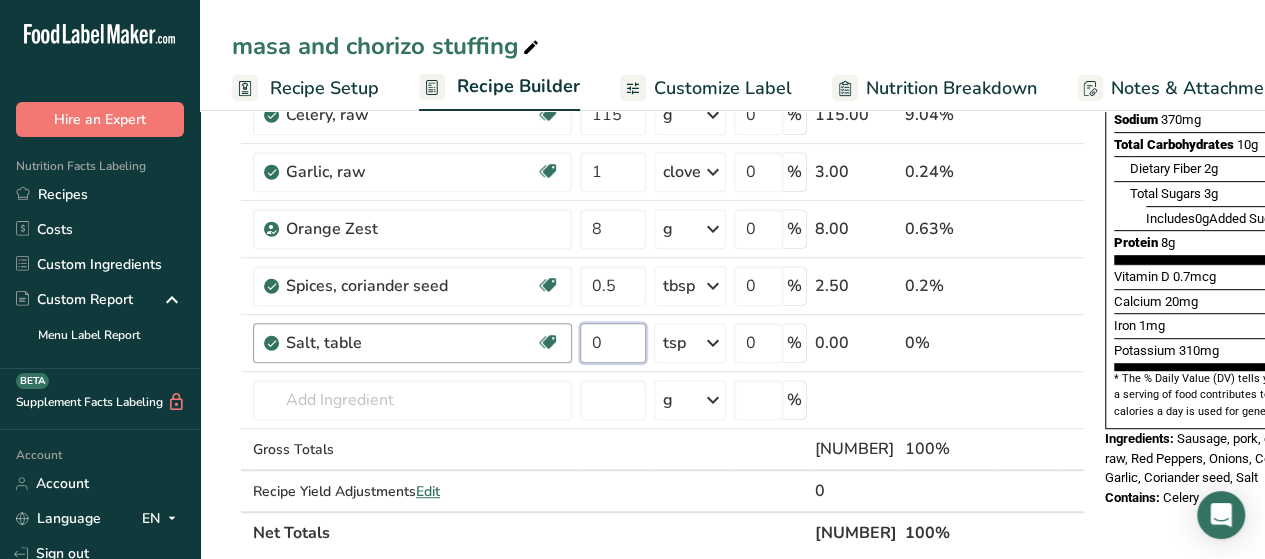 drag, startPoint x: 624, startPoint y: 349, endPoint x: 525, endPoint y: 348, distance: 99.00505 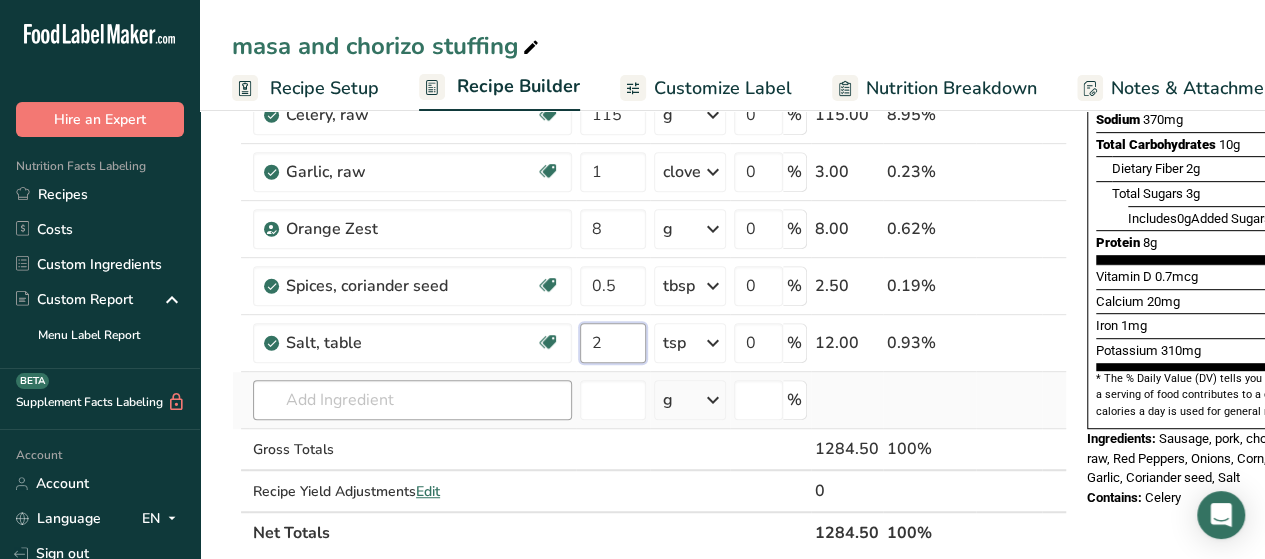 type on "2" 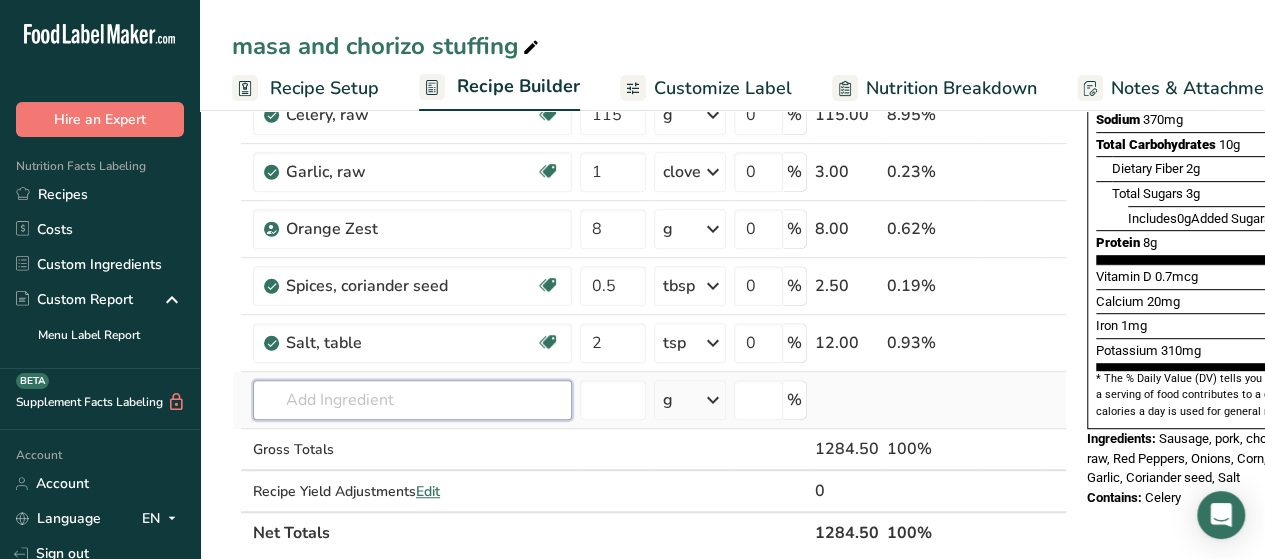 click on "Sausage, pork, chorizo, link or ground, raw
Dairy free
Gluten free
Soy free
454
g
Portions
1 oz
1 link (4" long)
Weight Units
g
kg
mg
See more
Volume Units
l
Volume units require a density conversion. If you know your ingredient's density enter it below. Otherwise, click on "RIA" our AI Regulatory bot - she will be able to help you
lb/ft3
g/cm3
Confirm
mL
lb/ft3
fl oz" at bounding box center (649, 185) 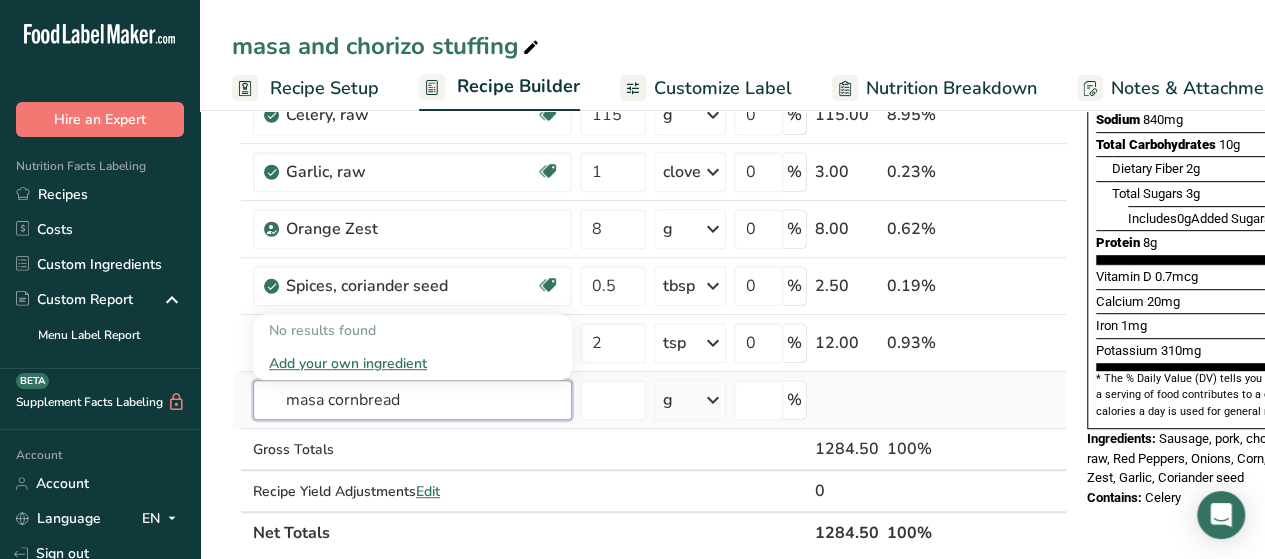 drag, startPoint x: 436, startPoint y: 403, endPoint x: 263, endPoint y: 401, distance: 173.01157 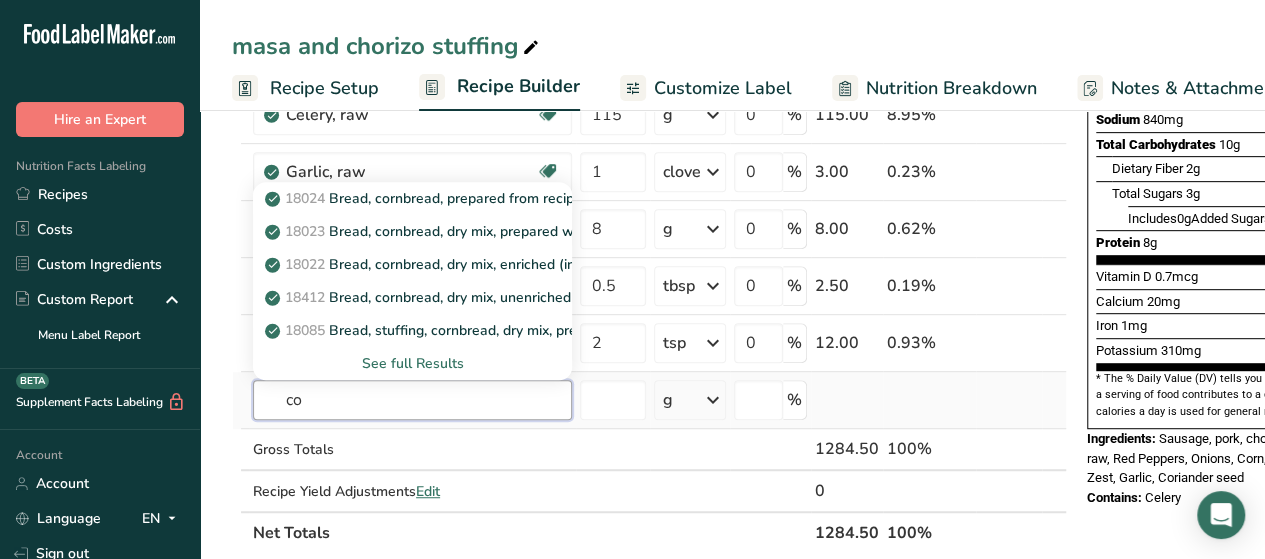type on "c" 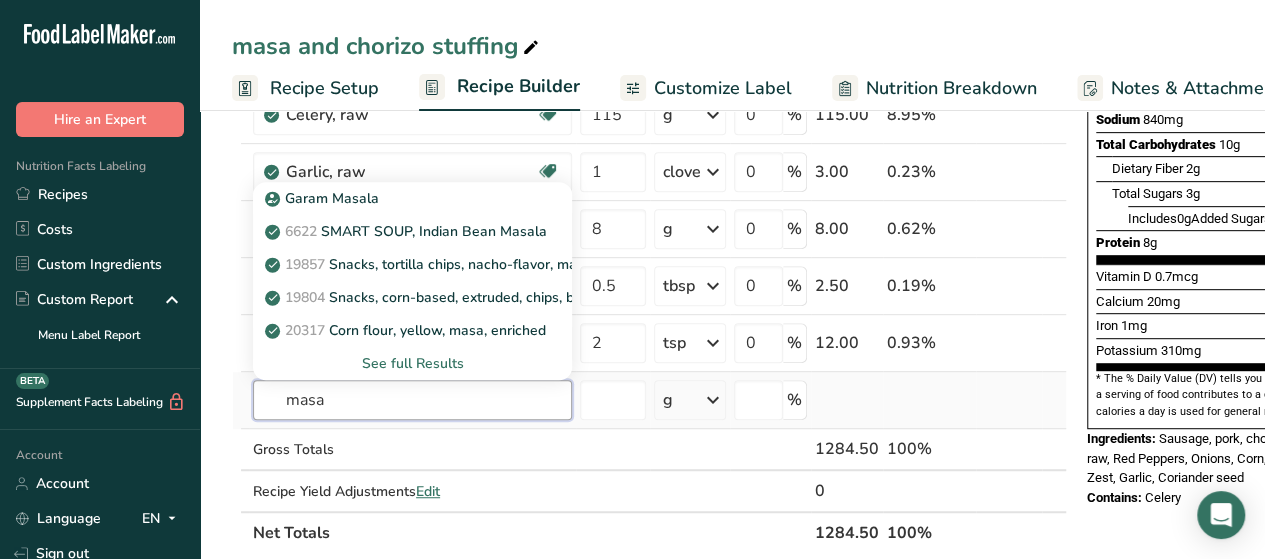 type on "masa" 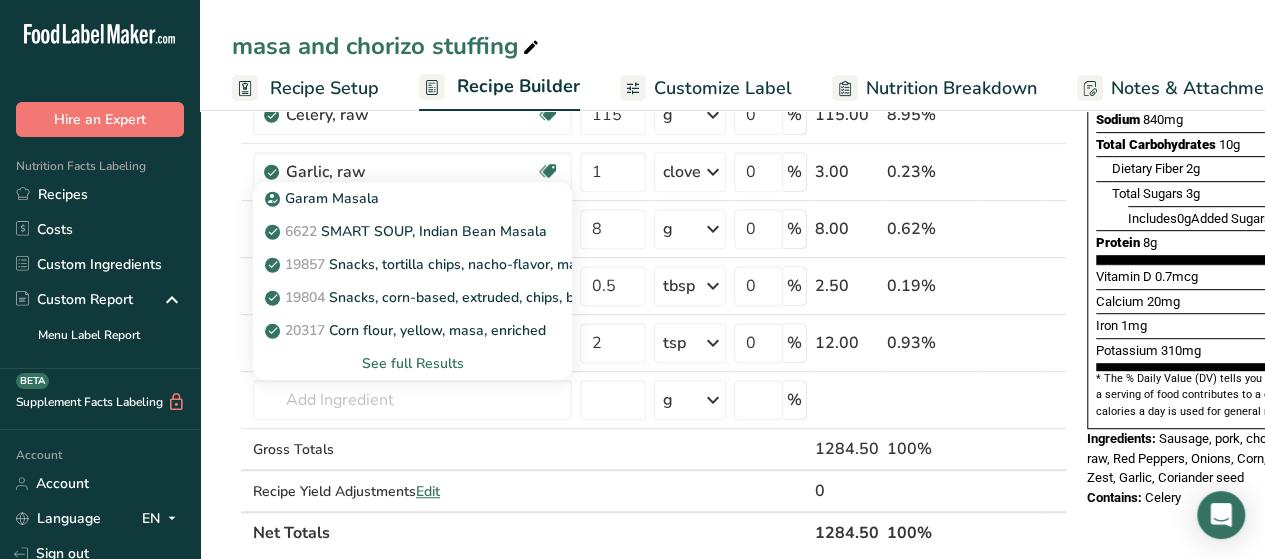 click on "See full Results" at bounding box center [412, 363] 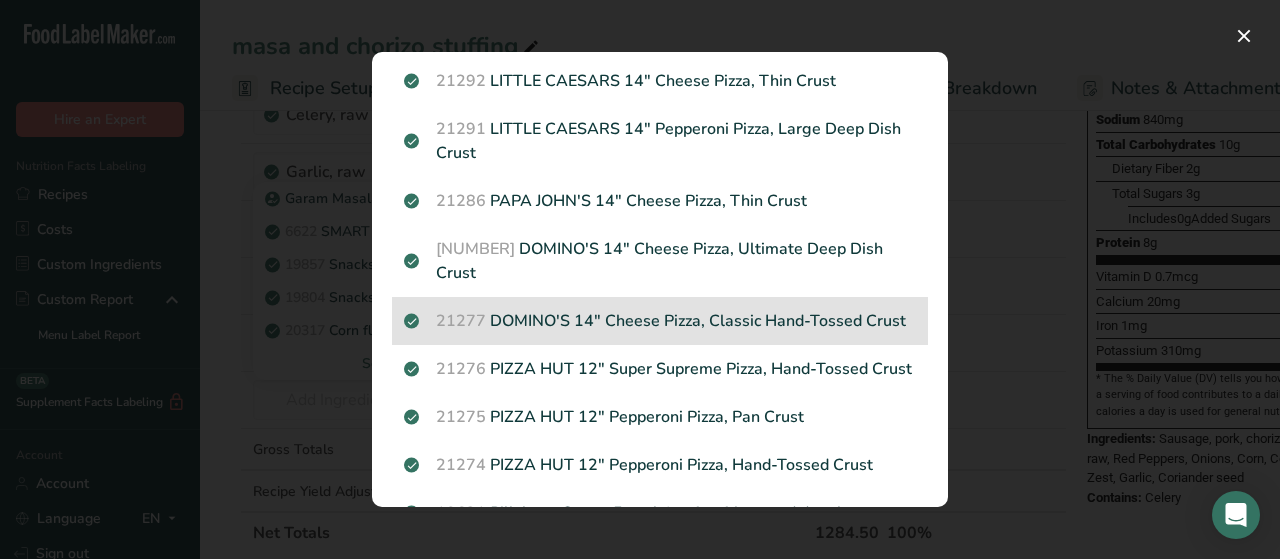 scroll, scrollTop: 2100, scrollLeft: 0, axis: vertical 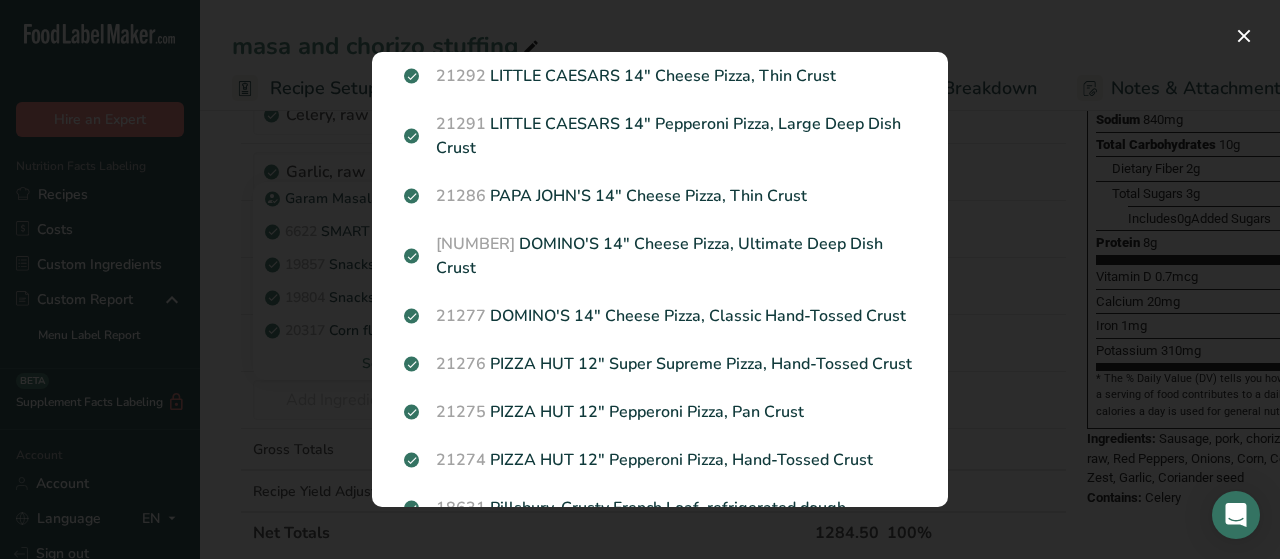 click at bounding box center [640, 279] 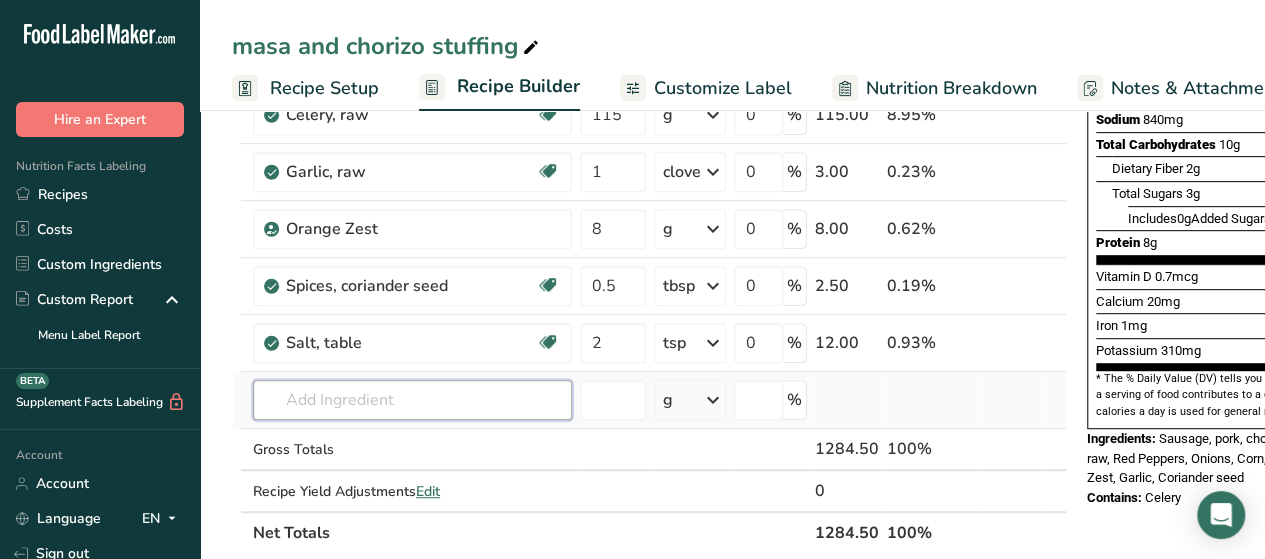 click at bounding box center [412, 400] 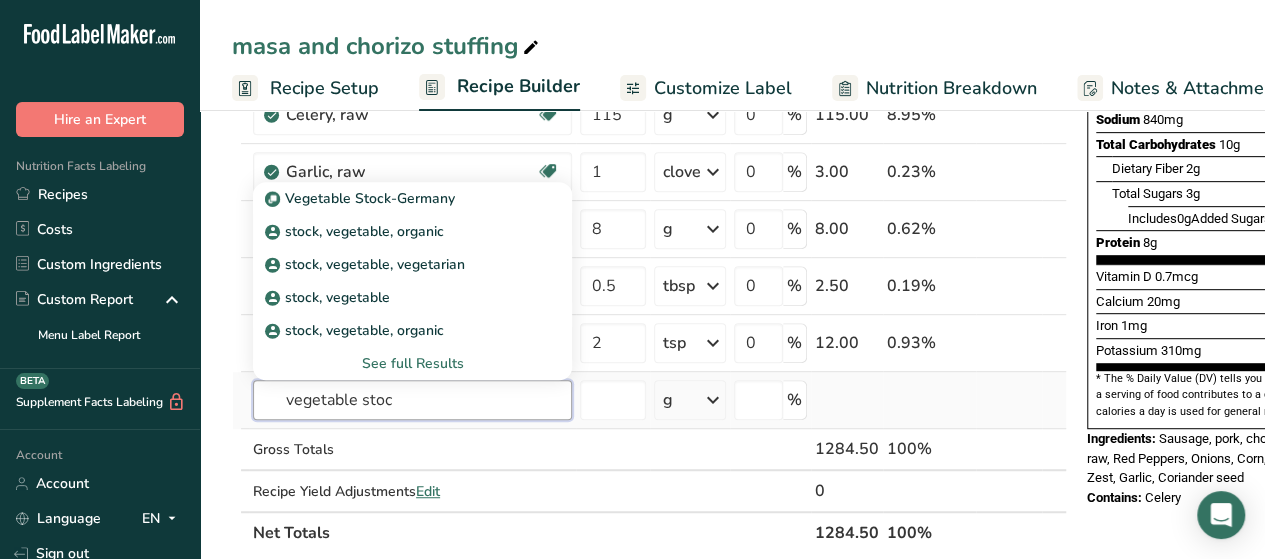 drag, startPoint x: 415, startPoint y: 405, endPoint x: 254, endPoint y: 405, distance: 161 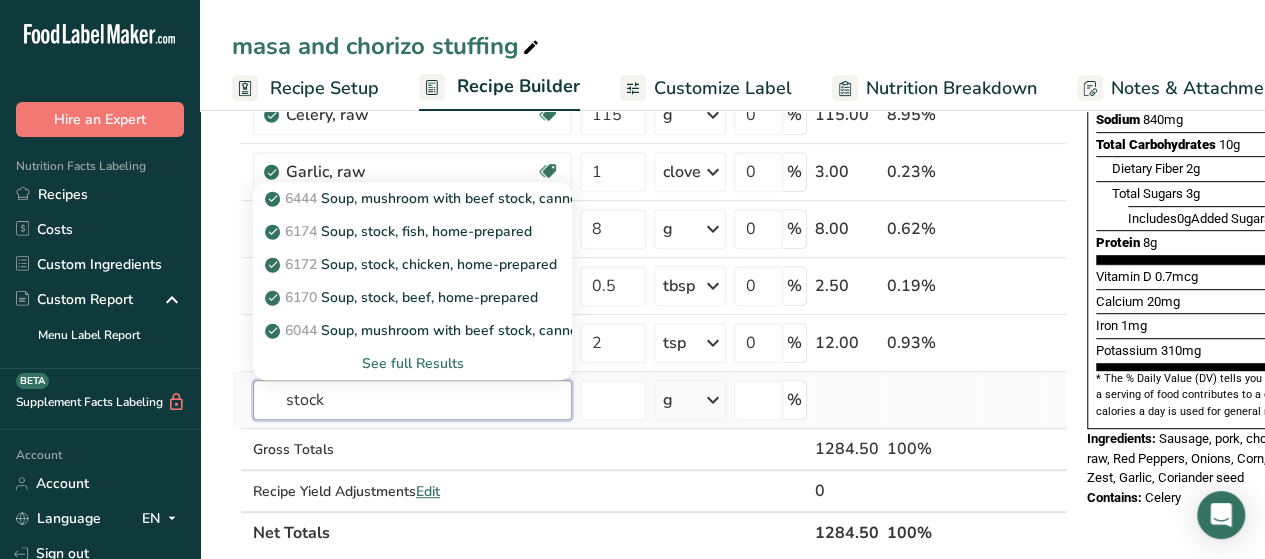 type on "stock" 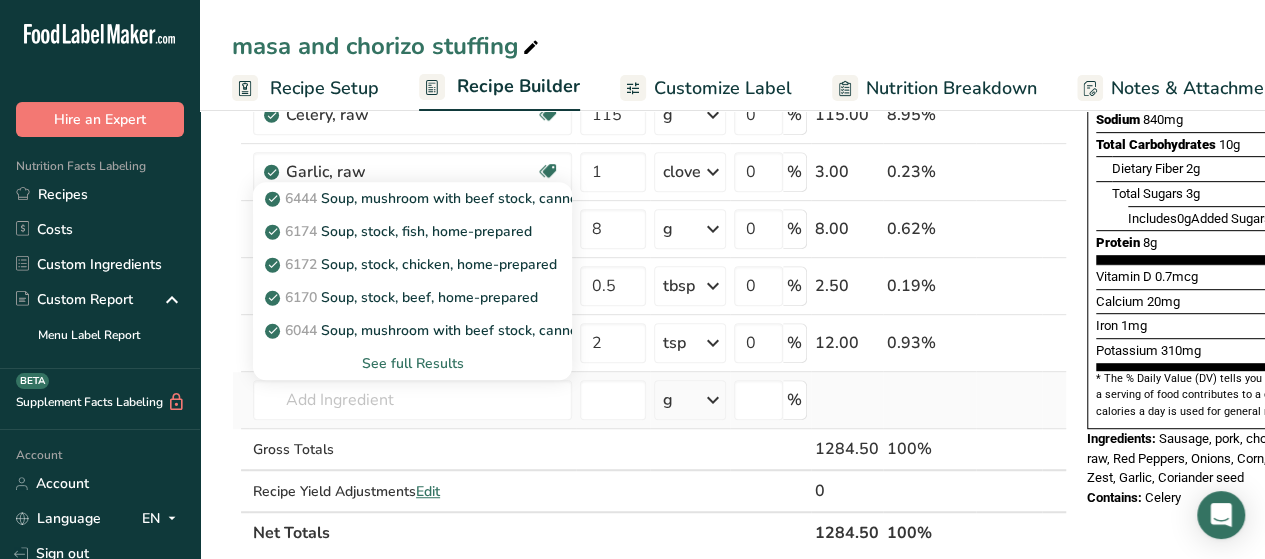 click on "See full Results" at bounding box center (412, 363) 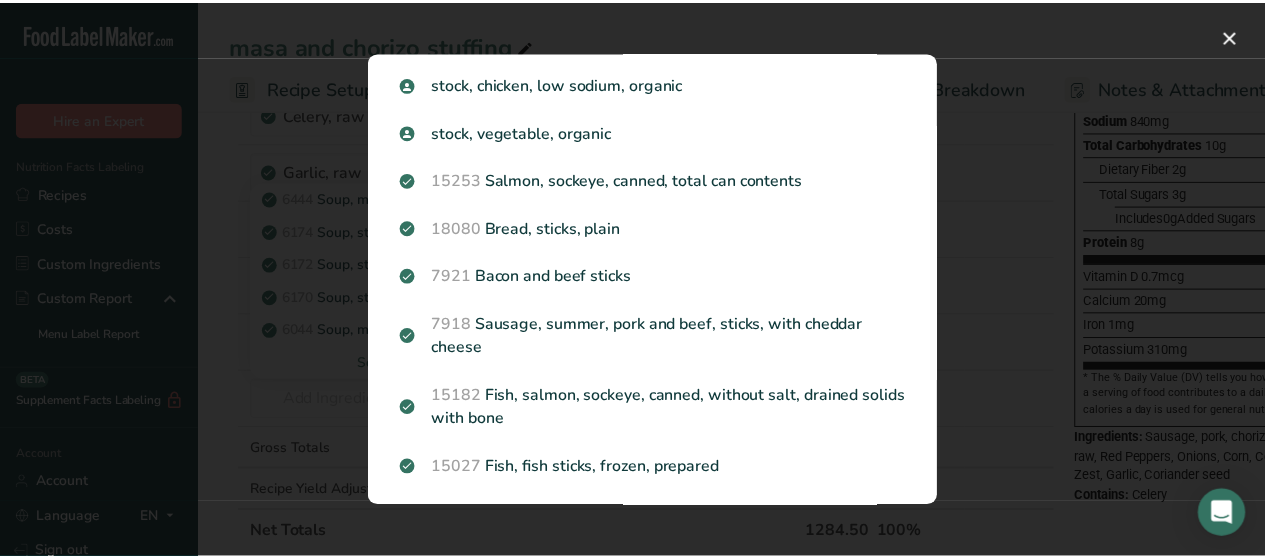 scroll, scrollTop: 800, scrollLeft: 0, axis: vertical 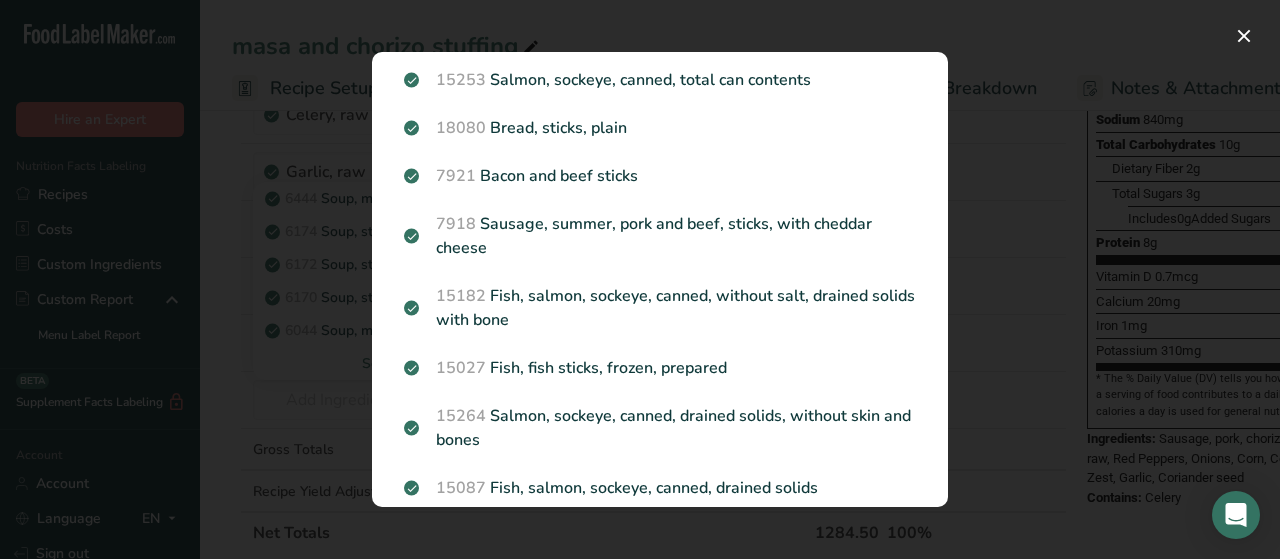 click at bounding box center (640, 279) 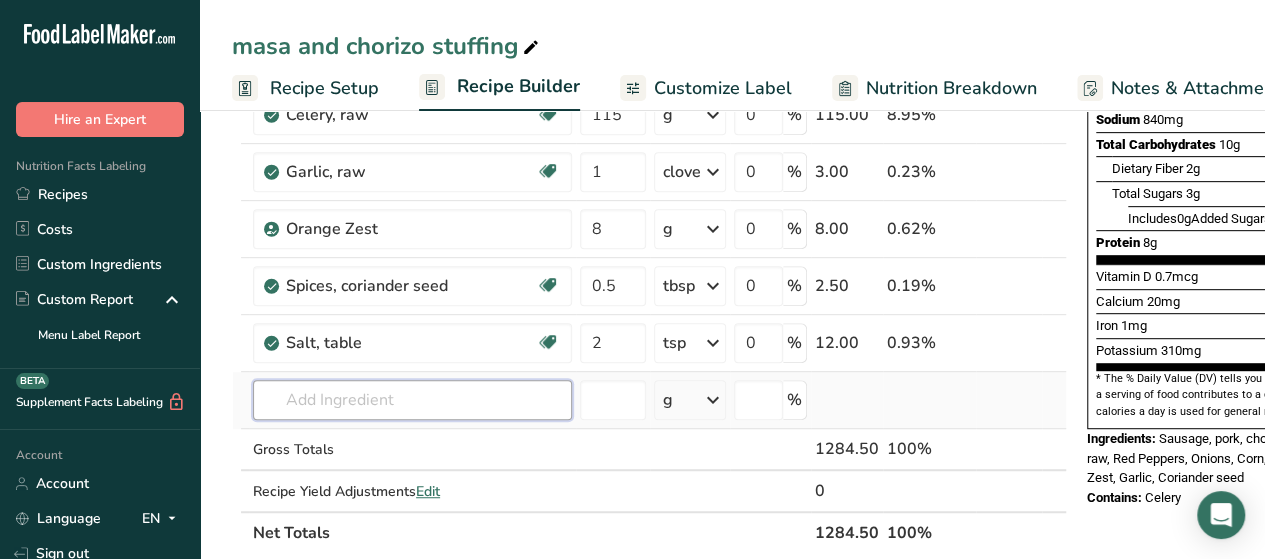 click at bounding box center [412, 400] 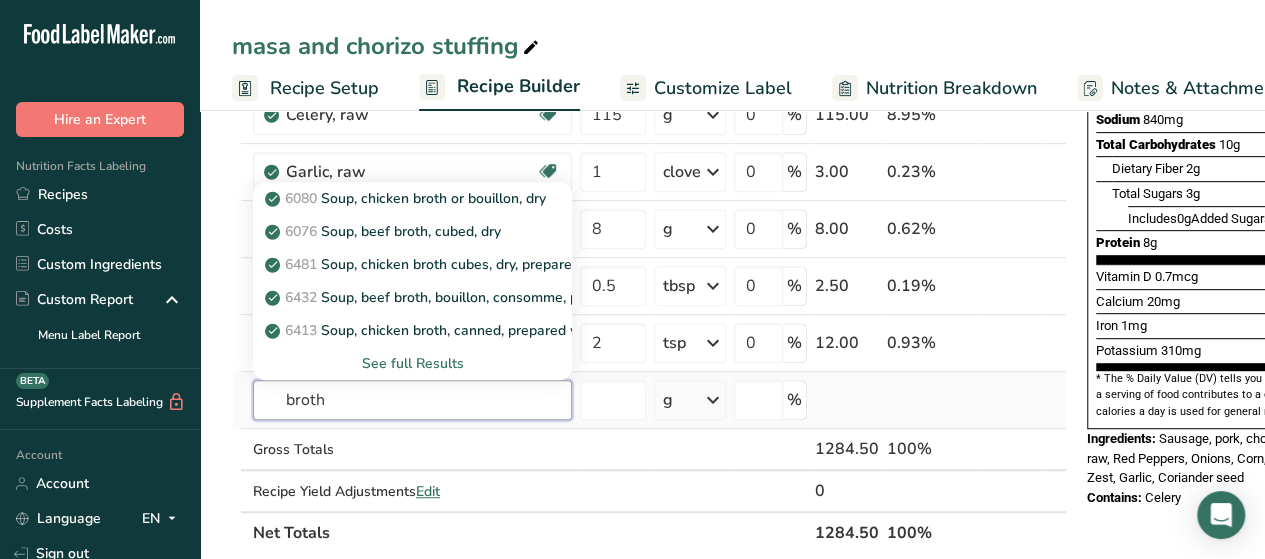 type on "broth" 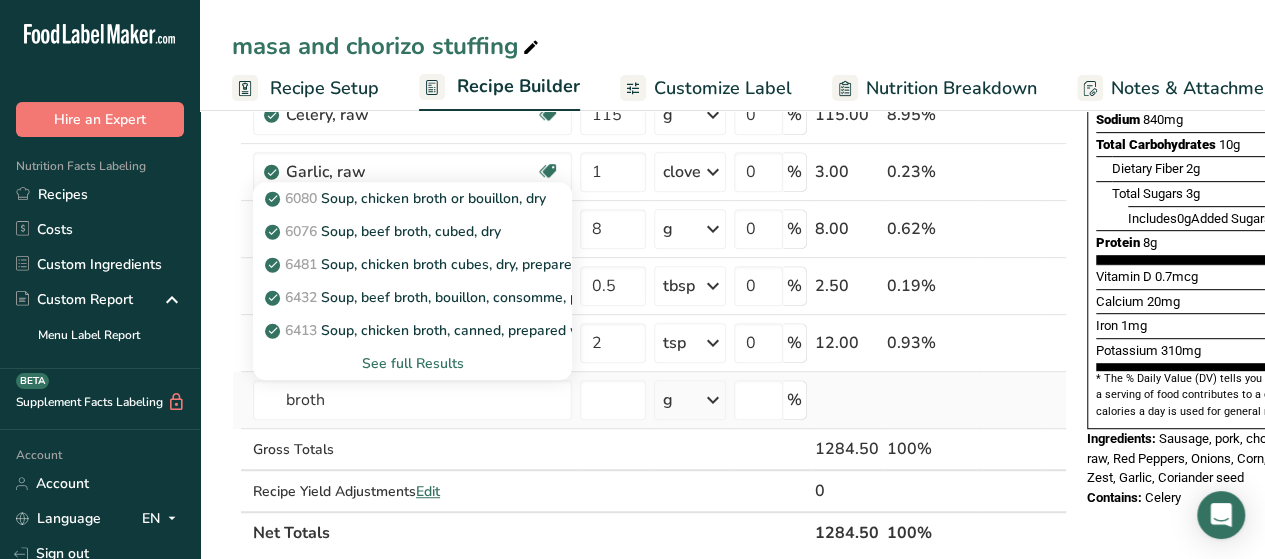 type 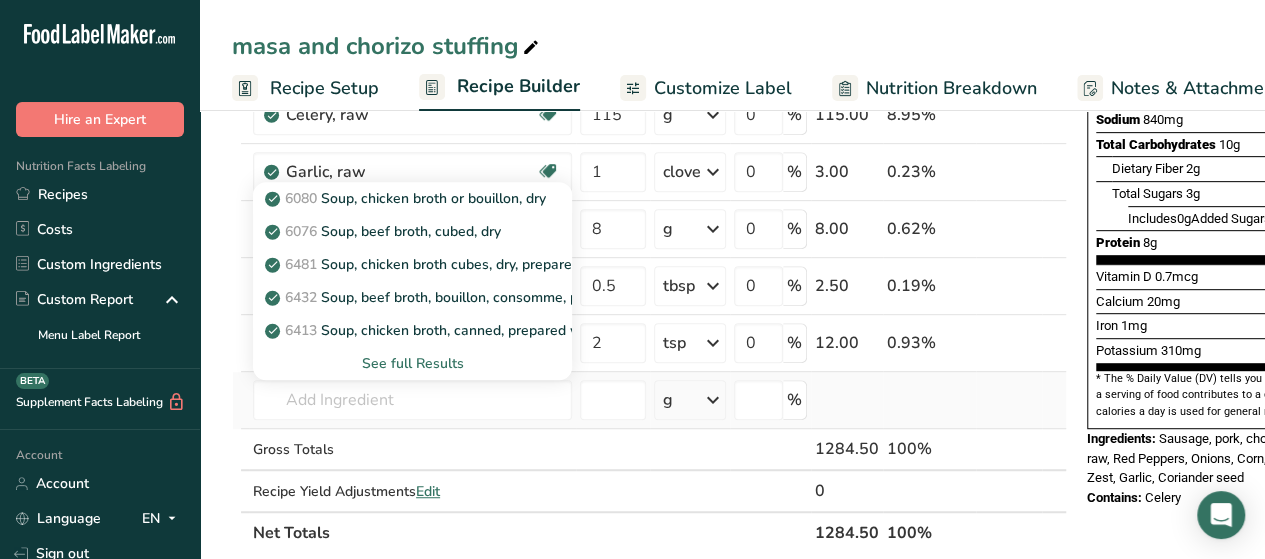 click on "See full Results" at bounding box center [412, 363] 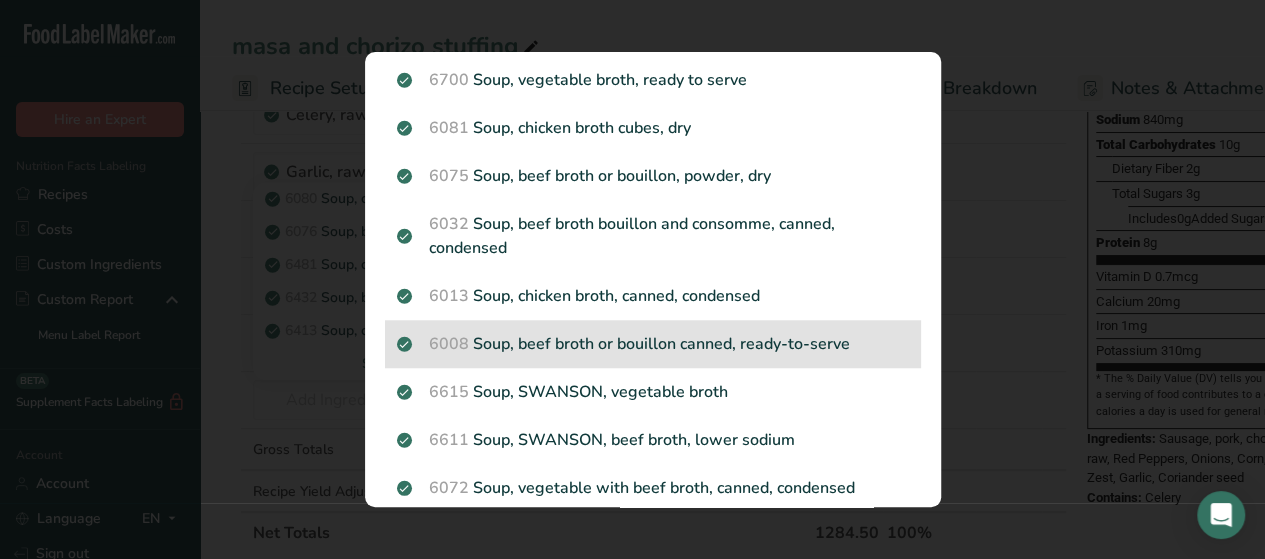 scroll, scrollTop: 824, scrollLeft: 0, axis: vertical 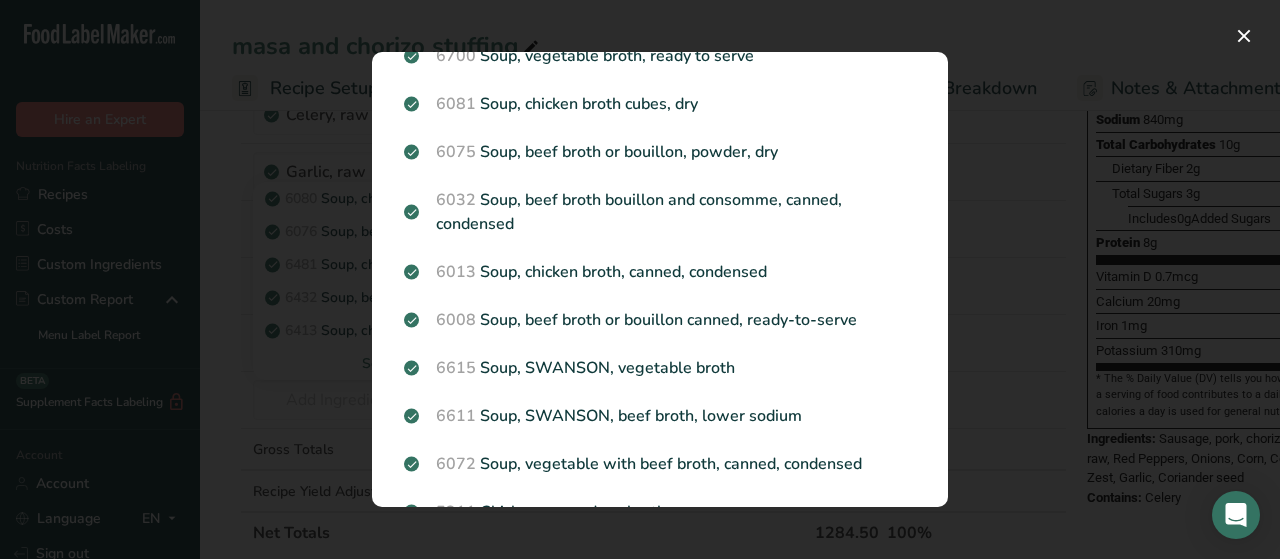 click on "6615
Soup, SWANSON, vegetable broth" at bounding box center [660, 368] 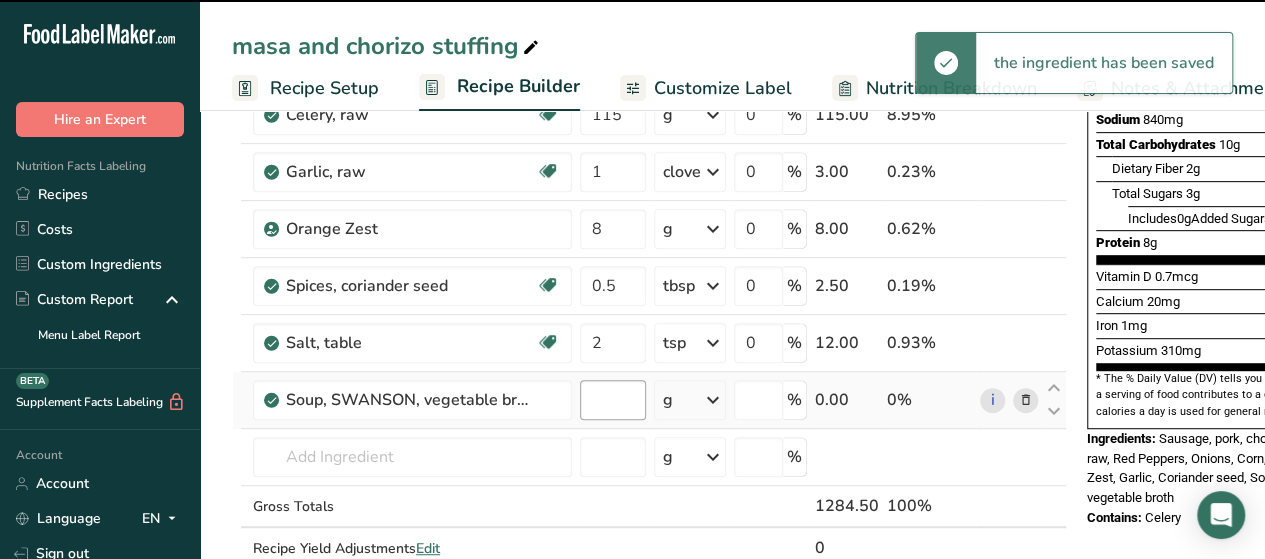 type on "0" 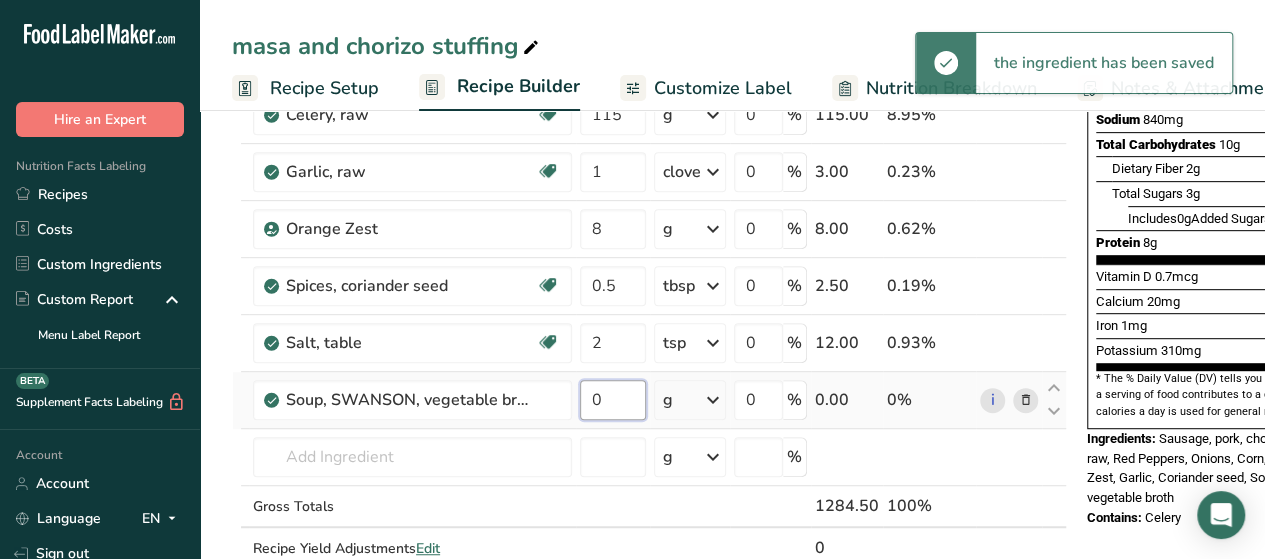 drag, startPoint x: 628, startPoint y: 400, endPoint x: 576, endPoint y: 406, distance: 52.34501 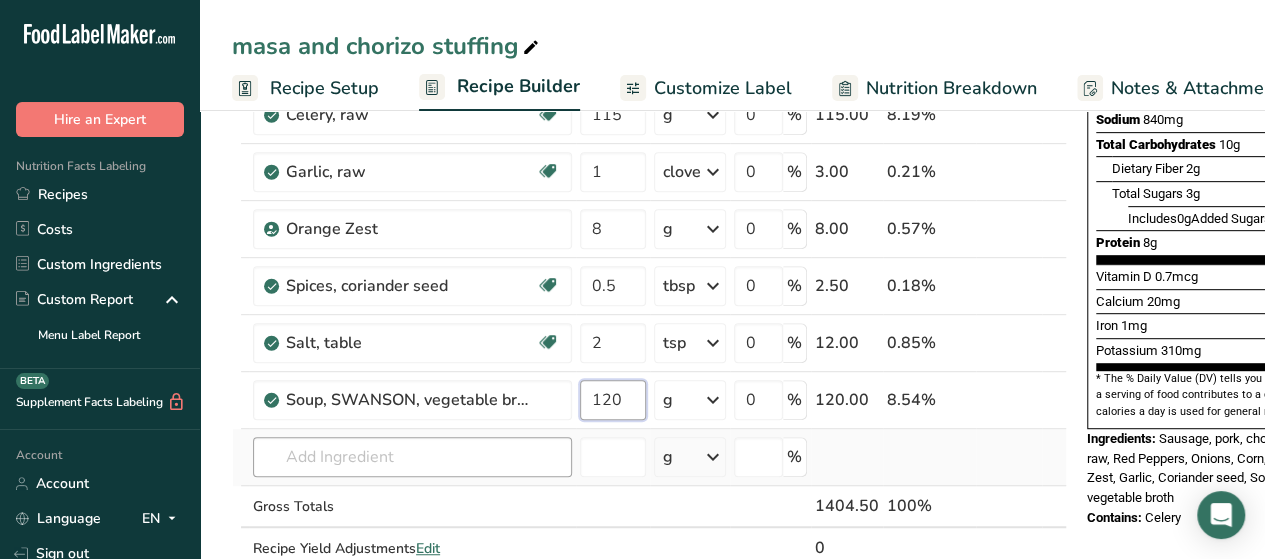 type on "120" 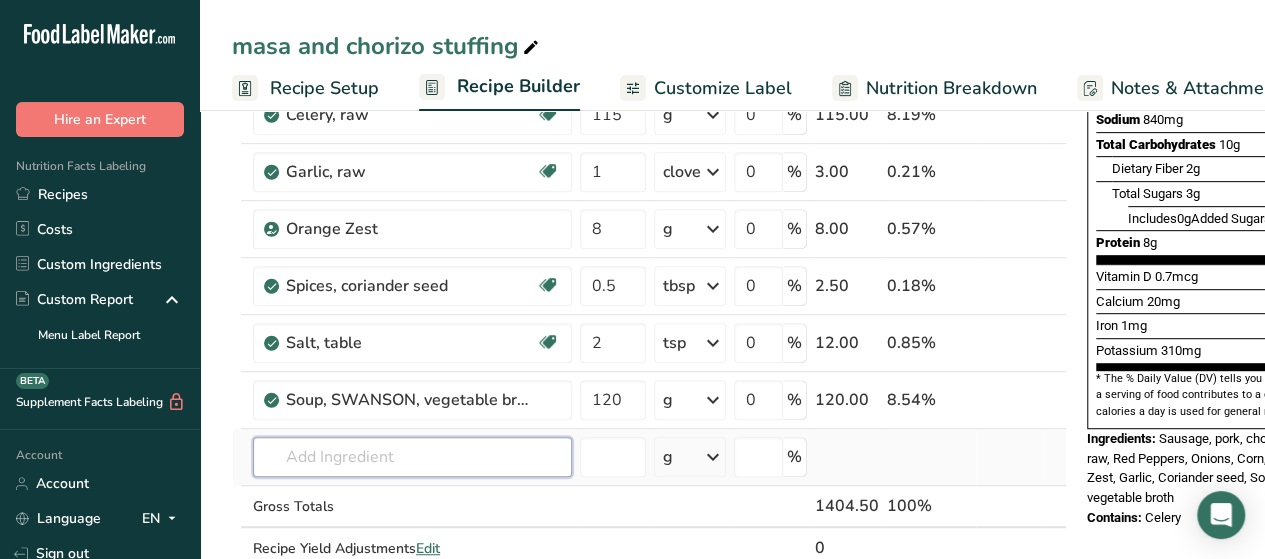 click on "Sausage, pork, chorizo, link or ground, raw
Dairy free
Gluten free
Soy free
454
g
Portions
1 oz
1 link (4" long)
Weight Units
g
kg
mg
See more
Volume Units
l
Volume units require a density conversion. If you know your ingredient's density enter it below. Otherwise, click on "RIA" our AI Regulatory bot - she will be able to help you
lb/ft3
g/cm3
Confirm
mL
lb/ft3
fl oz" at bounding box center (649, 213) 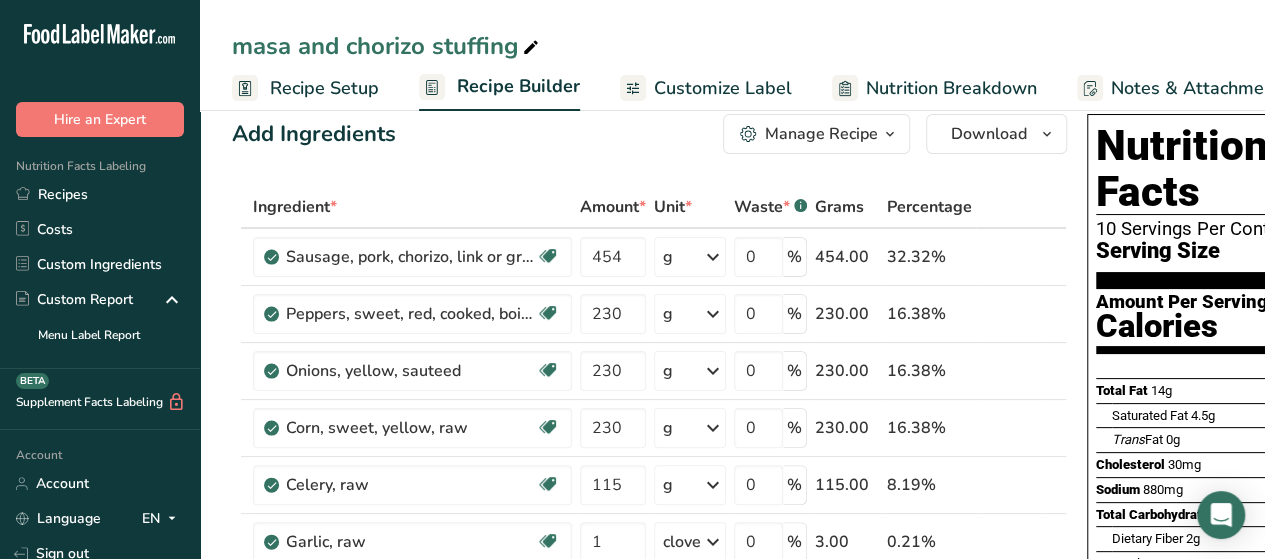 scroll, scrollTop: 0, scrollLeft: 0, axis: both 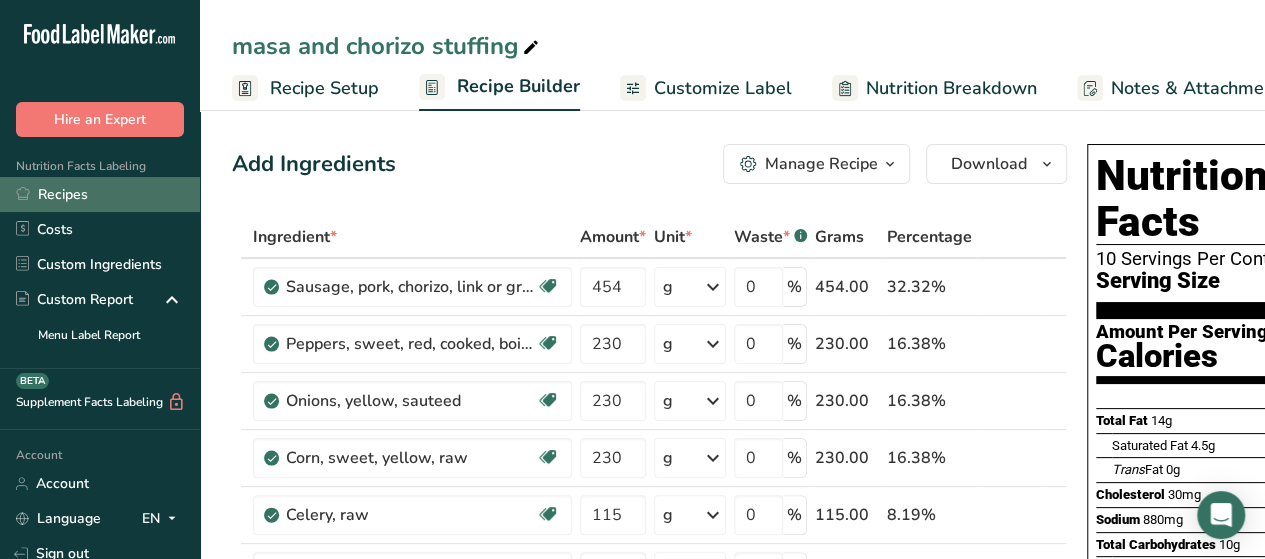 click on "Recipes" at bounding box center (100, 194) 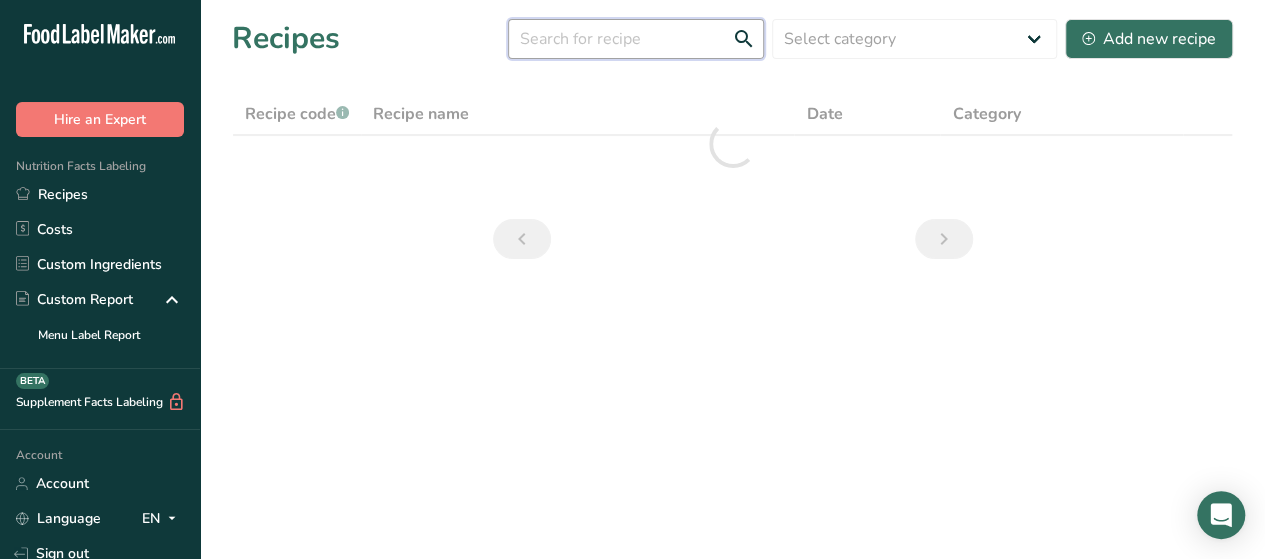 click at bounding box center [636, 39] 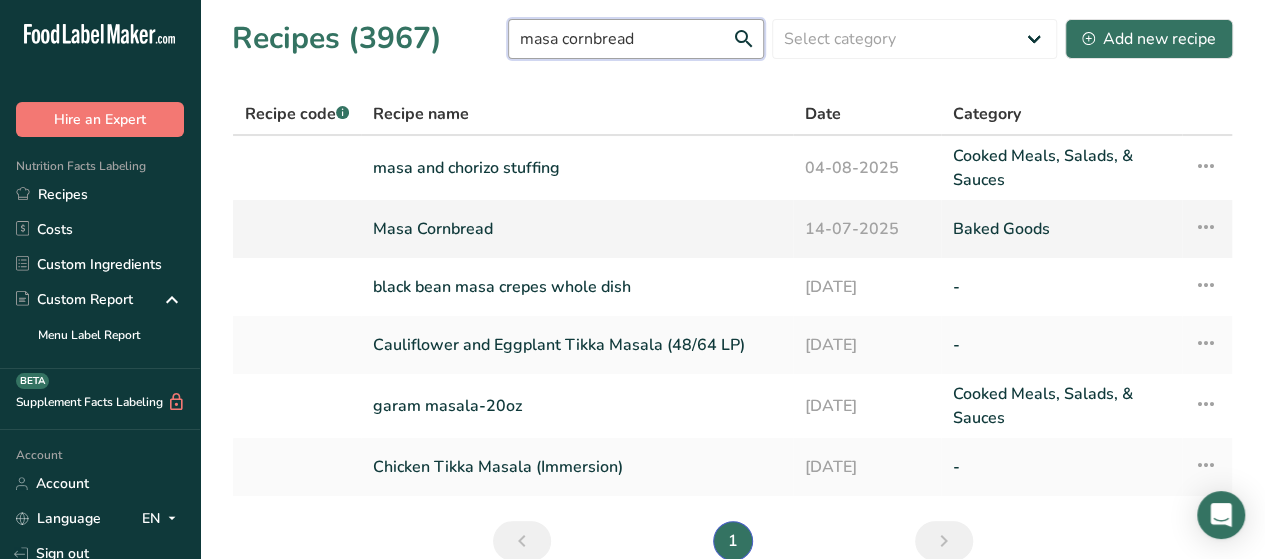 type on "masa cornbread" 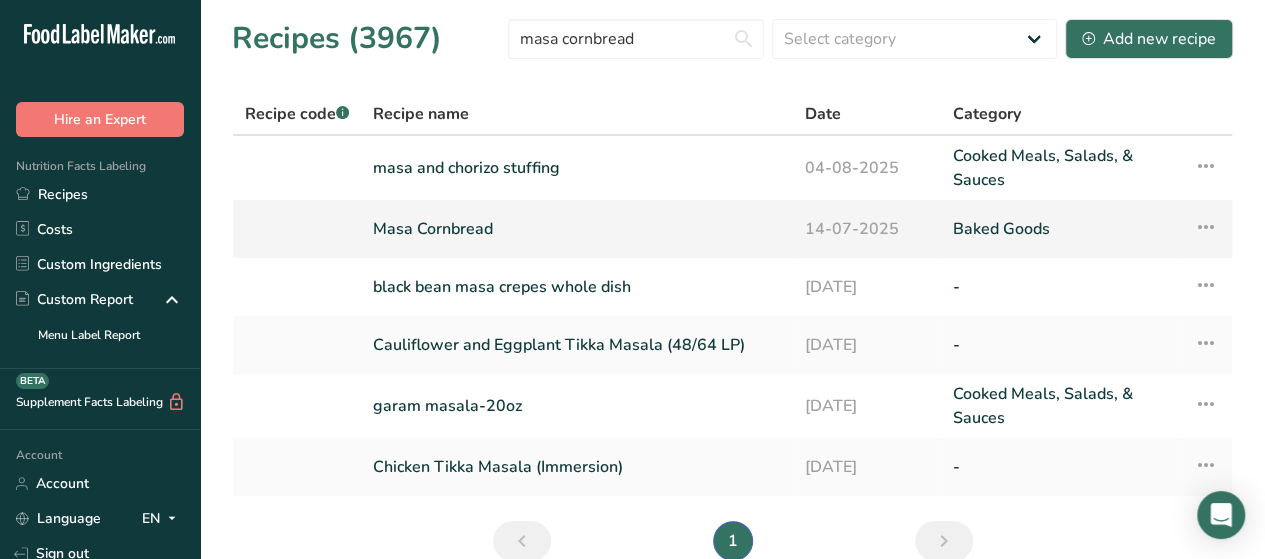 click on "Masa Cornbread" at bounding box center [577, 229] 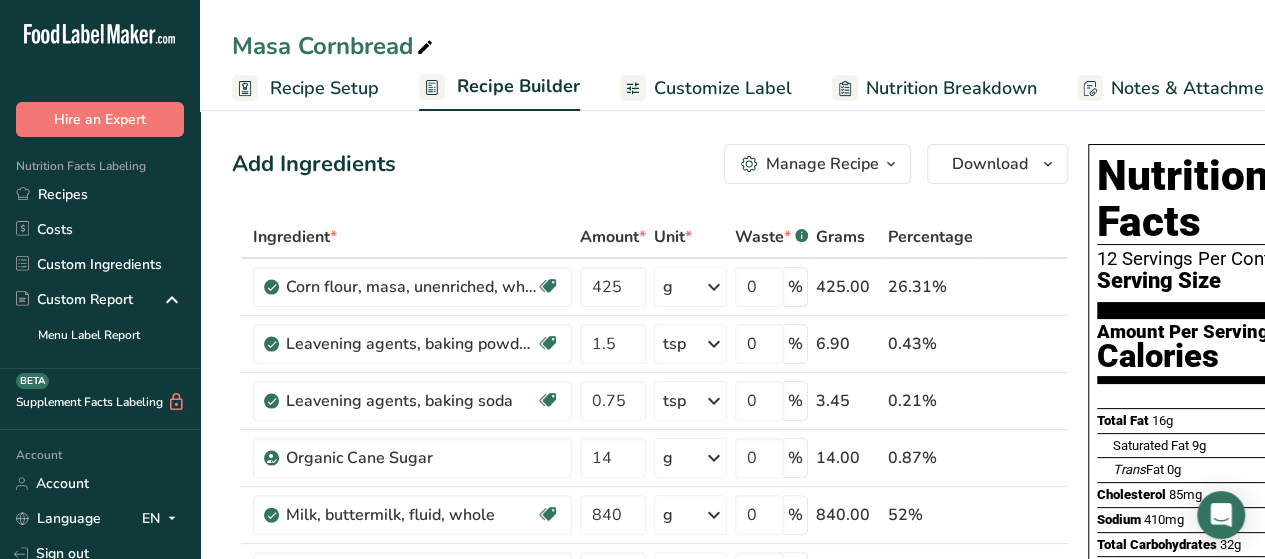 click at bounding box center [891, 164] 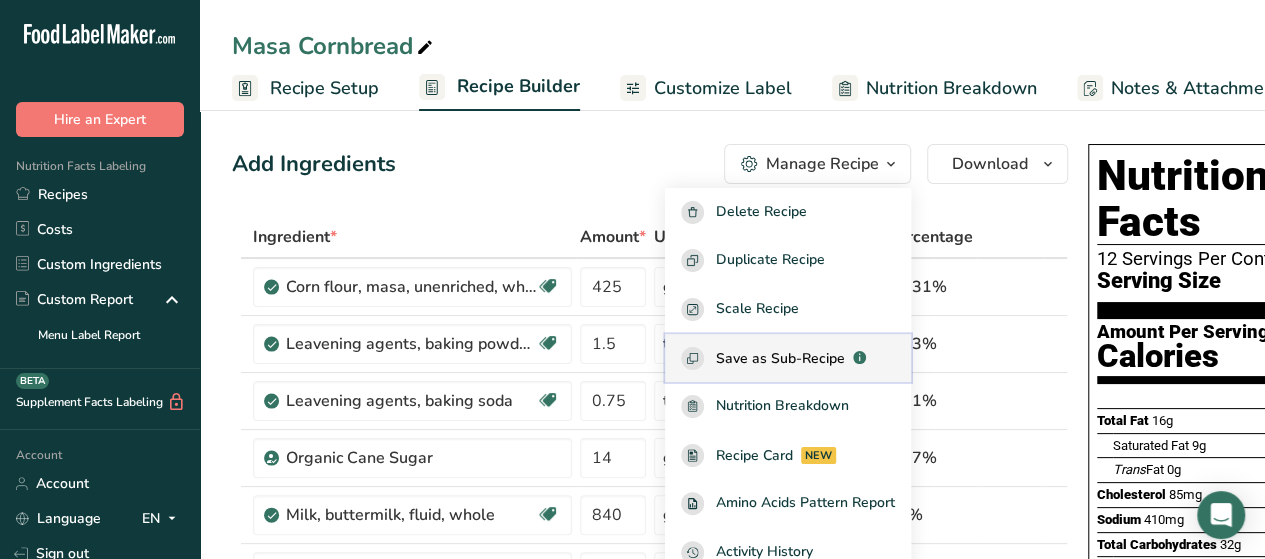 click on "Save as Sub-Recipe" at bounding box center [780, 358] 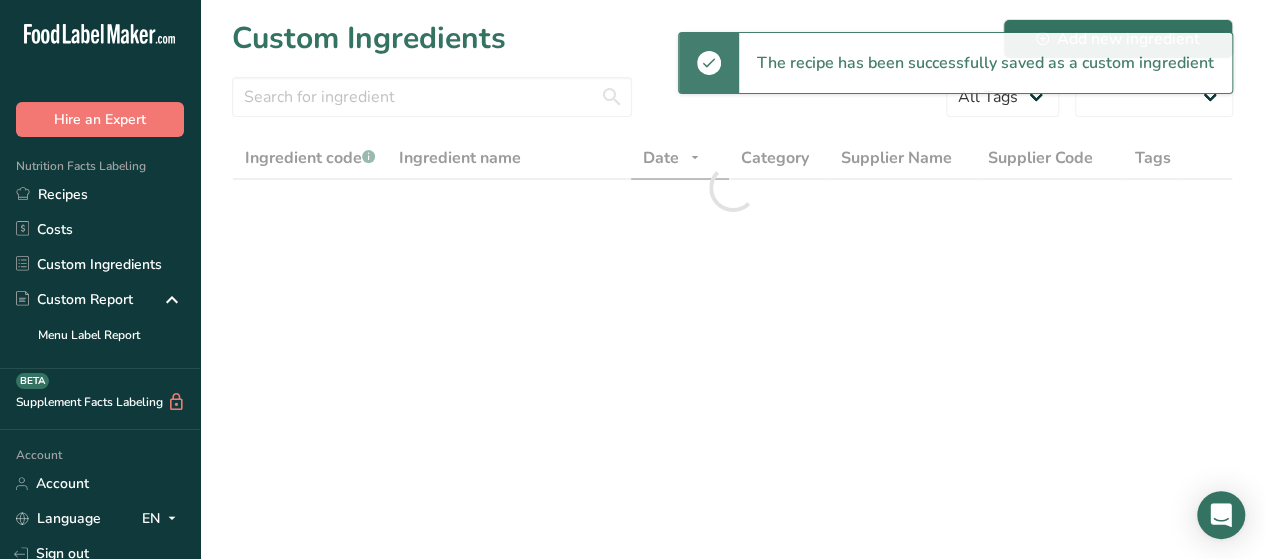 select on "30" 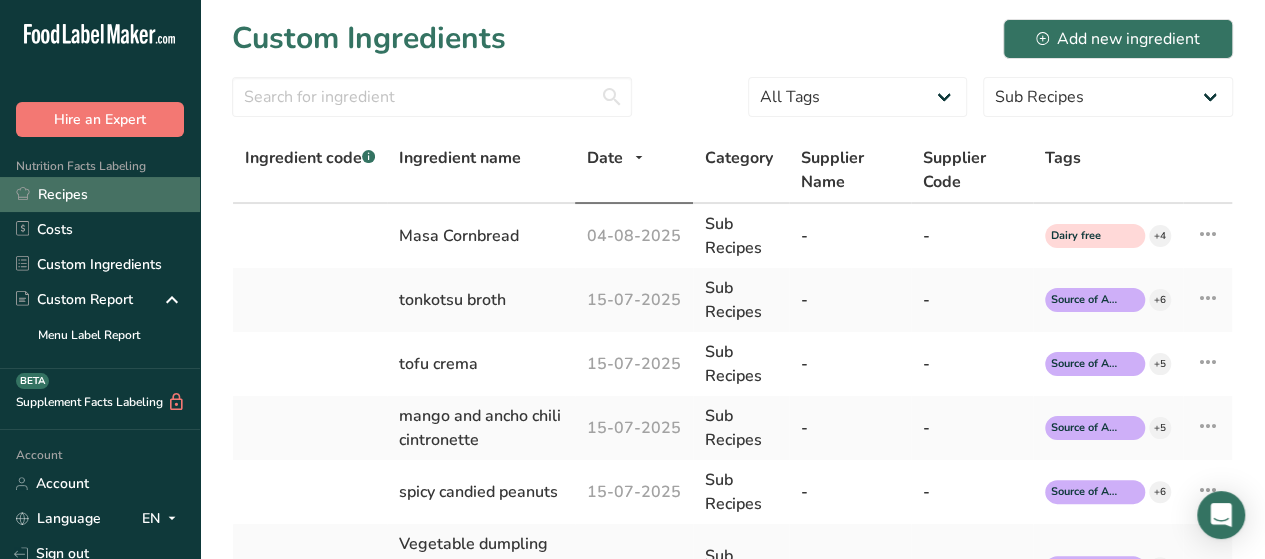 click on "Recipes" at bounding box center [100, 194] 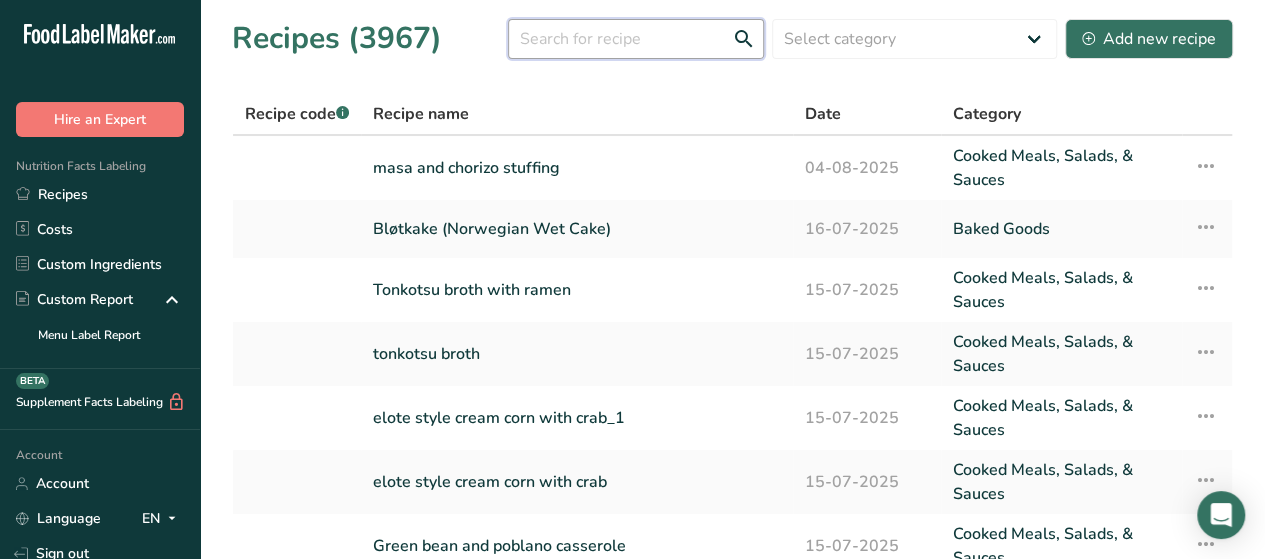 click at bounding box center [636, 39] 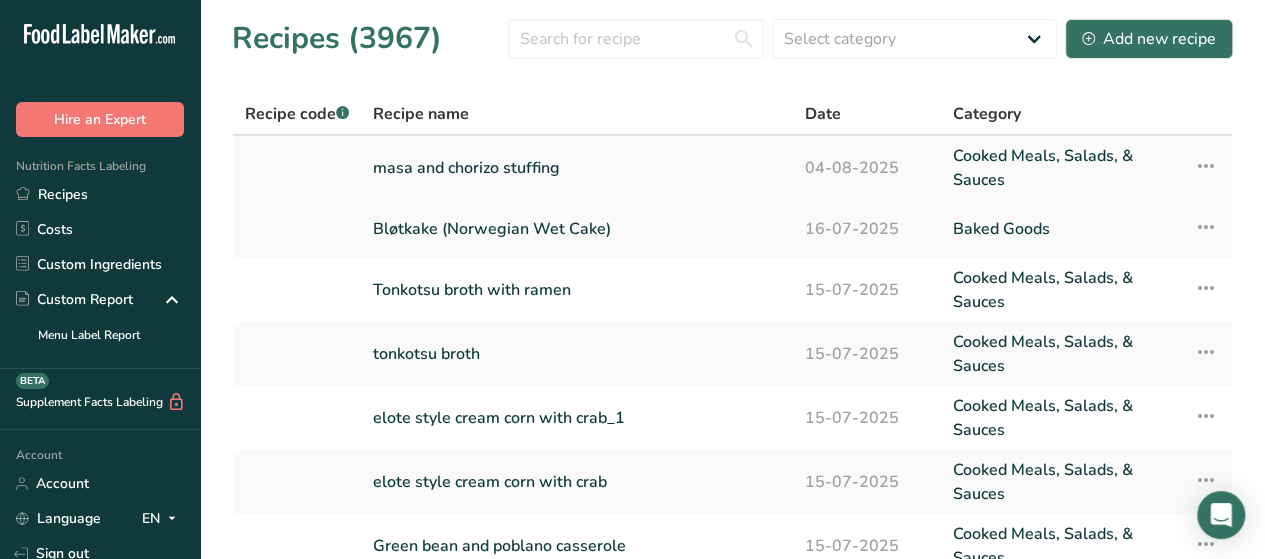 click on "masa and chorizo stuffing" at bounding box center [577, 168] 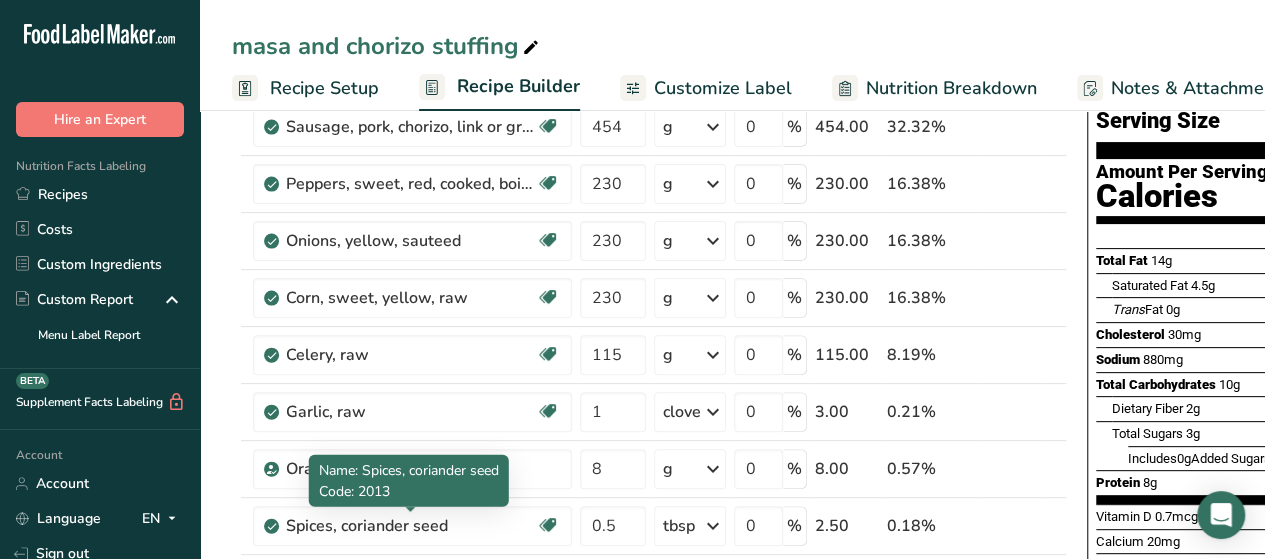 scroll, scrollTop: 500, scrollLeft: 0, axis: vertical 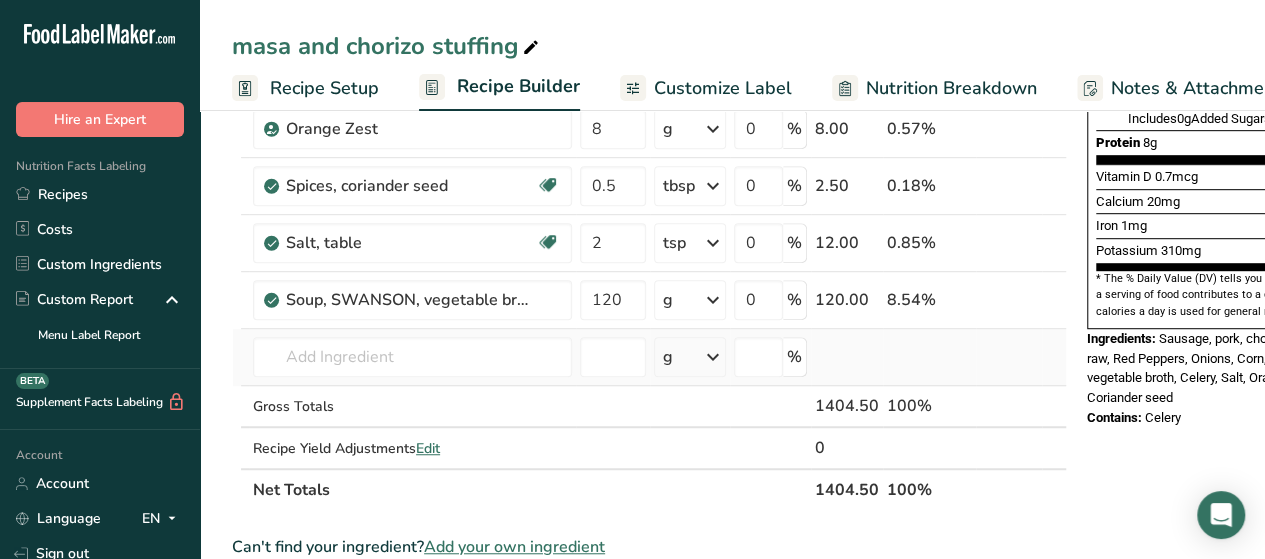 drag, startPoint x: 381, startPoint y: 311, endPoint x: 383, endPoint y: 332, distance: 21.095022 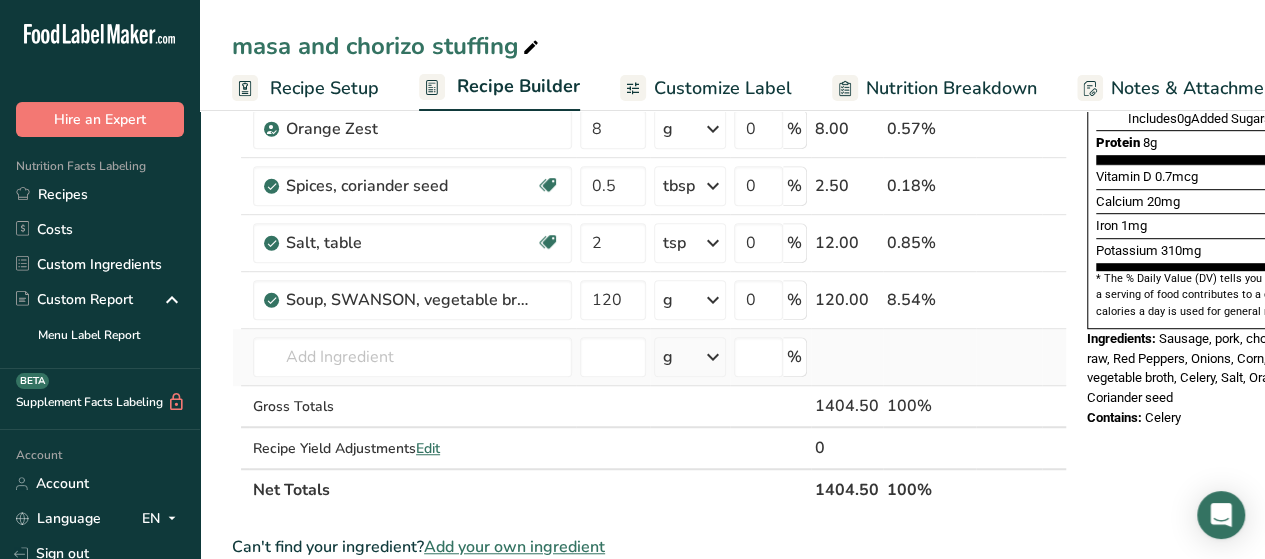 click on "Soup, SWANSON, vegetable broth" at bounding box center (412, 300) 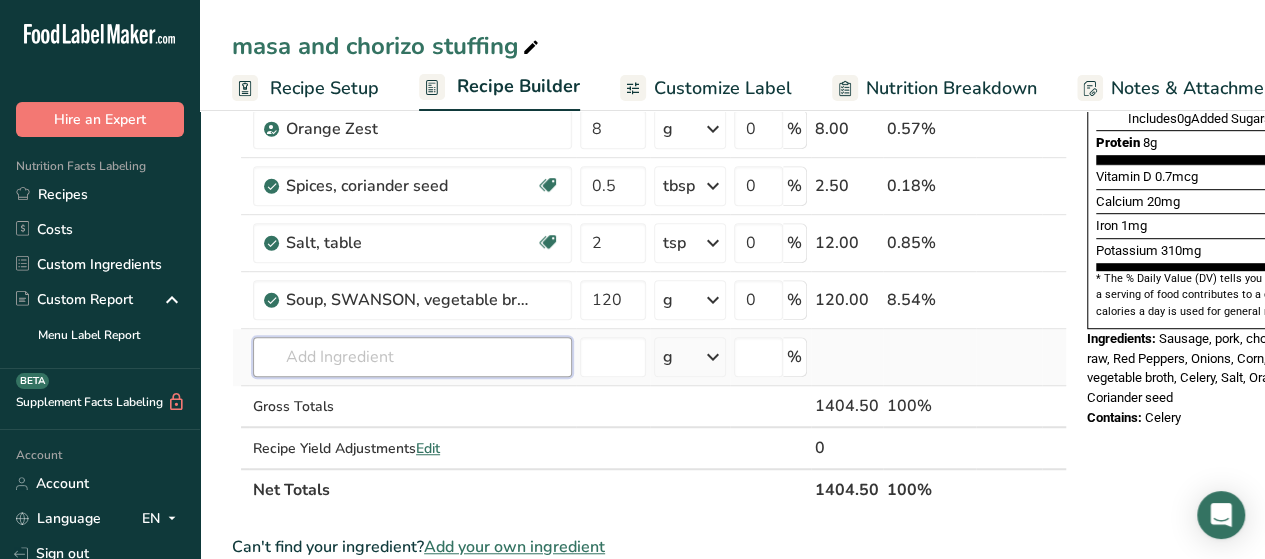 click at bounding box center [412, 357] 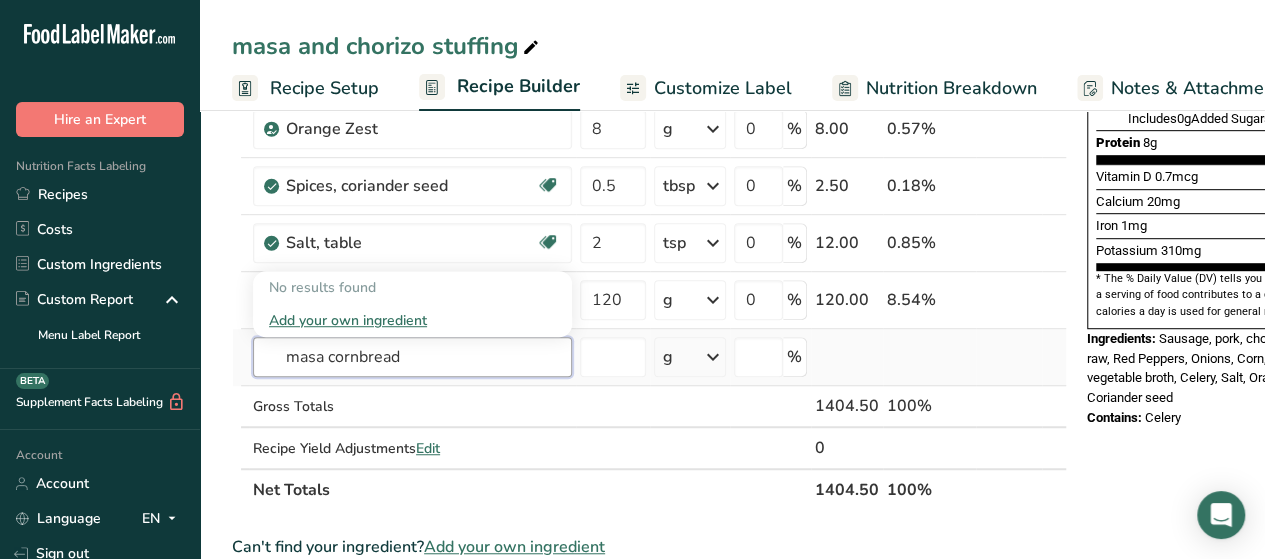 type on "masa cornbread" 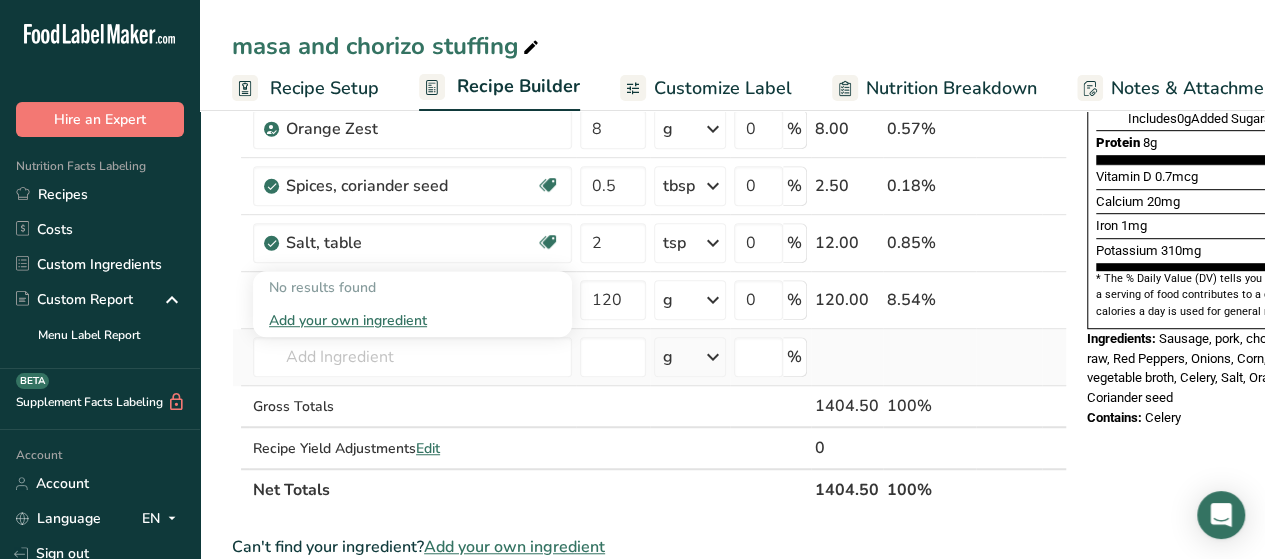 click on "No results found" at bounding box center [412, 287] 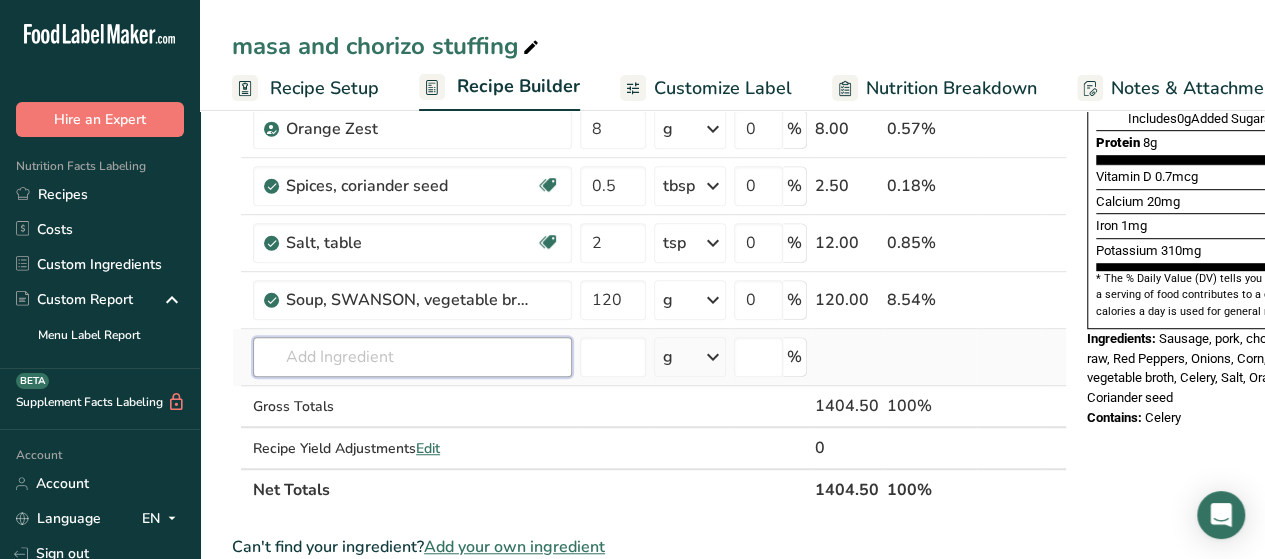 click at bounding box center (412, 357) 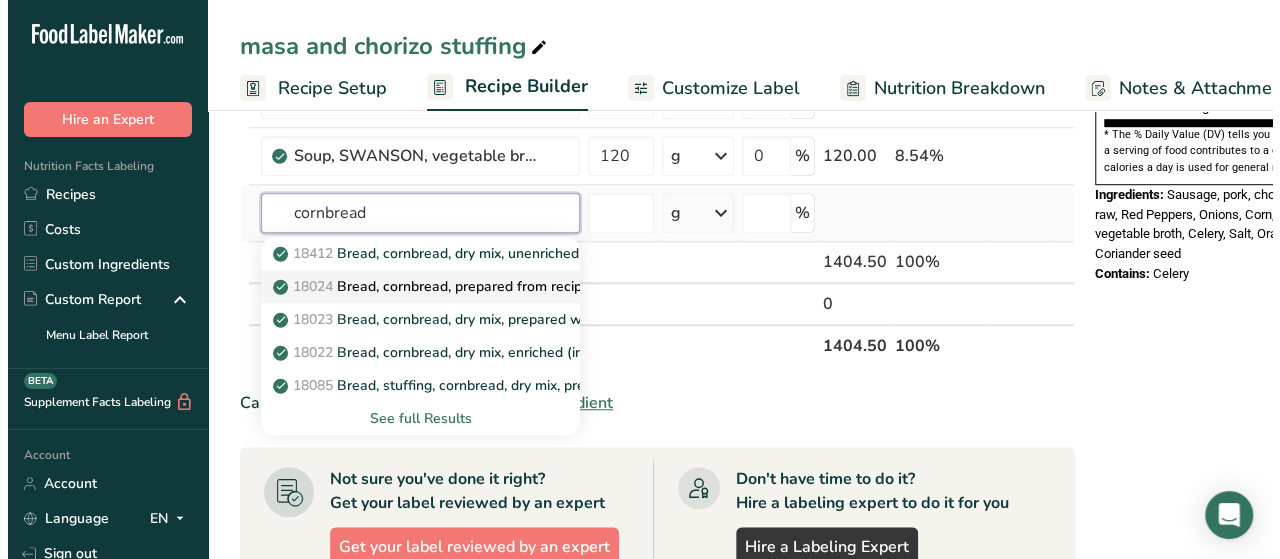 scroll, scrollTop: 700, scrollLeft: 0, axis: vertical 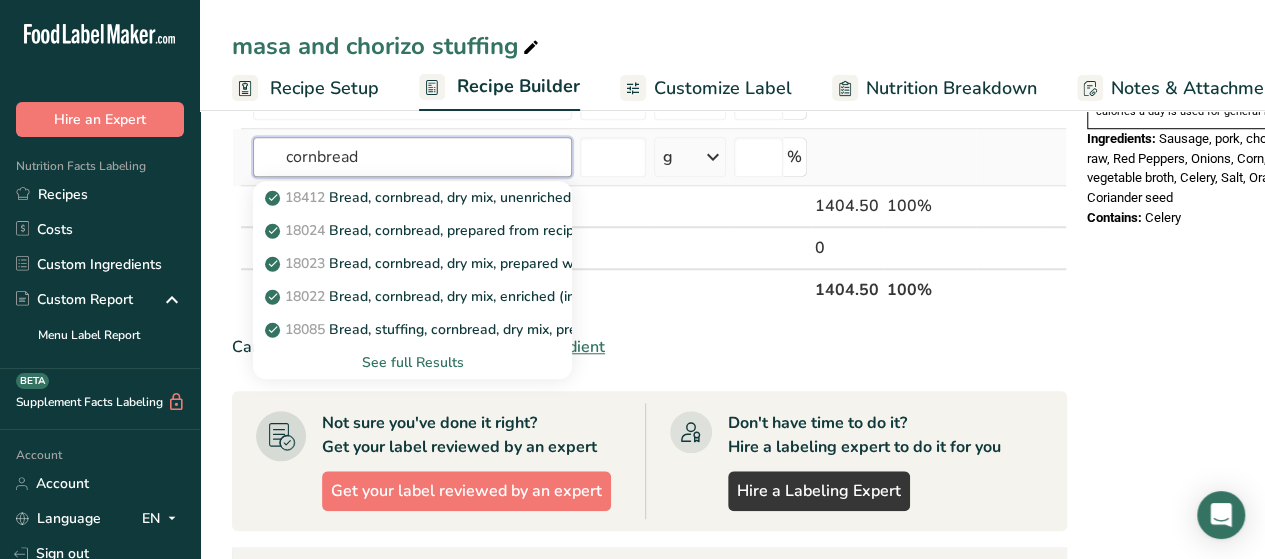 type on "cornbread" 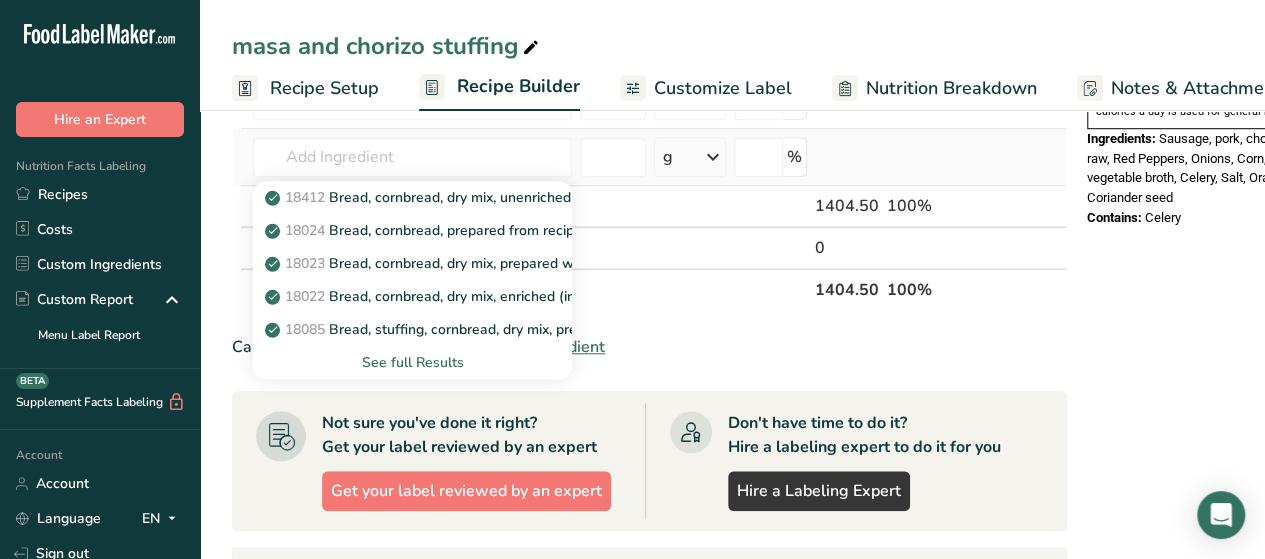 click on "See full Results" at bounding box center [412, 362] 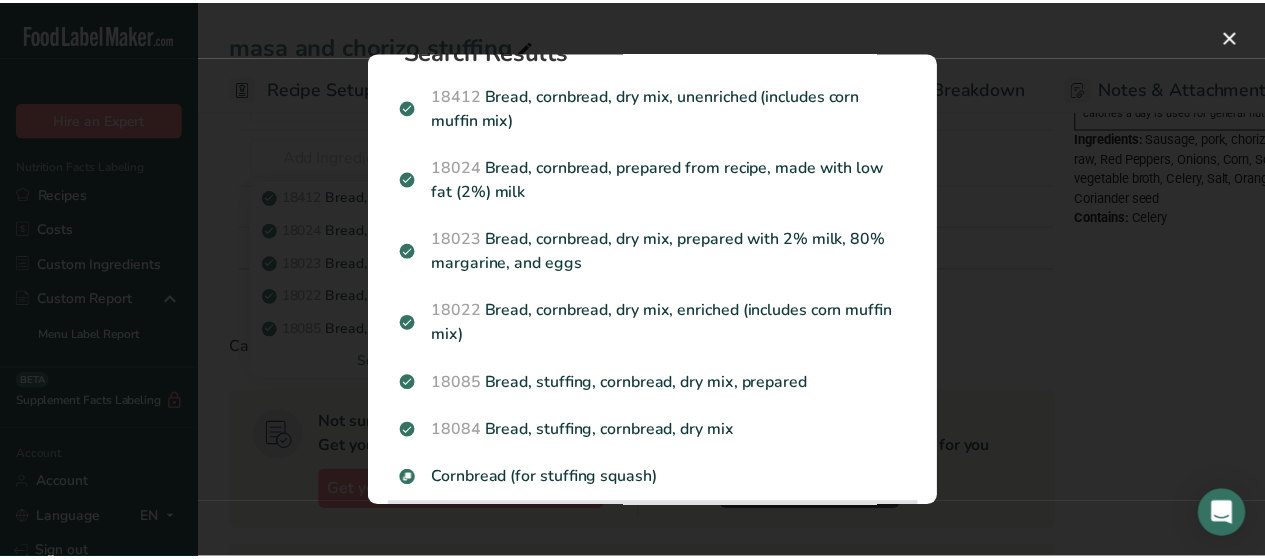 scroll, scrollTop: 0, scrollLeft: 0, axis: both 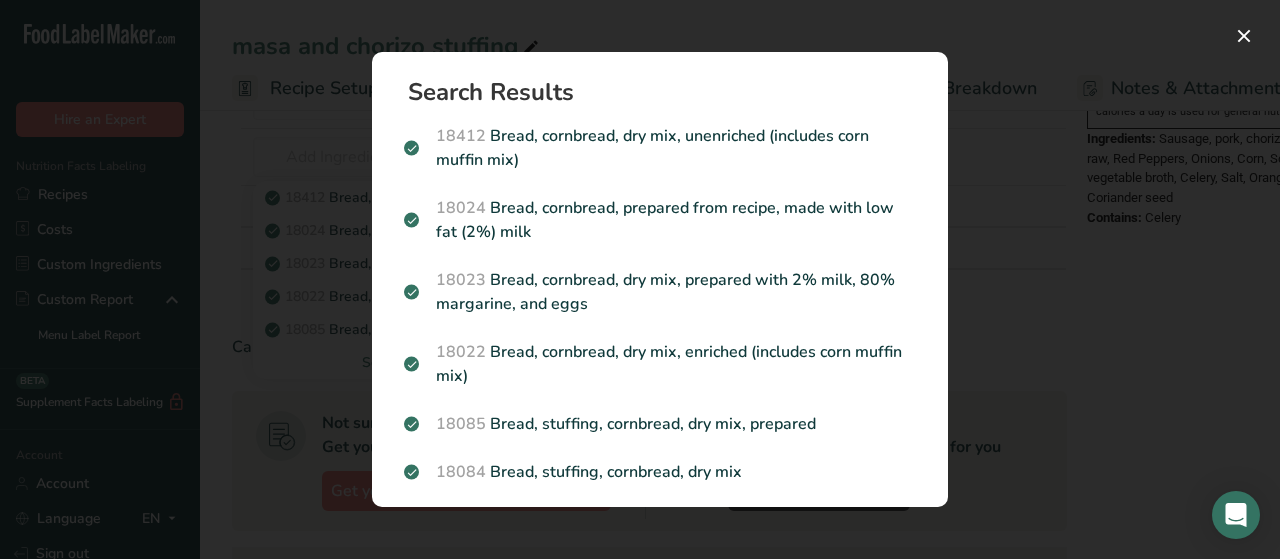 click at bounding box center [640, 279] 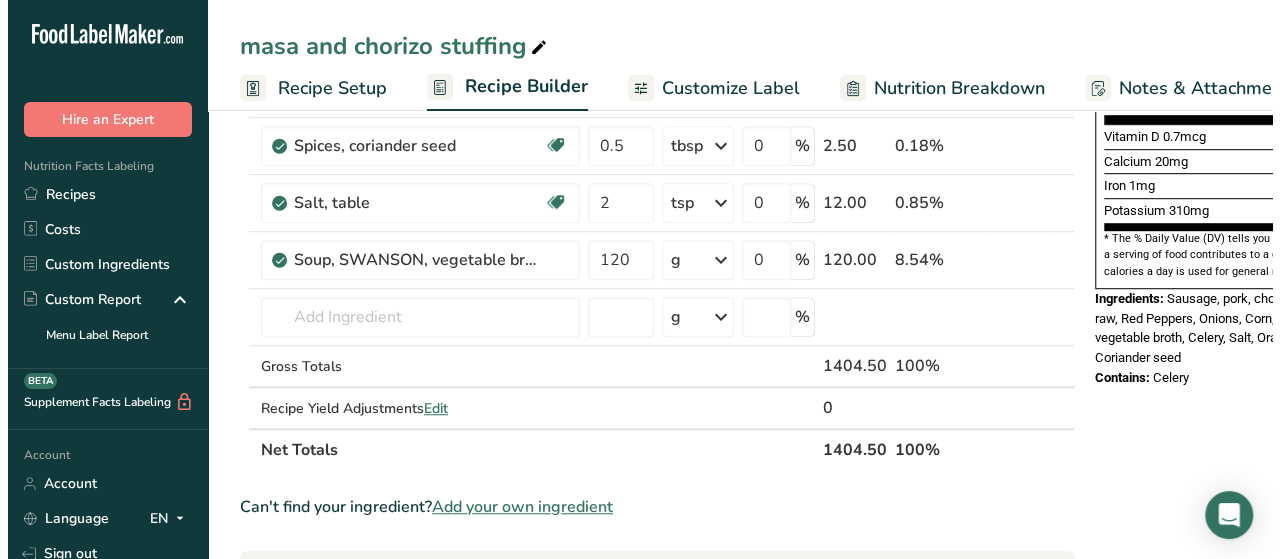 scroll, scrollTop: 400, scrollLeft: 0, axis: vertical 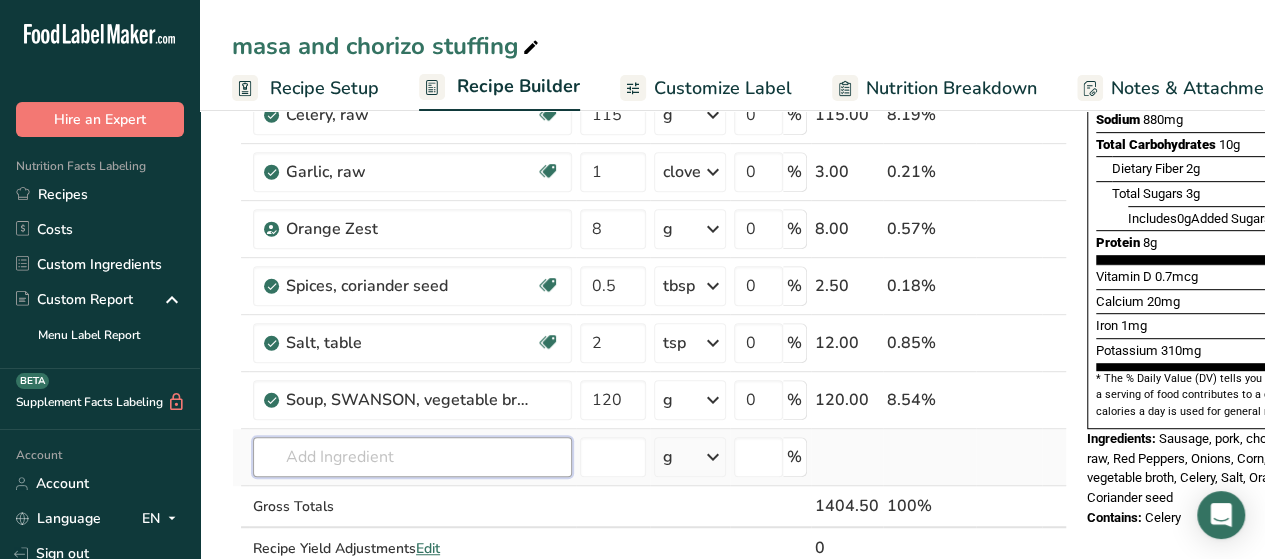 click at bounding box center (412, 457) 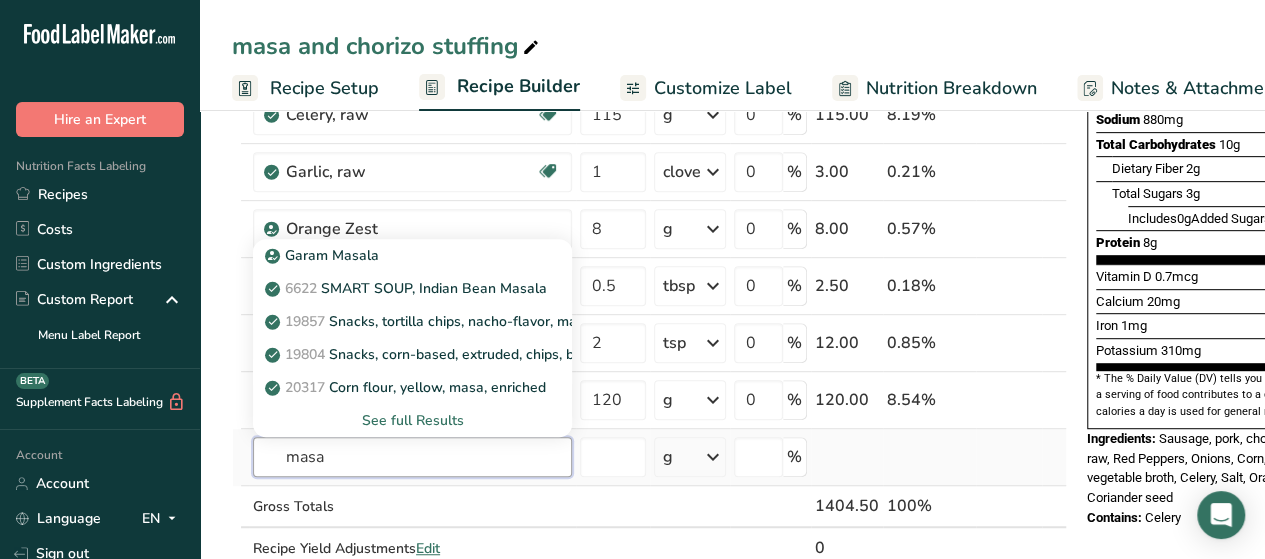 type on "masa" 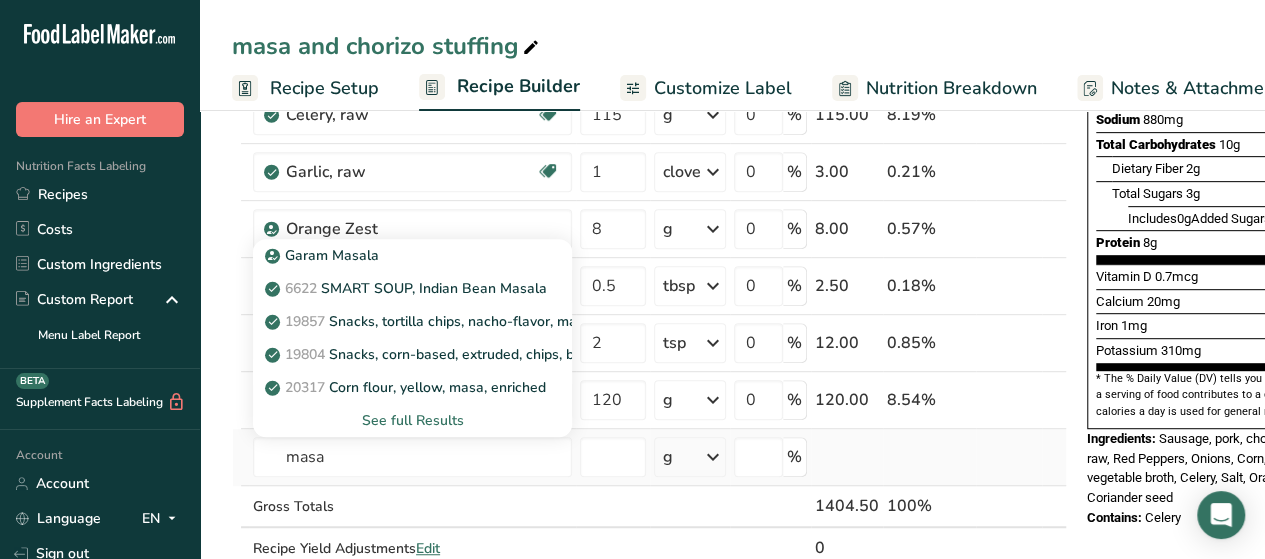type 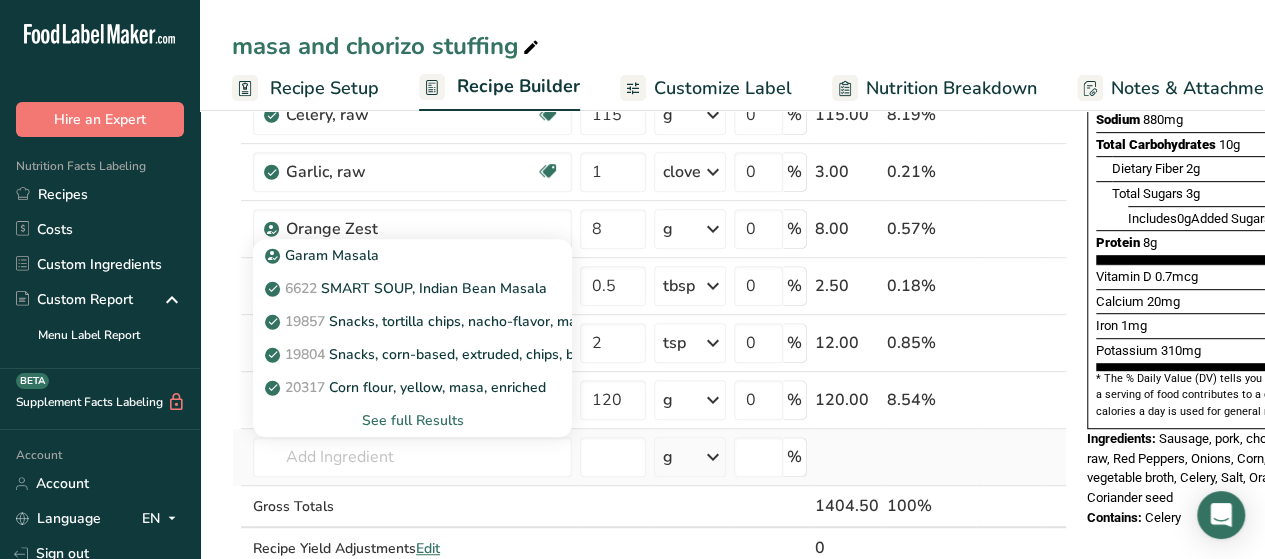 click on "See full Results" at bounding box center [412, 420] 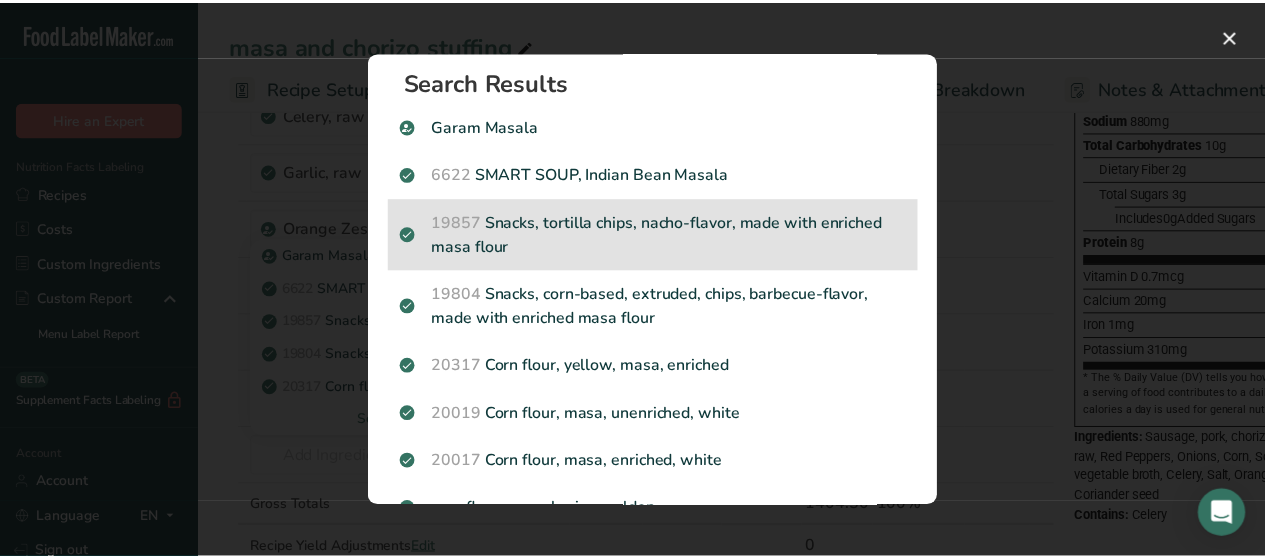scroll, scrollTop: 0, scrollLeft: 0, axis: both 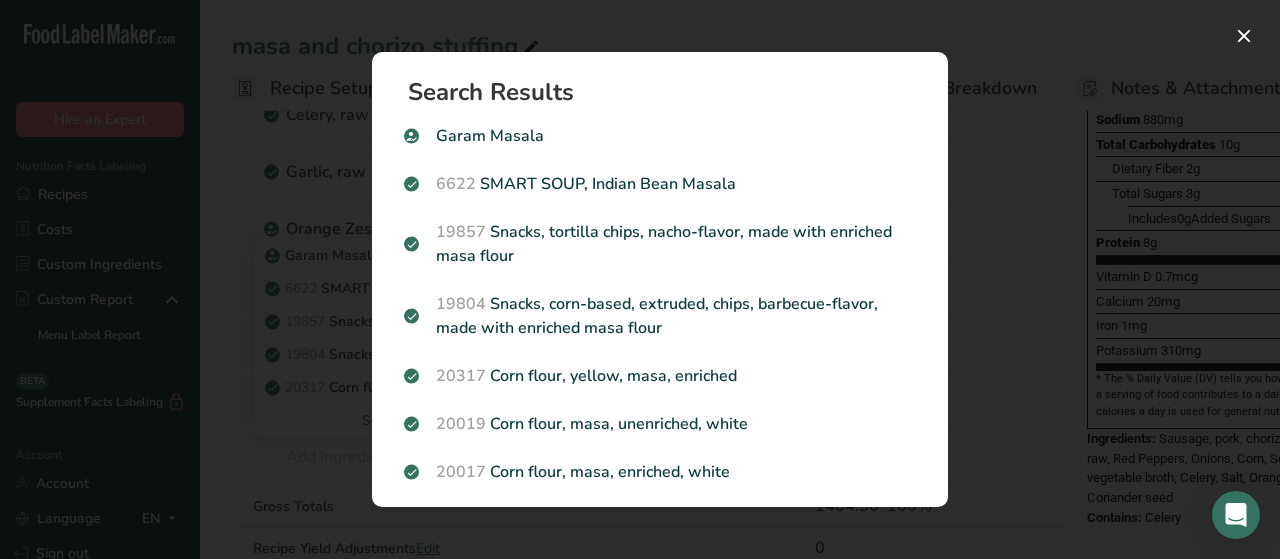 click at bounding box center (640, 279) 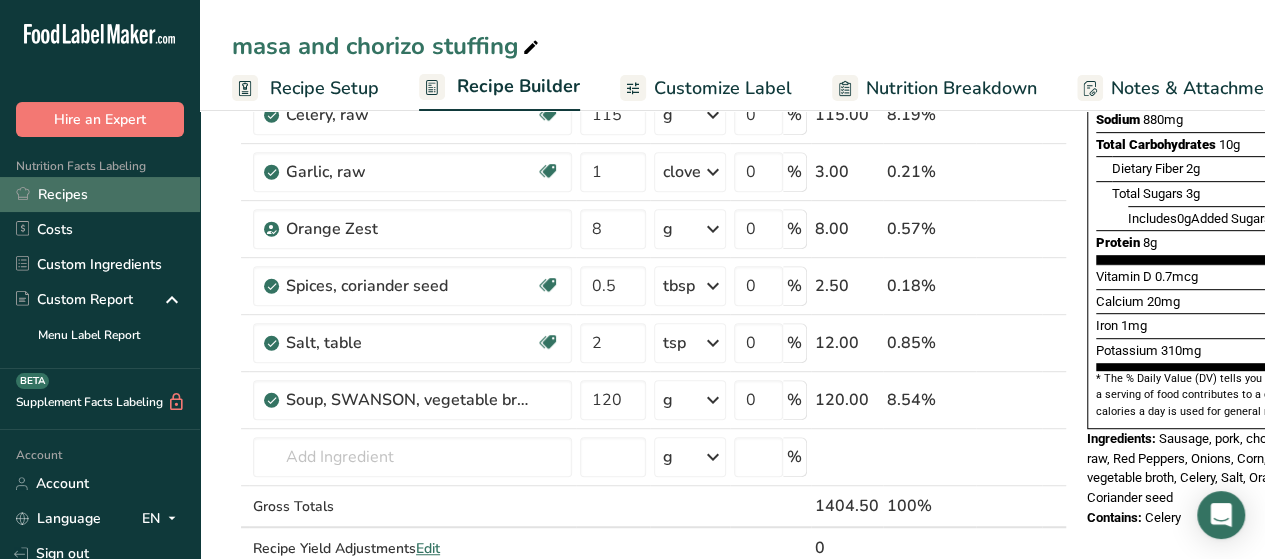 click on "Recipes" at bounding box center (100, 194) 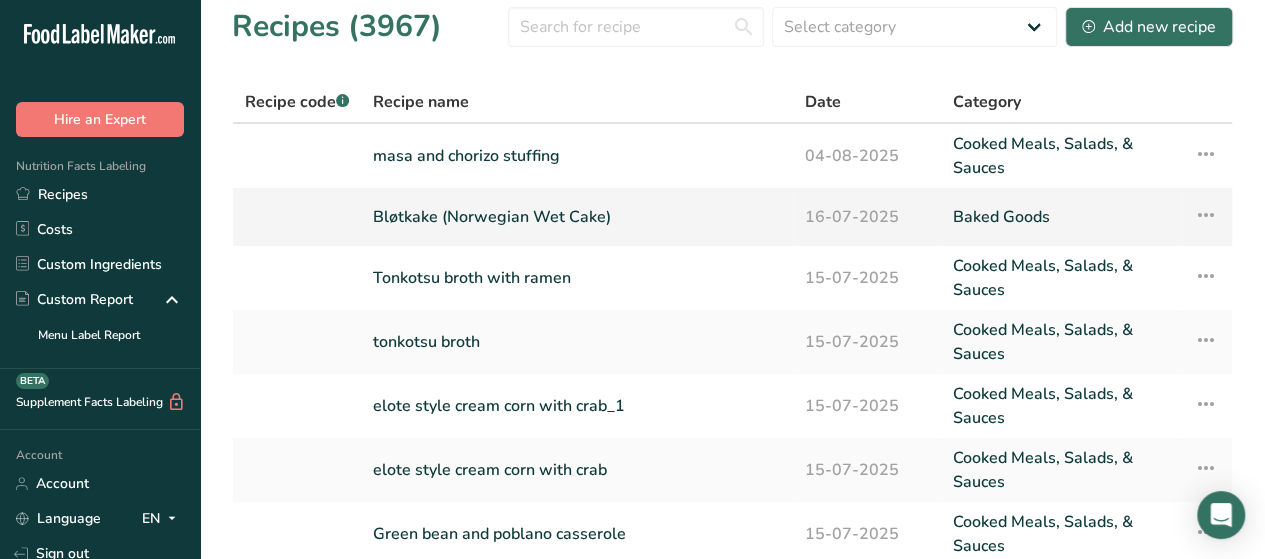 scroll, scrollTop: 0, scrollLeft: 0, axis: both 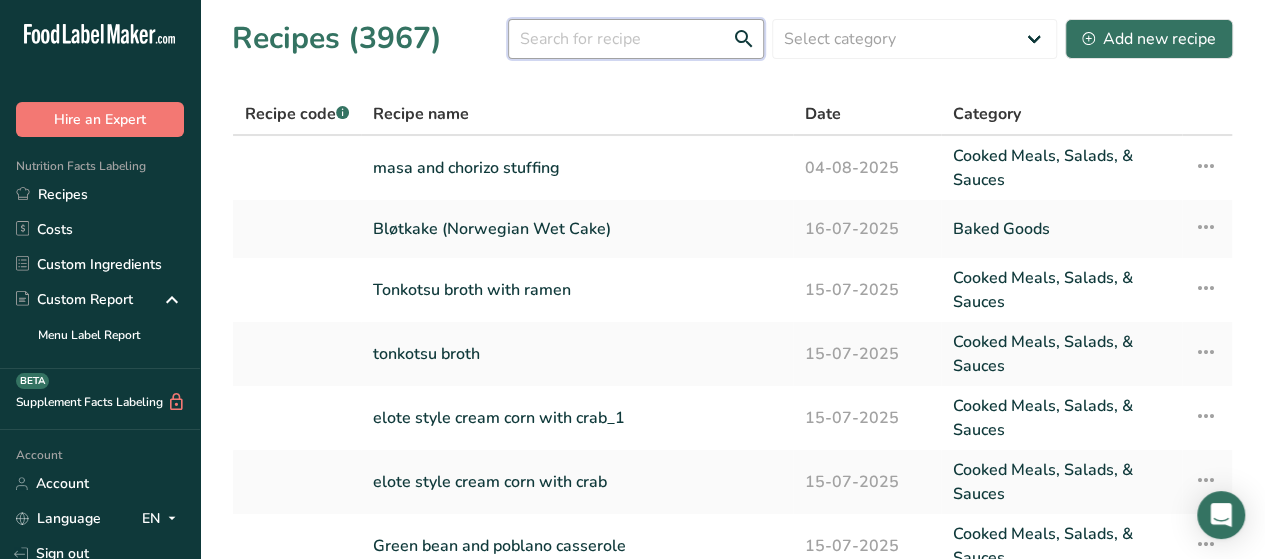 click at bounding box center [636, 39] 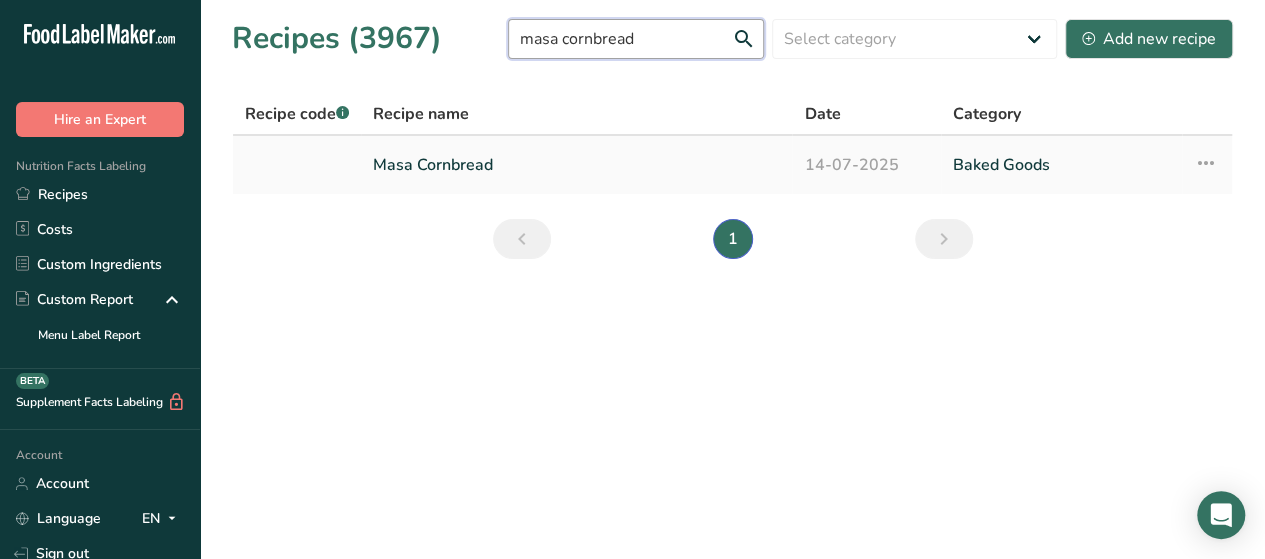 type on "masa cornbread" 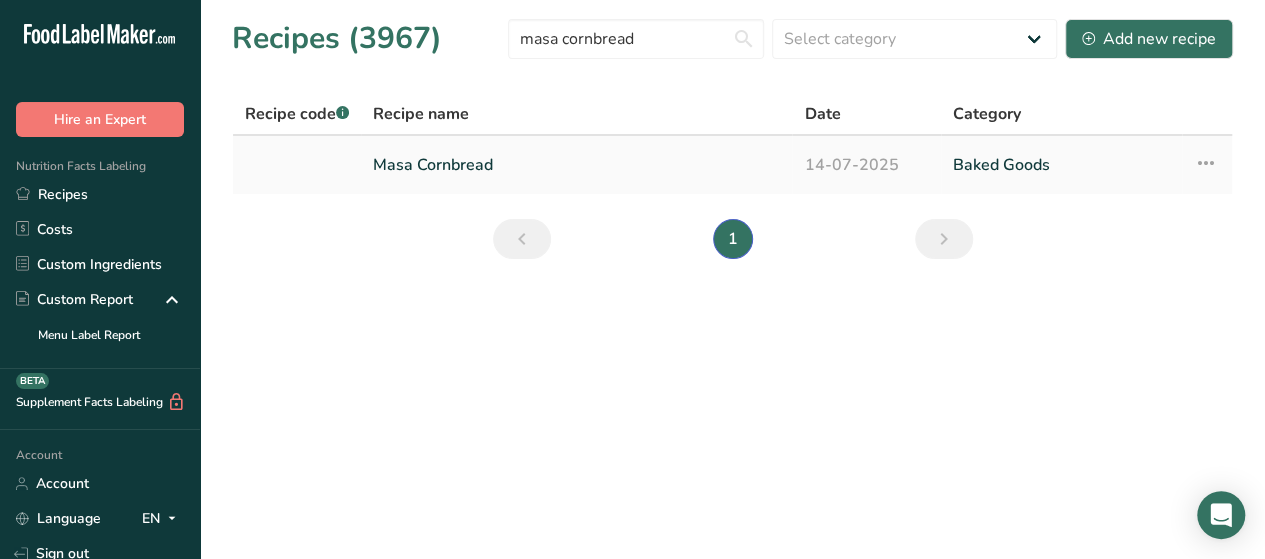 click on "Masa Cornbread" at bounding box center [576, 165] 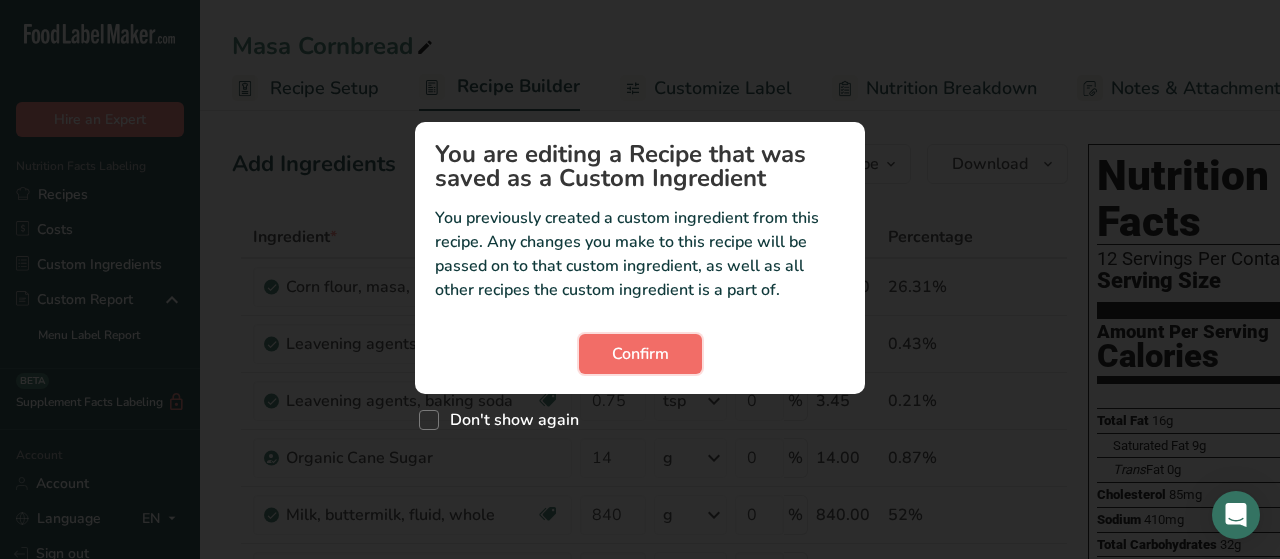 click on "Confirm" at bounding box center (640, 354) 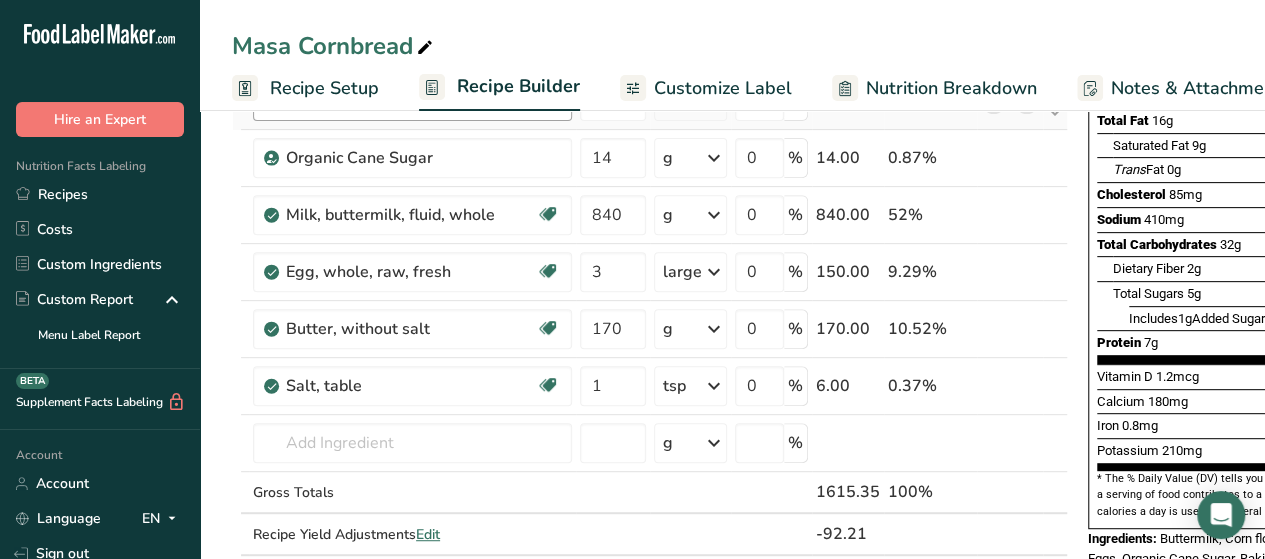 scroll, scrollTop: 0, scrollLeft: 0, axis: both 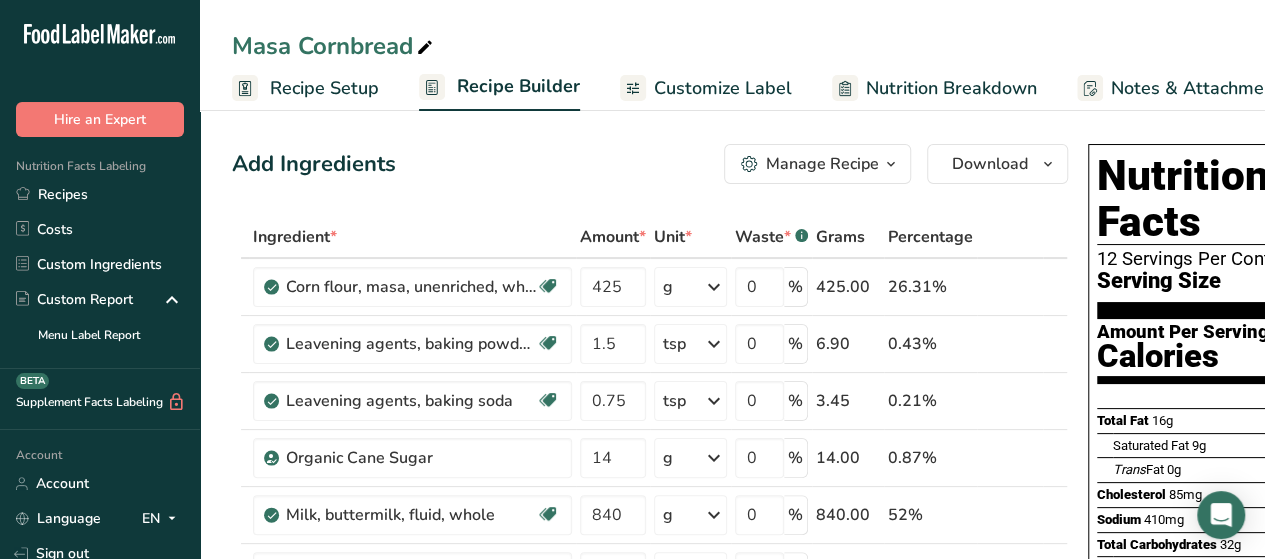 click on "Customize Label" at bounding box center (723, 88) 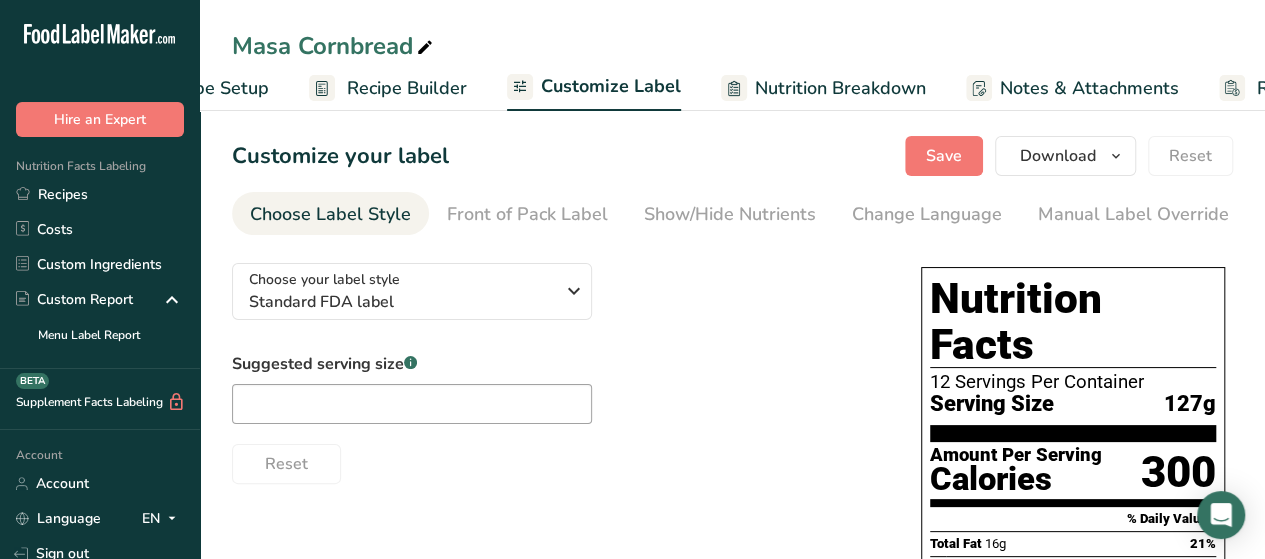 scroll, scrollTop: 0, scrollLeft: 256, axis: horizontal 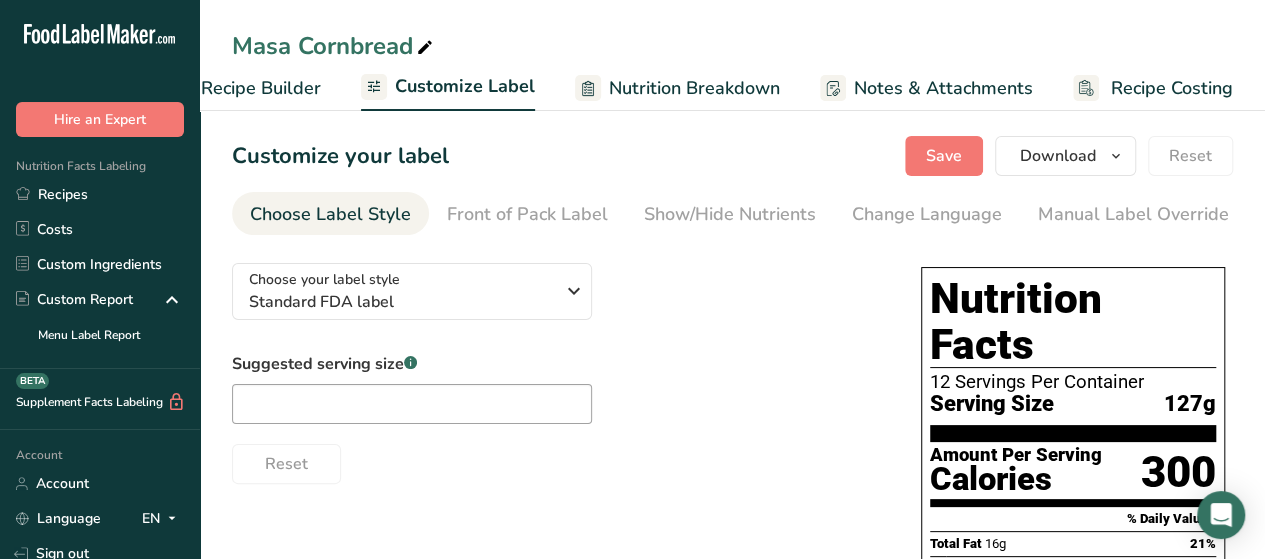 click on "Recipe Builder" at bounding box center (261, 88) 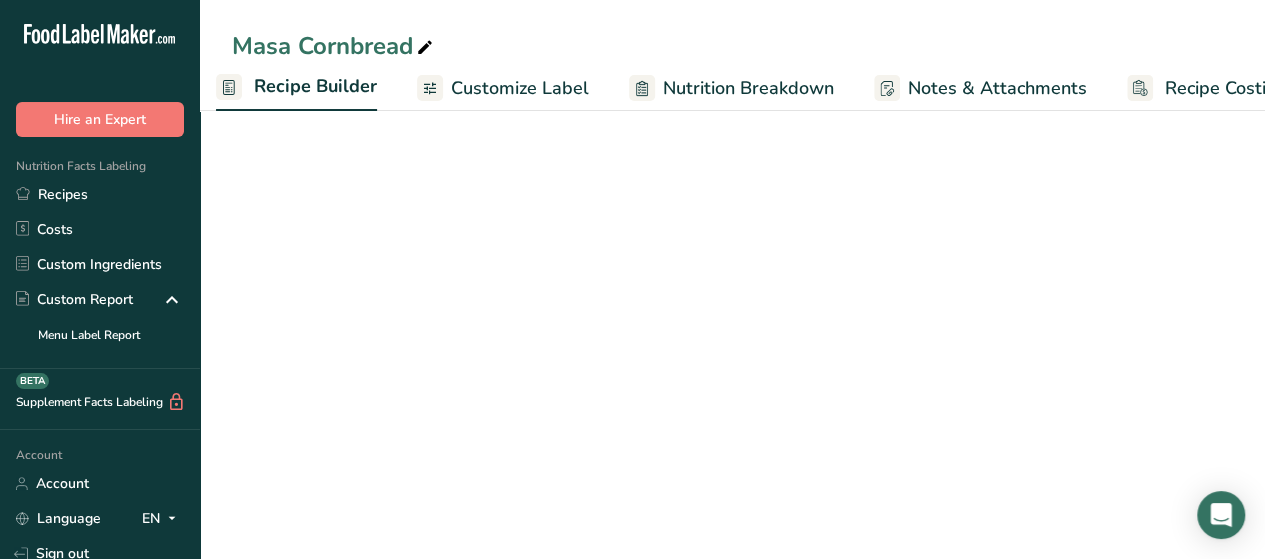 scroll, scrollTop: 0, scrollLeft: 193, axis: horizontal 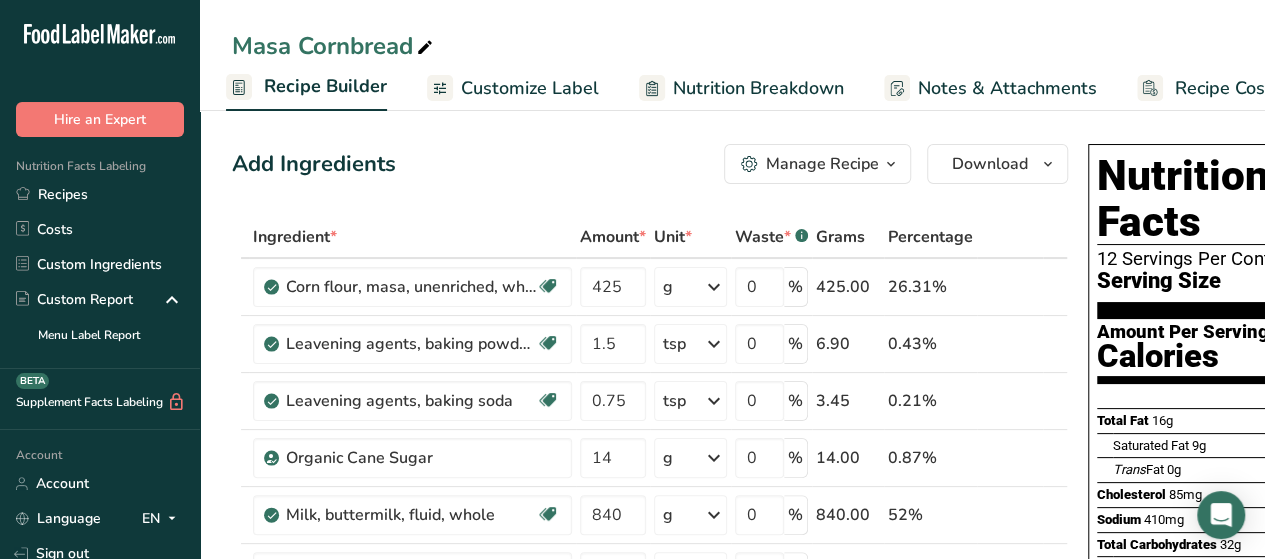 click at bounding box center (891, 164) 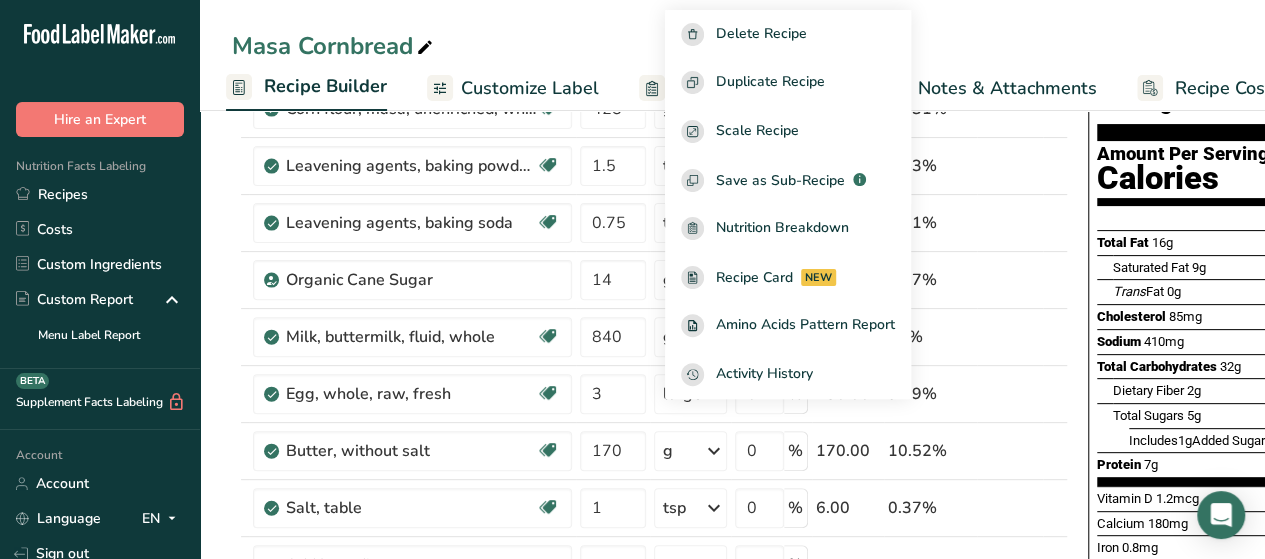 scroll, scrollTop: 0, scrollLeft: 0, axis: both 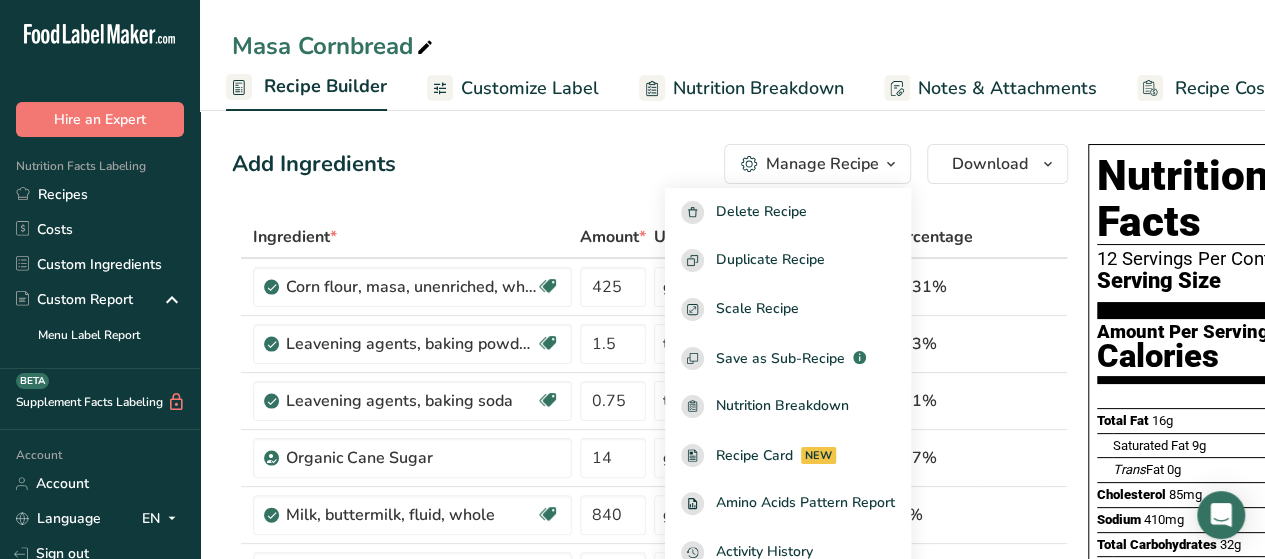 click on "Add Ingredients
Manage Recipe         Delete Recipe           Duplicate Recipe             Scale Recipe             Save as Sub-Recipe   .a-a{fill:#347362;}.b-a{fill:#fff;}                               Nutrition Breakdown                 Recipe Card
NEW
Amino Acids Pattern Report           Activity History
Download
Choose your preferred label style
Standard FDA label
Standard FDA label
The most common format for nutrition facts labels in compliance with the FDA's typeface, style and requirements
Tabular FDA label
A label format compliant with the FDA regulations presented in a tabular (horizontal) display.
Linear FDA label
A simple linear display for small sized packages.
Simplified FDA label" at bounding box center [650, 164] 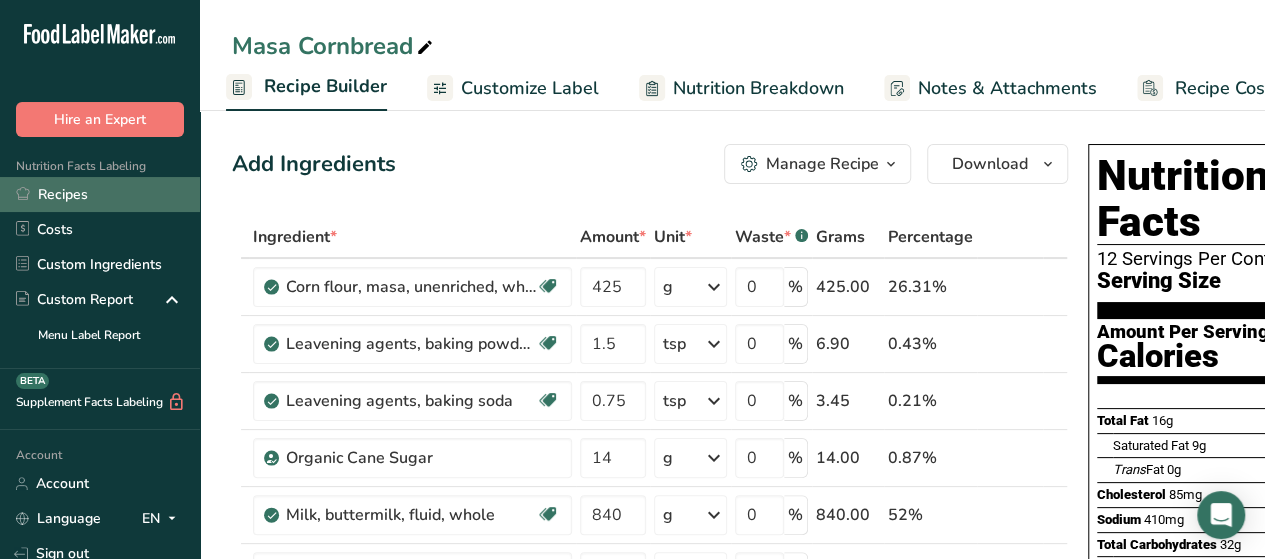 click on "Recipes" at bounding box center (100, 194) 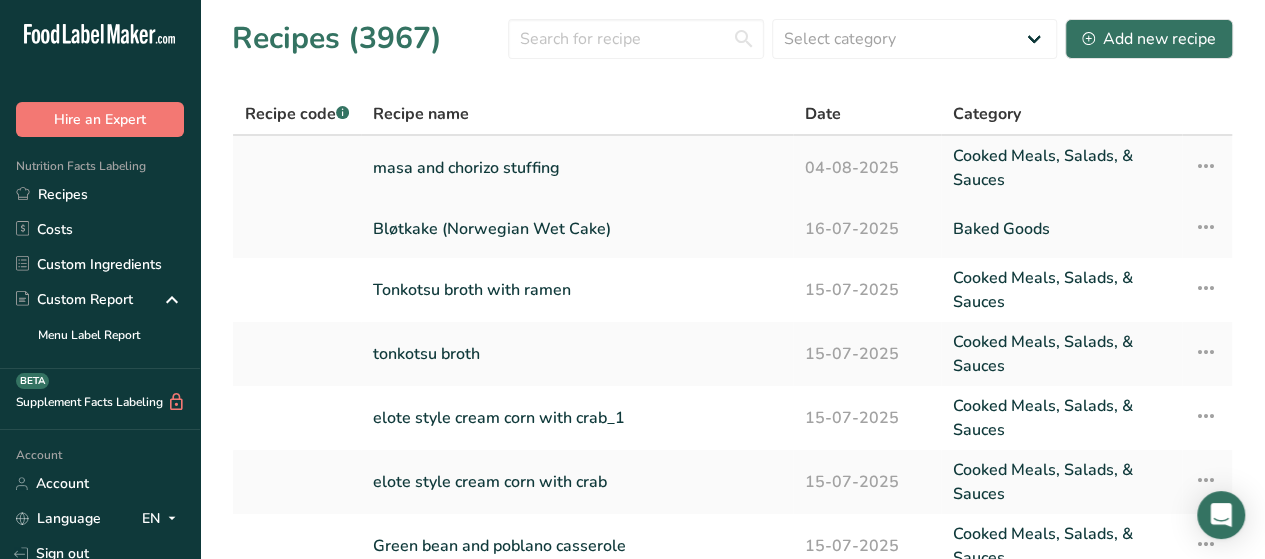 click on "masa and chorizo stuffing" at bounding box center [577, 168] 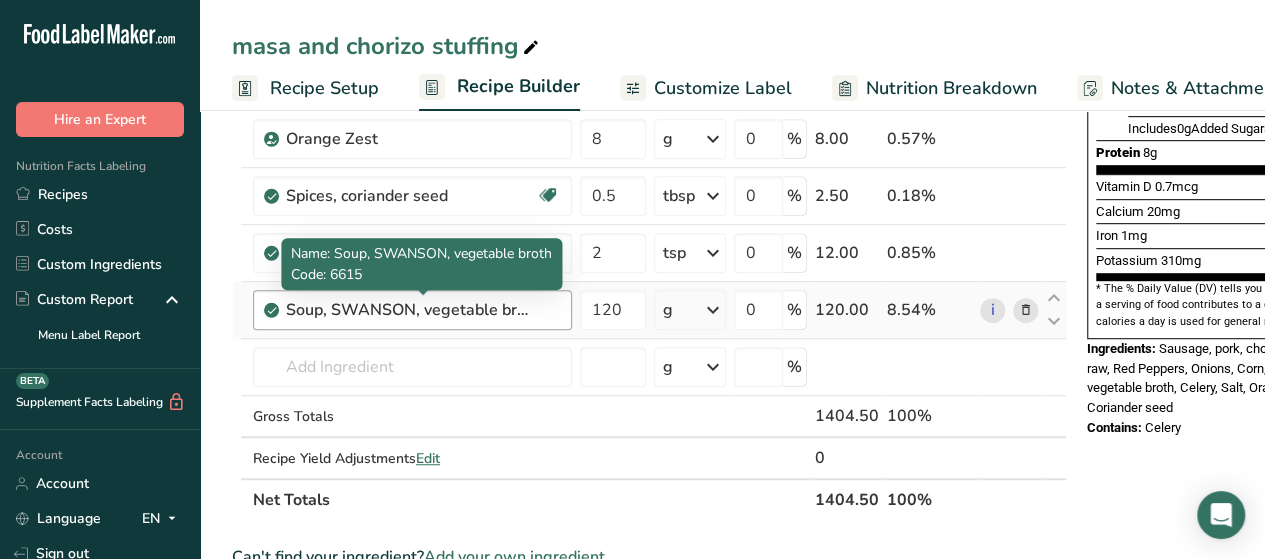 scroll, scrollTop: 500, scrollLeft: 0, axis: vertical 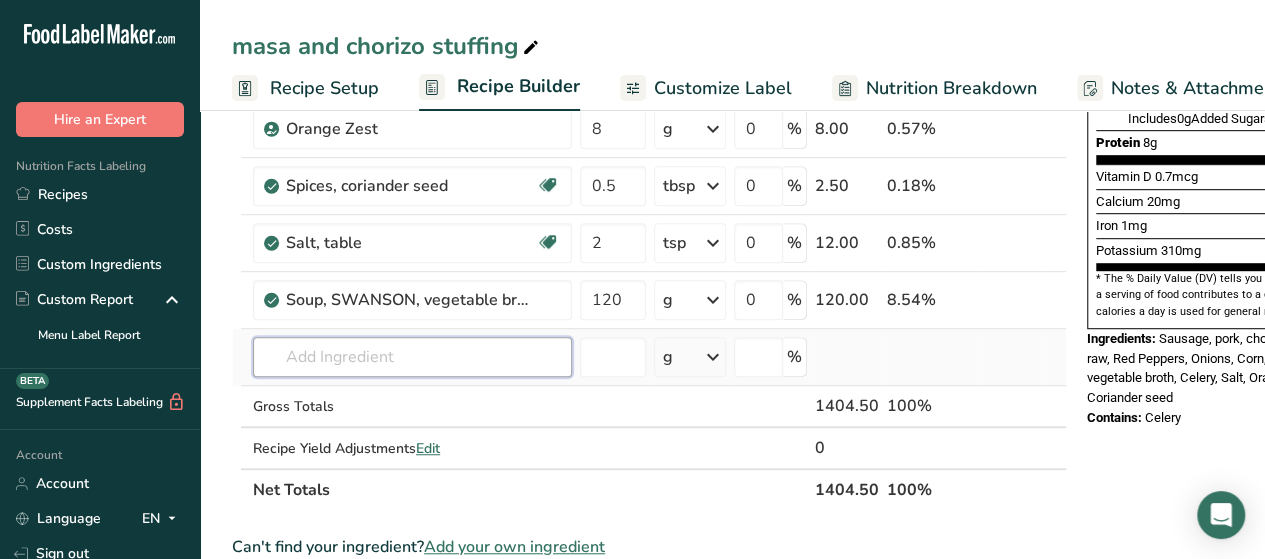 click at bounding box center [412, 357] 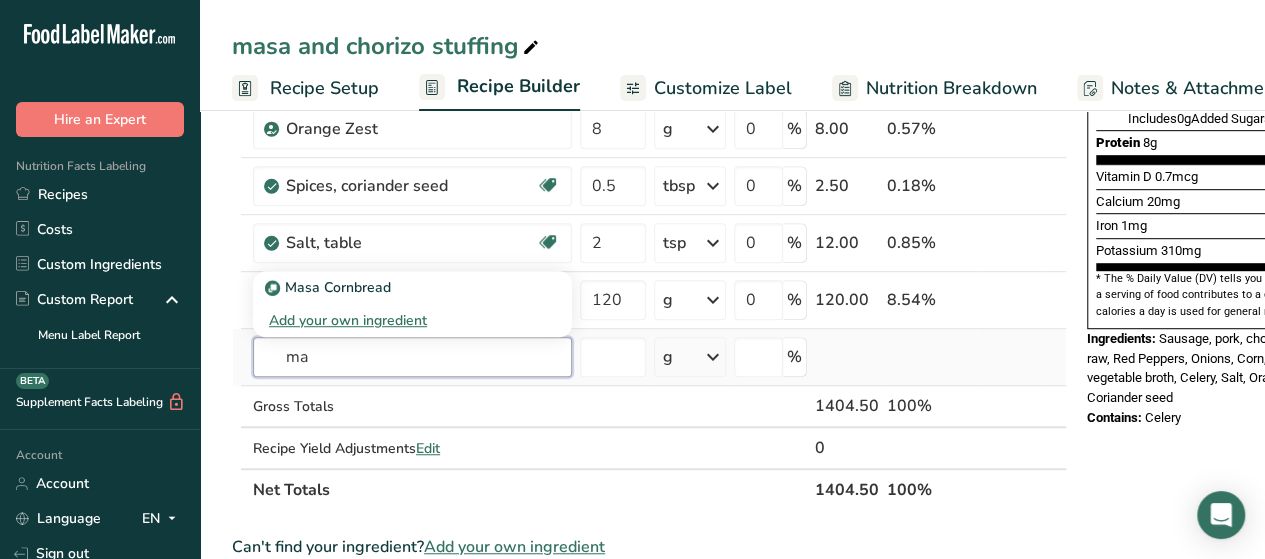 type on "m" 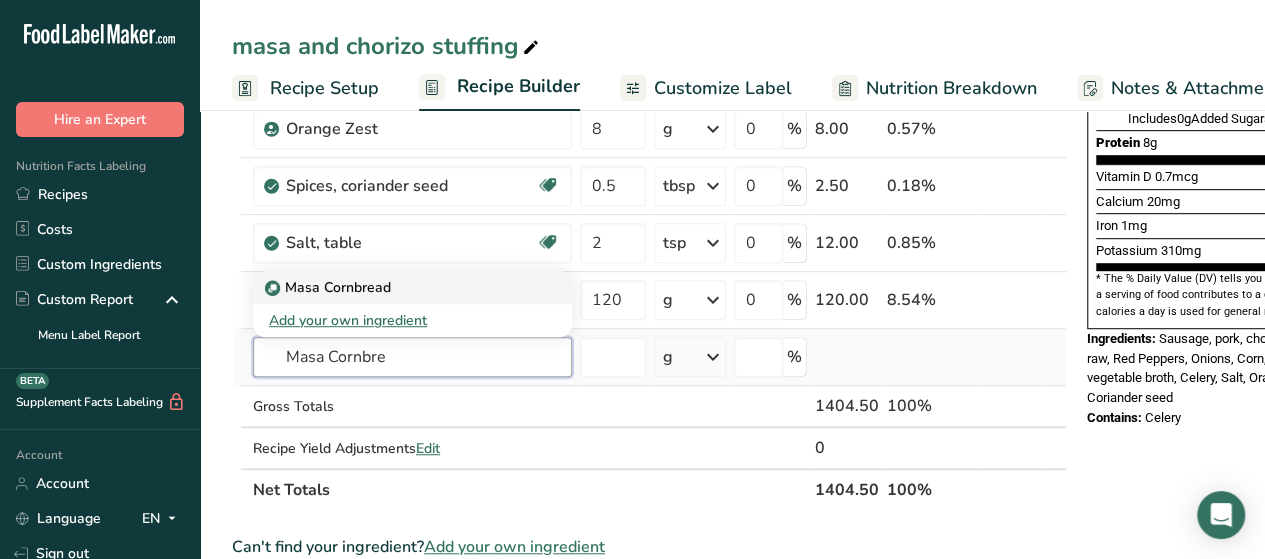 type on "Masa Cornbre" 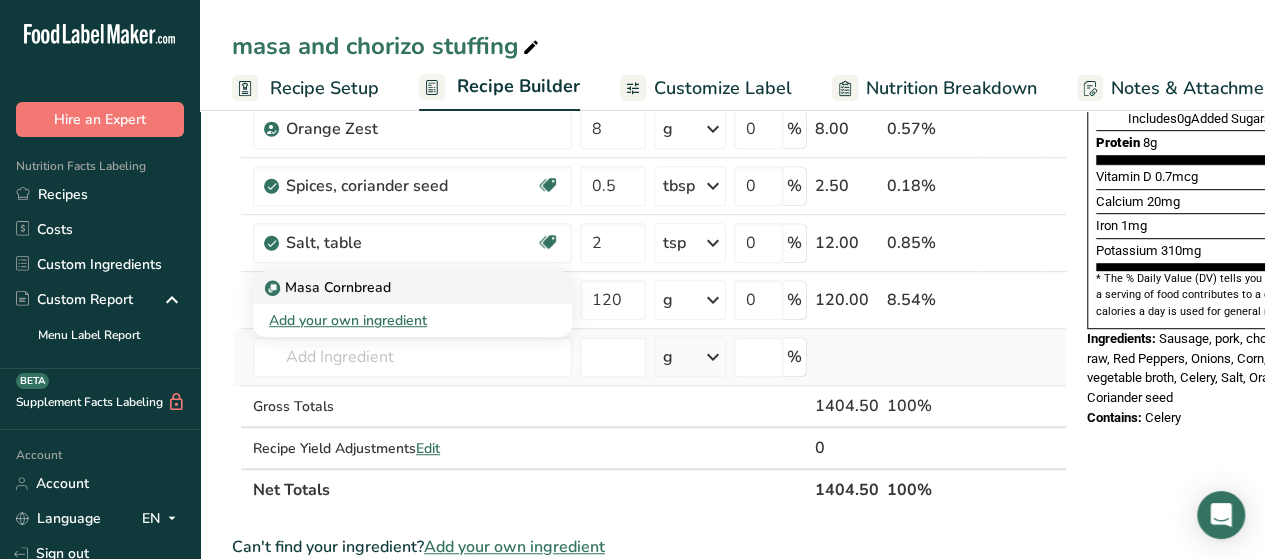 click on "Masa Cornbread" at bounding box center [330, 287] 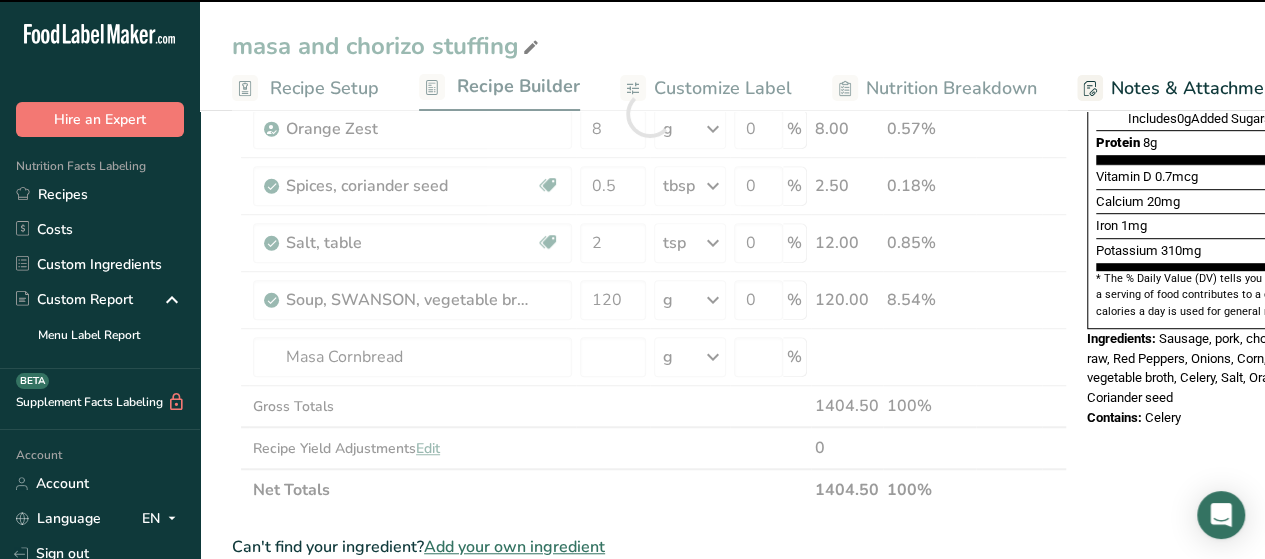 type on "0" 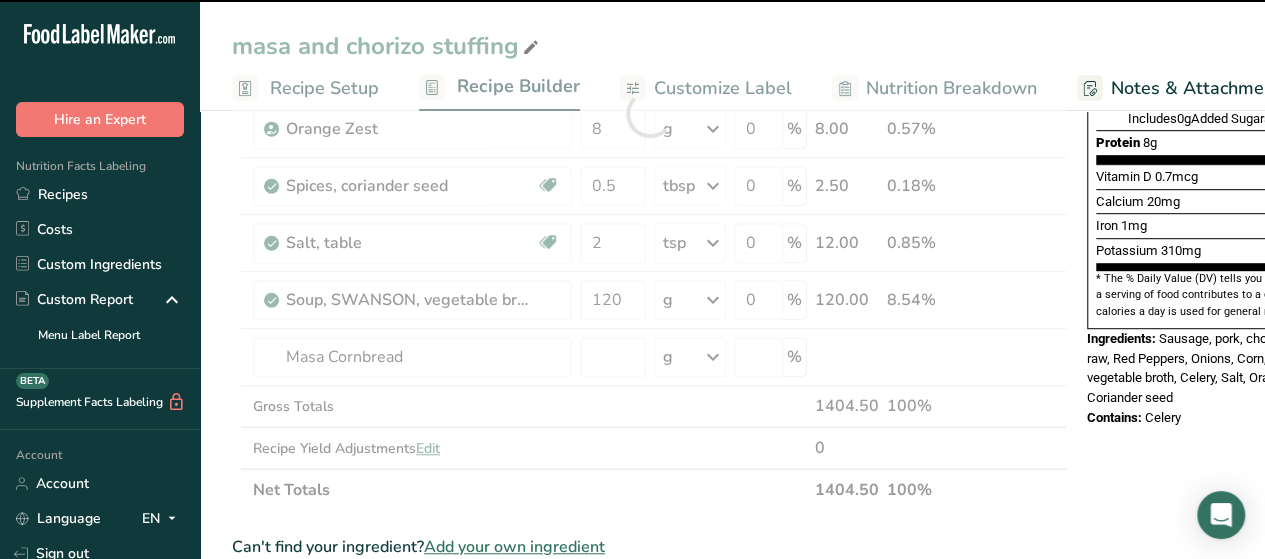 type on "0" 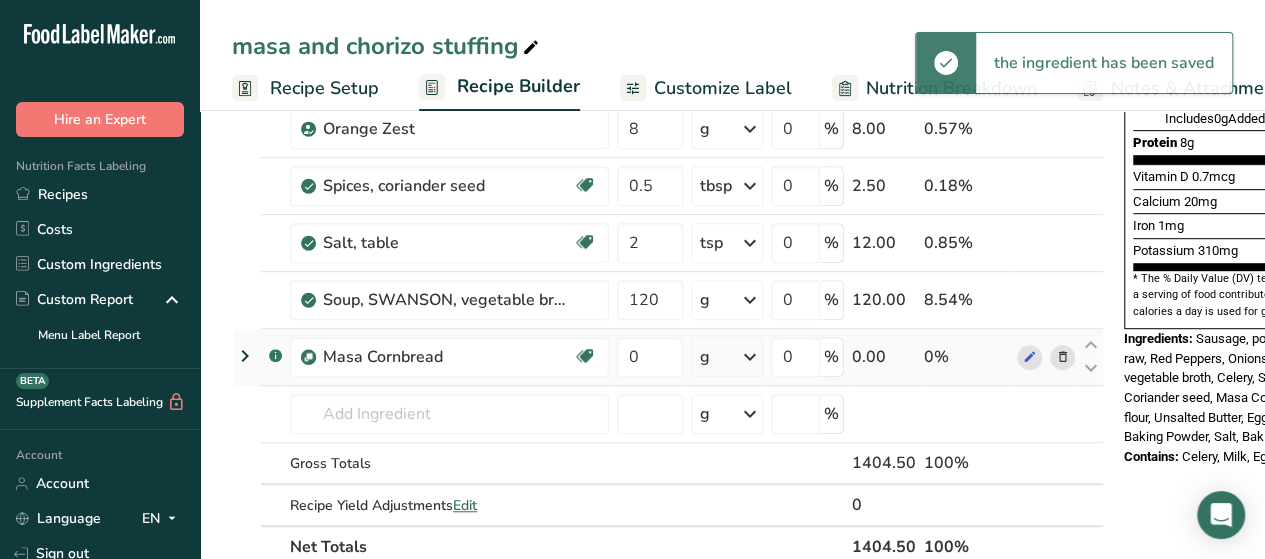 click at bounding box center [750, 357] 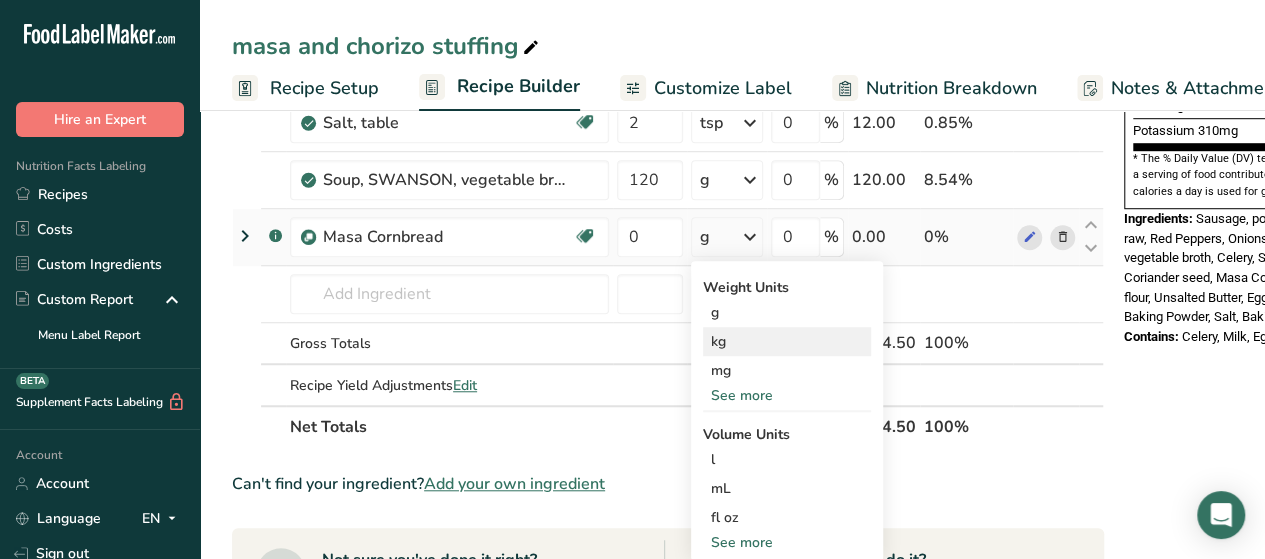 scroll, scrollTop: 700, scrollLeft: 0, axis: vertical 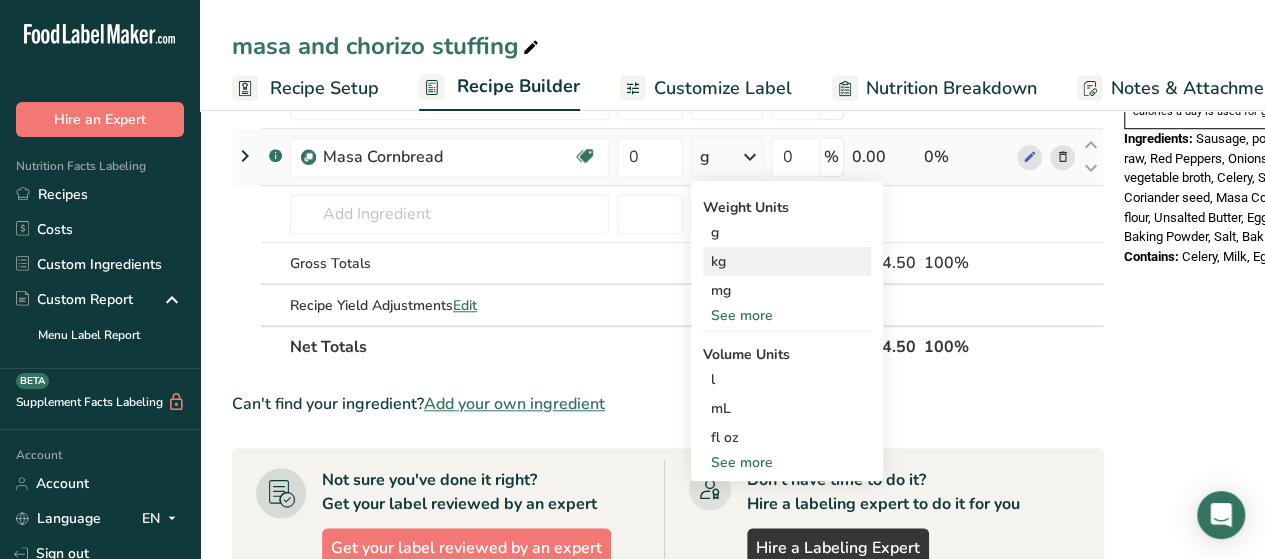 click on "kg" at bounding box center (787, 261) 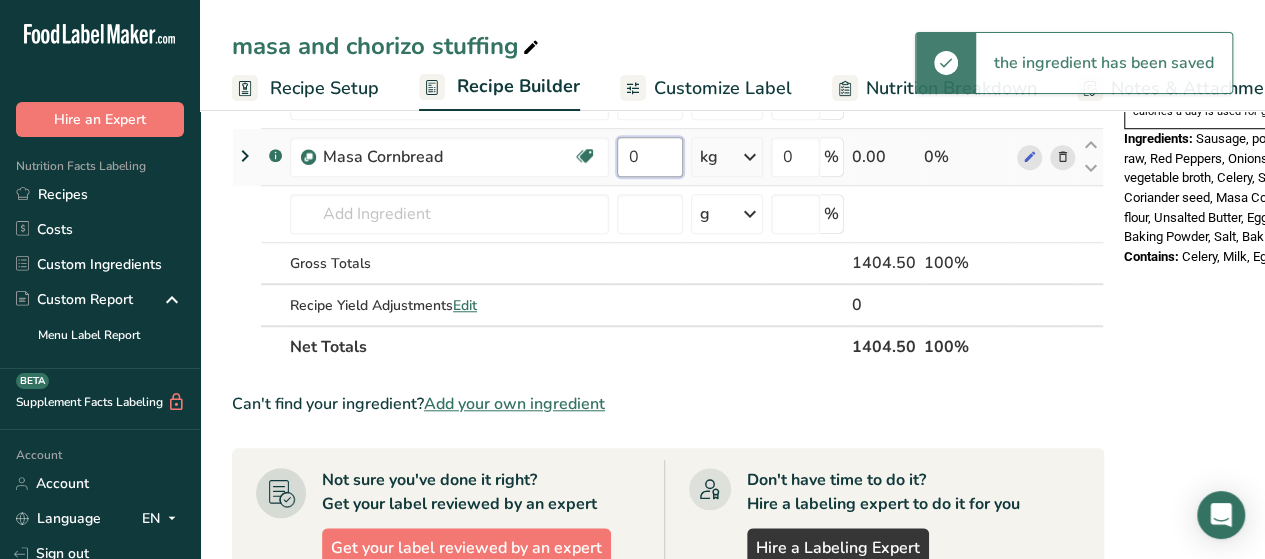 drag, startPoint x: 652, startPoint y: 153, endPoint x: 616, endPoint y: 155, distance: 36.05551 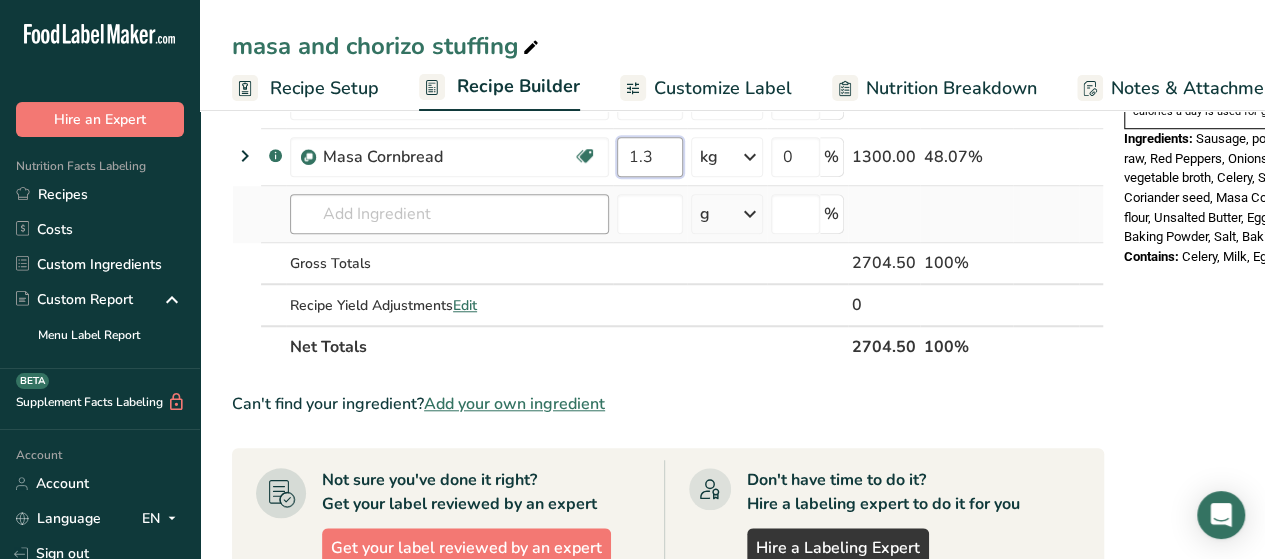 type on "1.3" 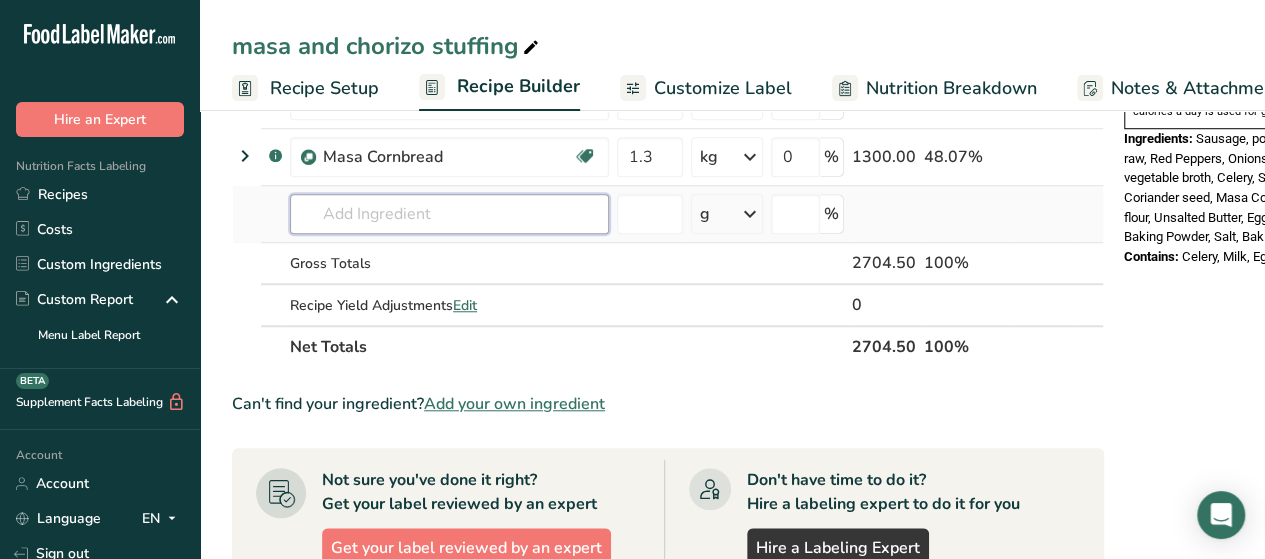click on "Sausage, pork, chorizo, link or ground, raw
Dairy free
Gluten free
Soy free
454
g
Portions
1 oz
1 link (4" long)
Weight Units
g
kg
mg
See more
Volume Units
l
Volume units require a density conversion. If you know your ingredient's density enter it below. Otherwise, click on "RIA" our AI Regulatory bot - she will be able to help you
lb/ft3
g/cm3
Confirm
mL
lb/ft3
fl oz" at bounding box center (668, -58) 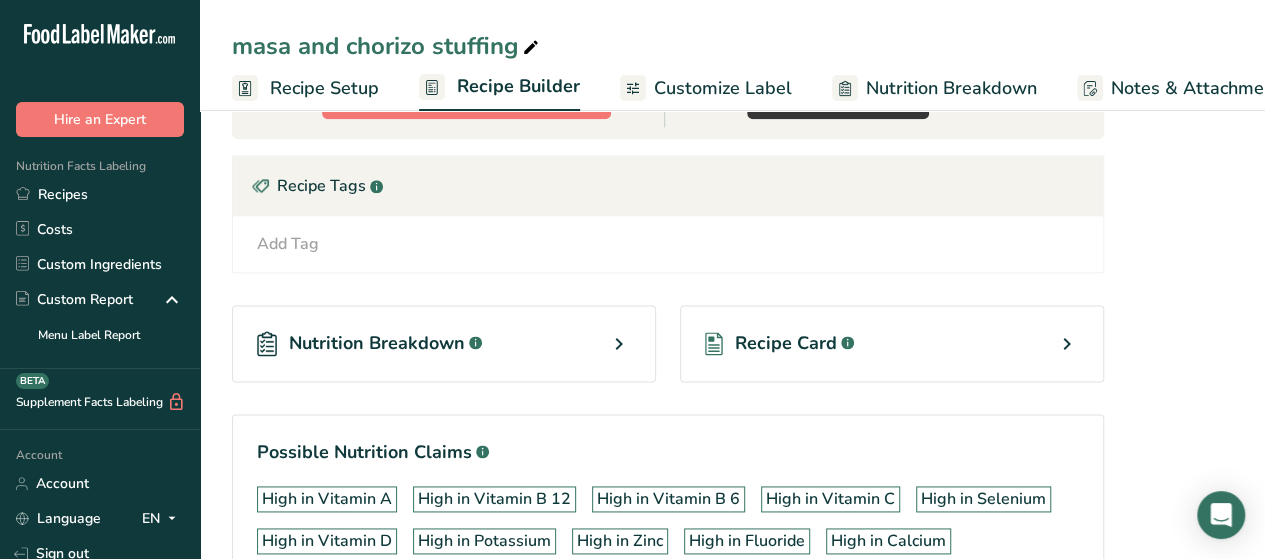 scroll, scrollTop: 1279, scrollLeft: 0, axis: vertical 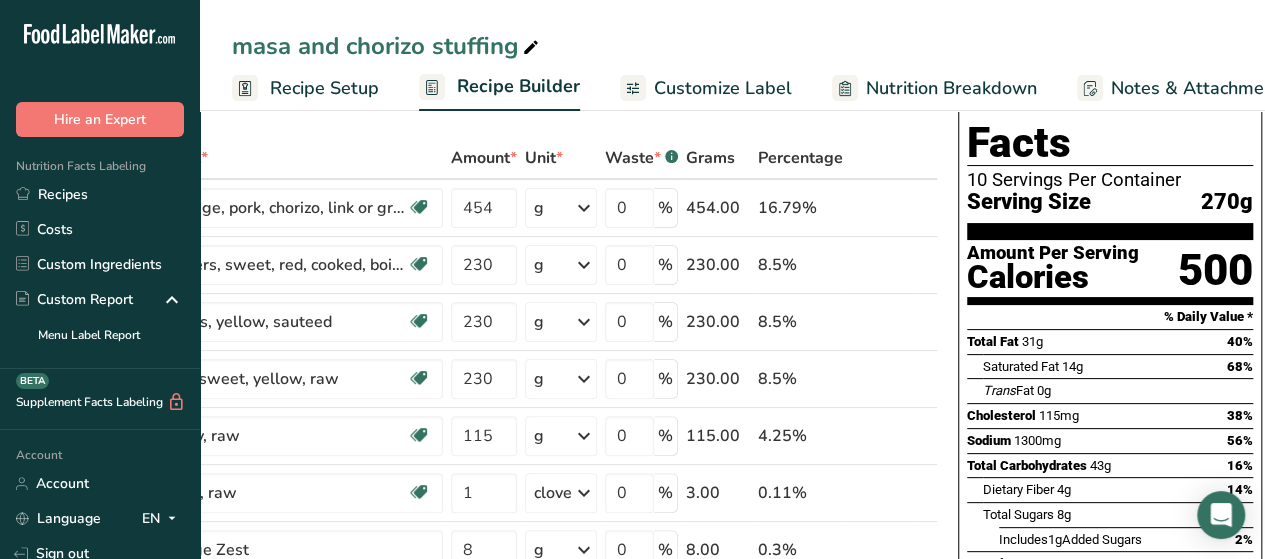 click on "Recipe Setup" at bounding box center [324, 88] 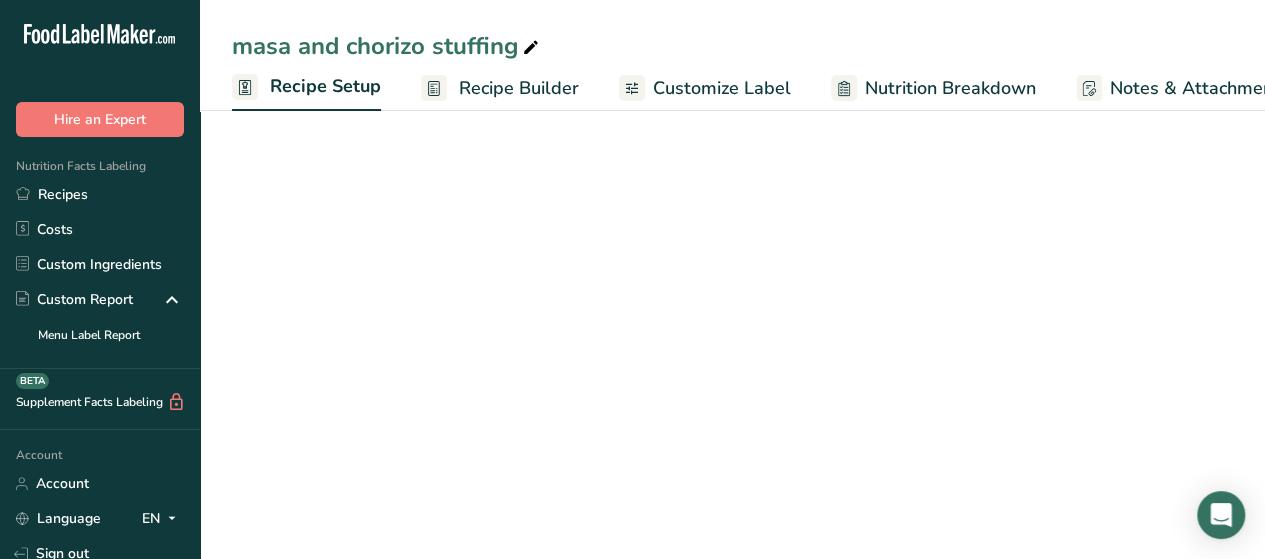 scroll, scrollTop: 0, scrollLeft: 7, axis: horizontal 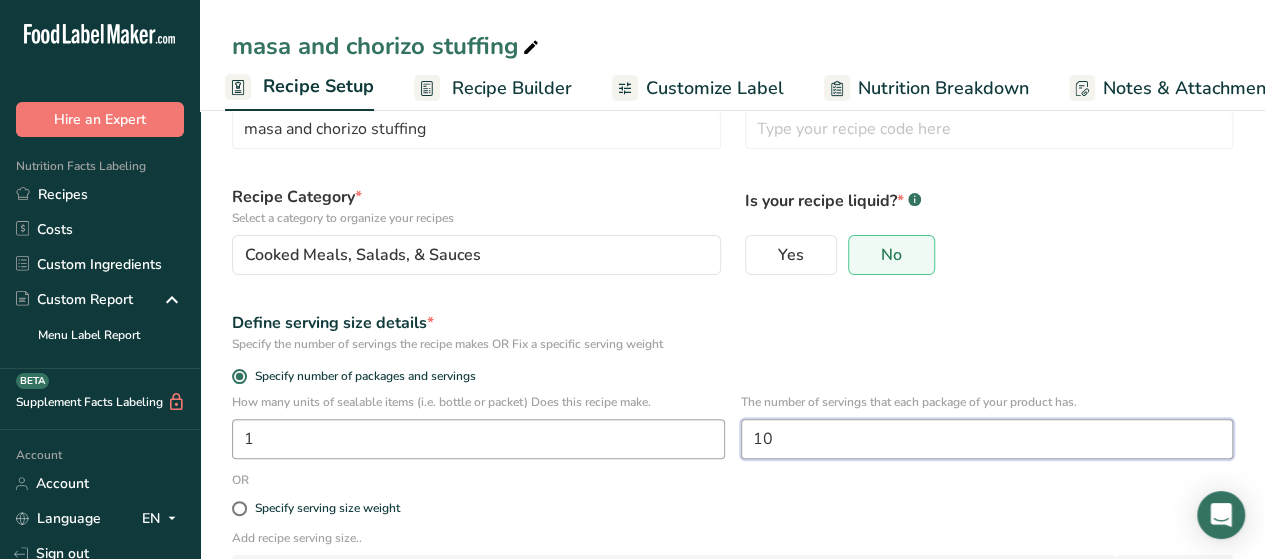 drag, startPoint x: 727, startPoint y: 448, endPoint x: 648, endPoint y: 447, distance: 79.00633 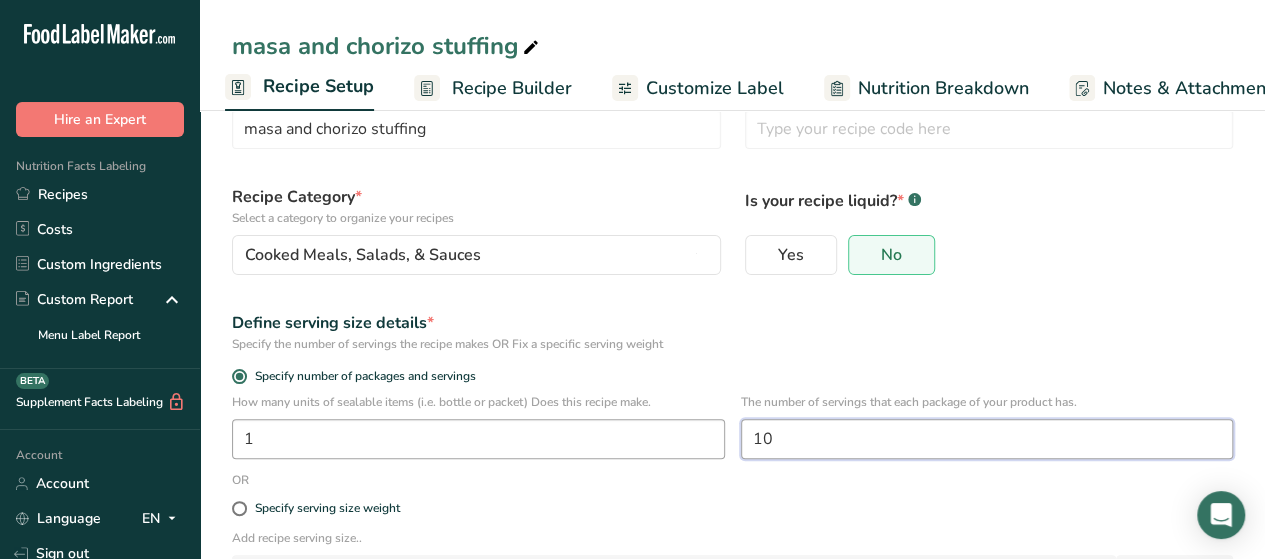 click on "How many units of sealable items (i.e. bottle or packet) Does this recipe make.
1
The number of servings that each package of your product has.
10" at bounding box center (732, 432) 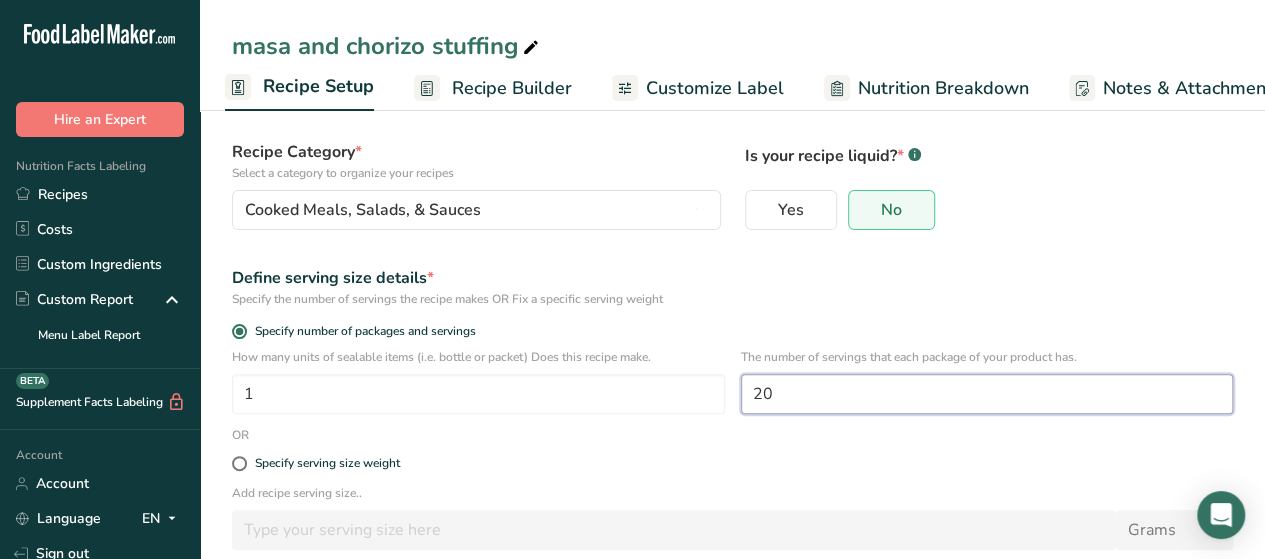 scroll, scrollTop: 231, scrollLeft: 0, axis: vertical 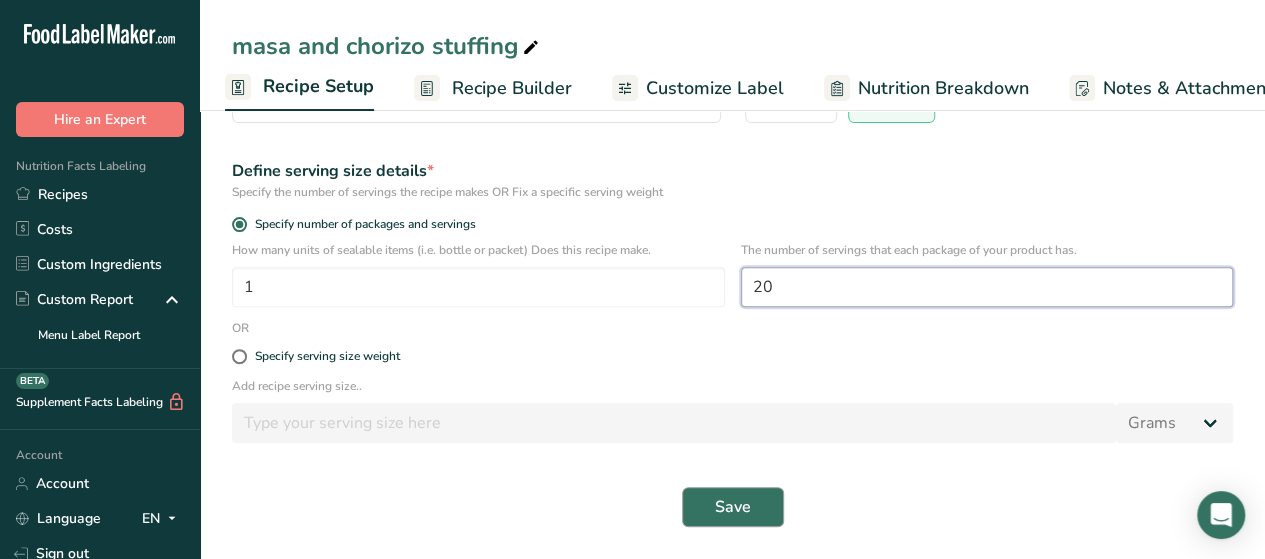 type on "20" 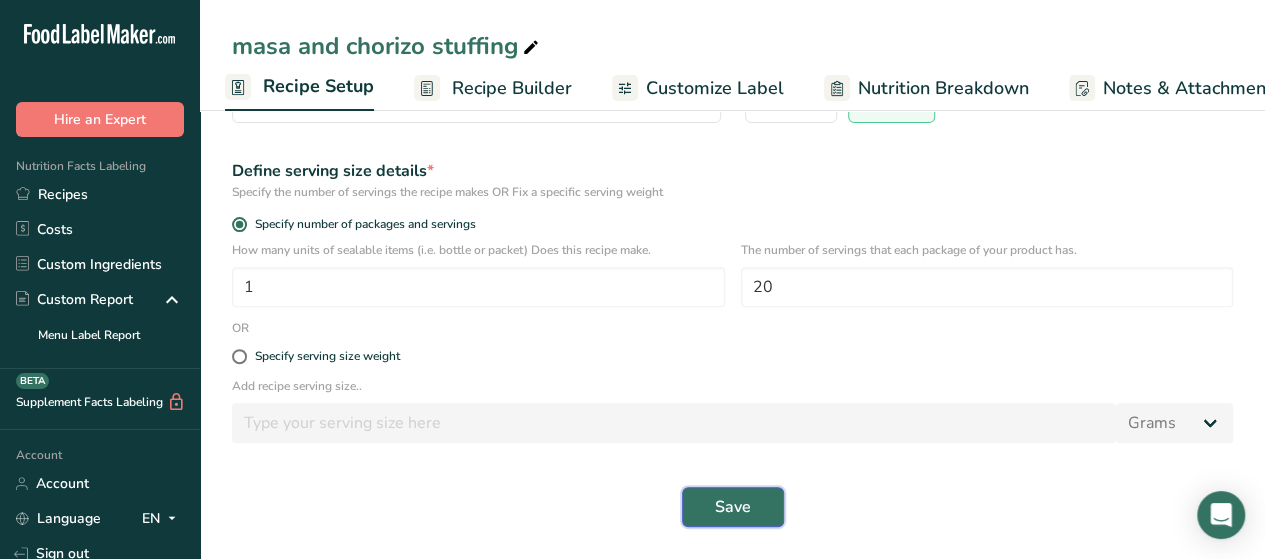 click on "Save" at bounding box center [733, 507] 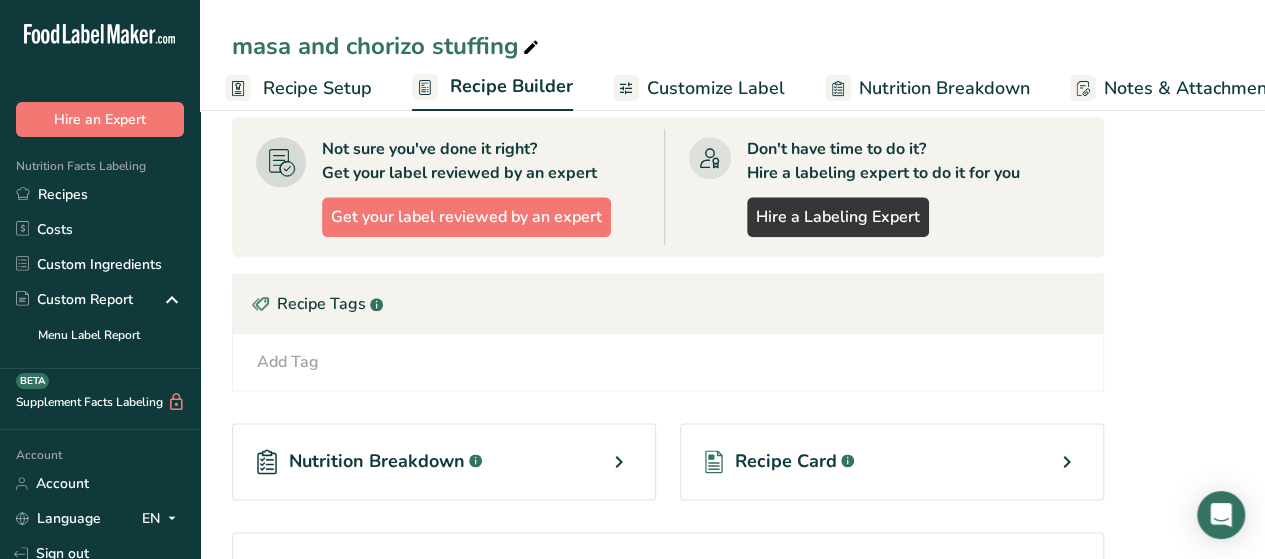 scroll, scrollTop: 1238, scrollLeft: 0, axis: vertical 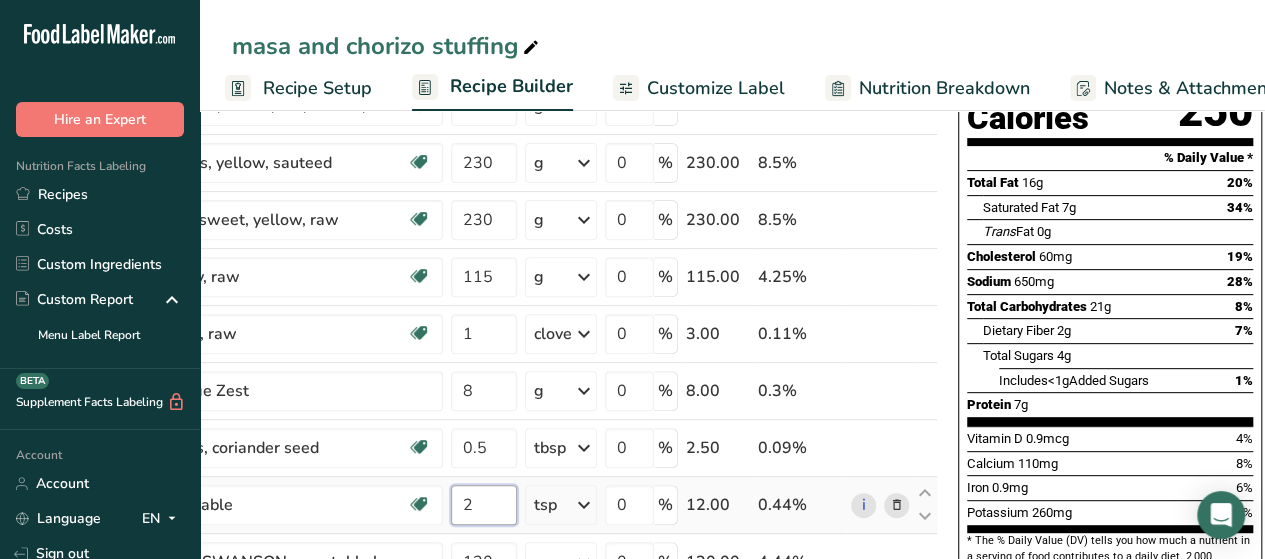 drag, startPoint x: 453, startPoint y: 508, endPoint x: 397, endPoint y: 522, distance: 57.72348 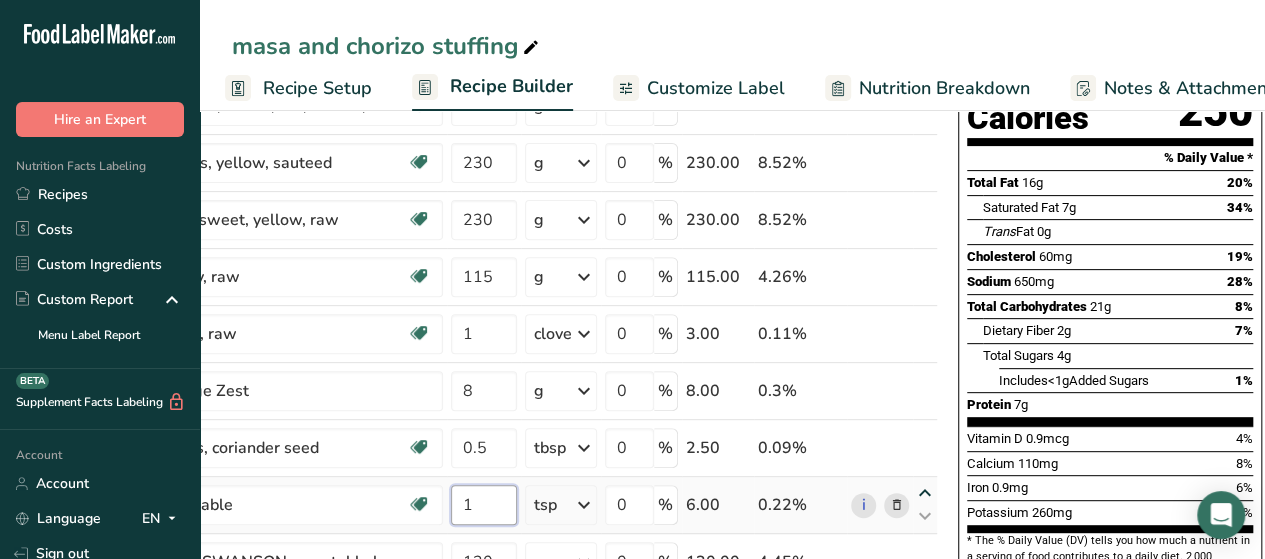 type on "1" 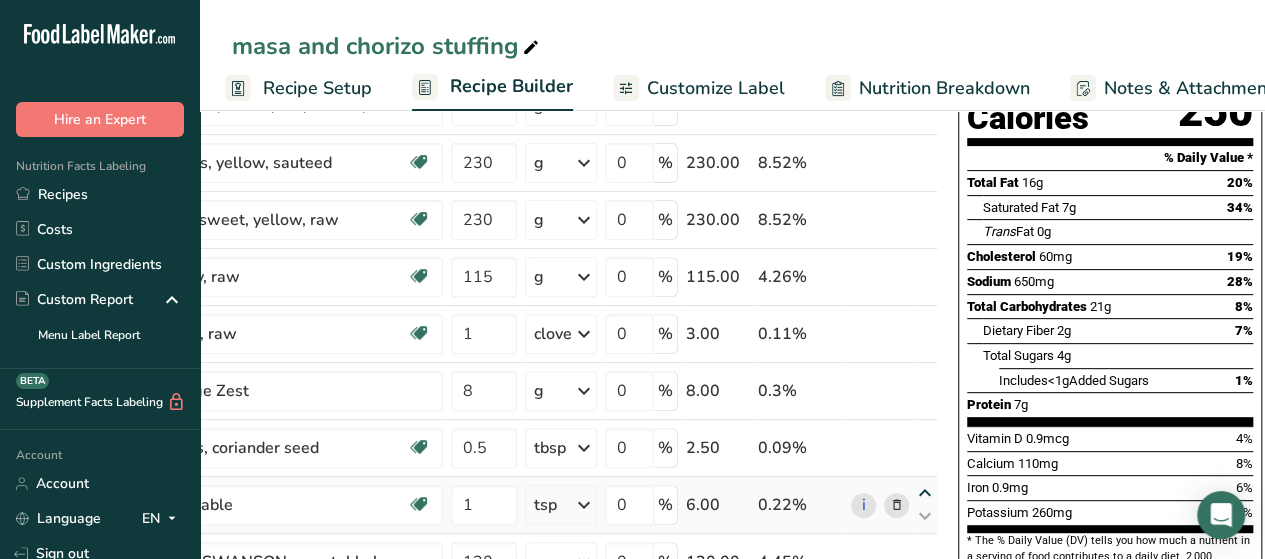 click on "Sausage, pork, chorizo, link or ground, raw
Dairy free
Gluten free
Soy free
454
g
Portions
1 oz
1 link (4" long)
Weight Units
g
kg
mg
See more
Volume Units
l
Volume units require a density conversion. If you know your ingredient's density enter it below. Otherwise, click on "RIA" our AI Regulatory bot - she will be able to help you
lb/ft3
g/cm3
Confirm
mL
lb/ft3
fl oz" at bounding box center [502, 404] 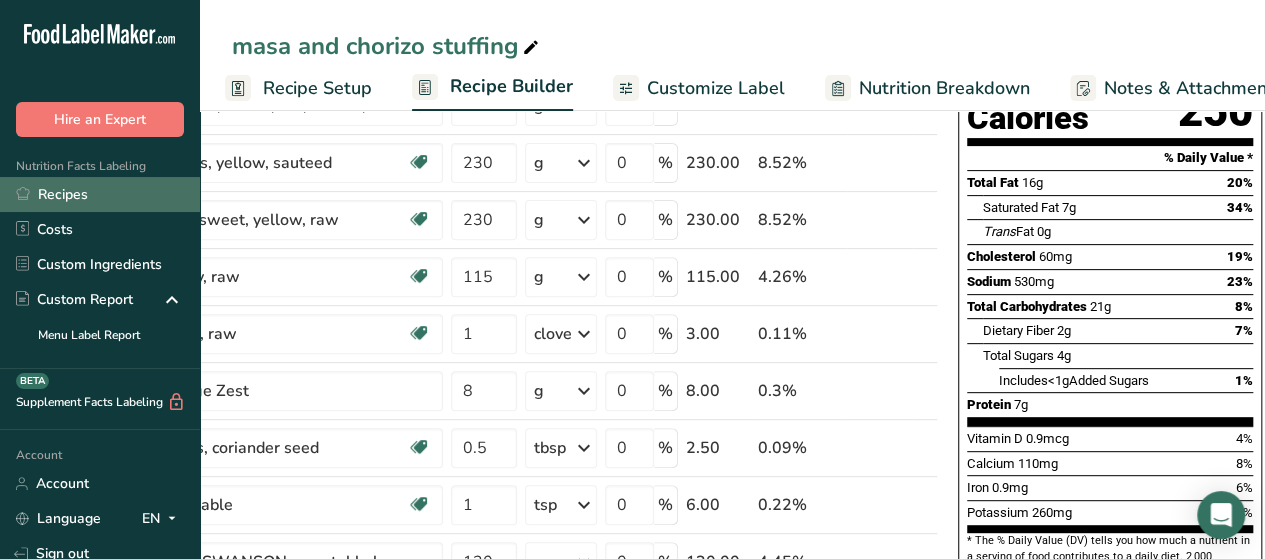 click on "Recipes" at bounding box center (100, 194) 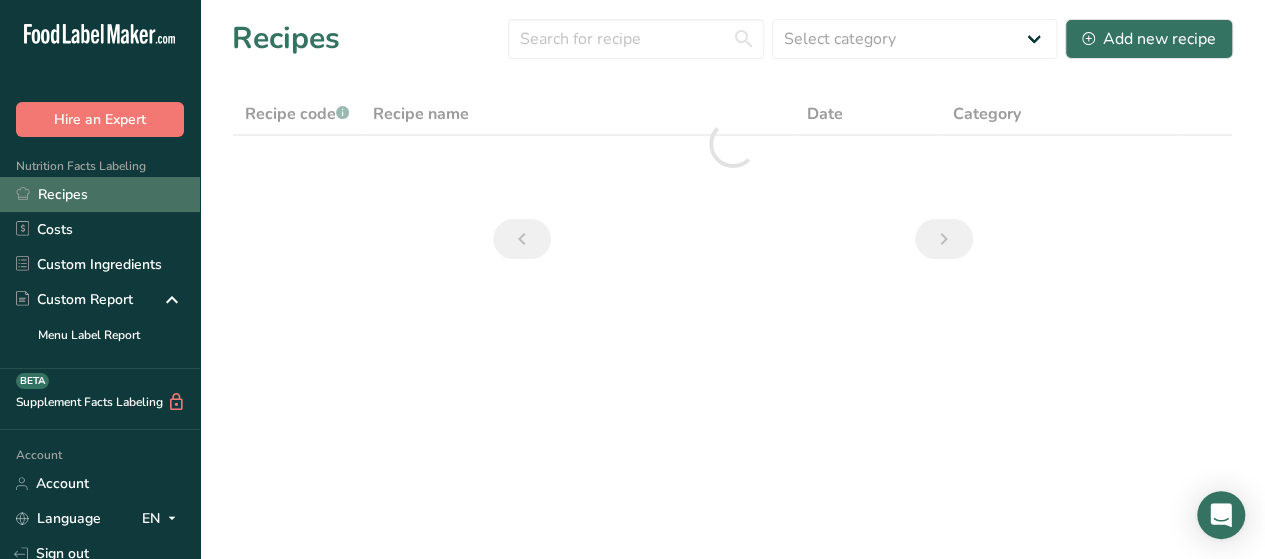 scroll, scrollTop: 0, scrollLeft: 0, axis: both 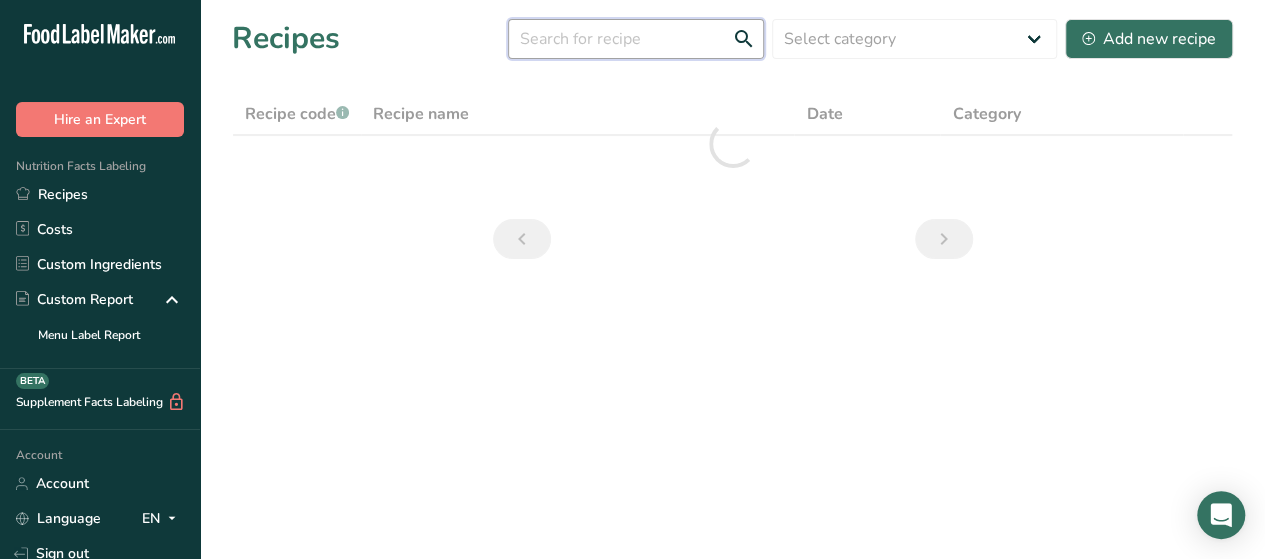 click at bounding box center [636, 39] 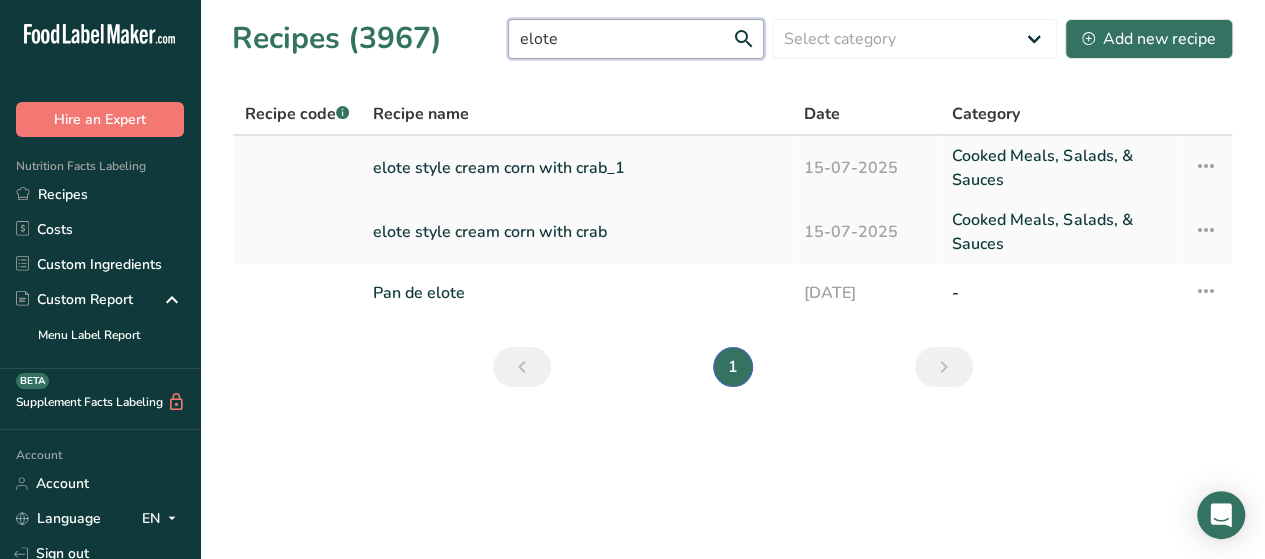 type on "elote" 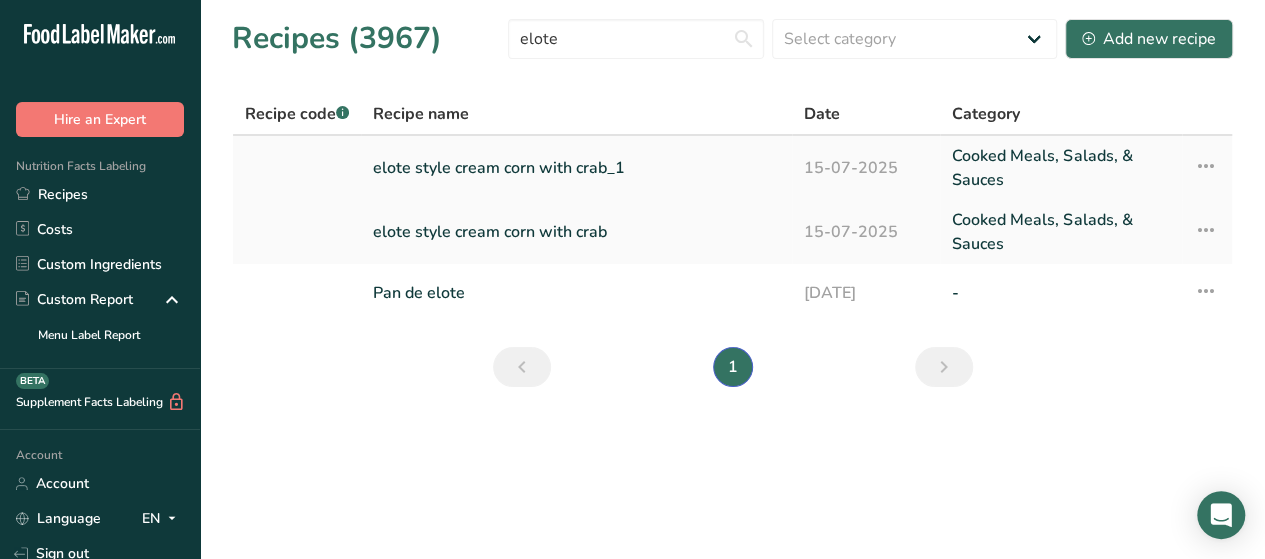 click on "elote style cream corn with crab_1" at bounding box center [576, 168] 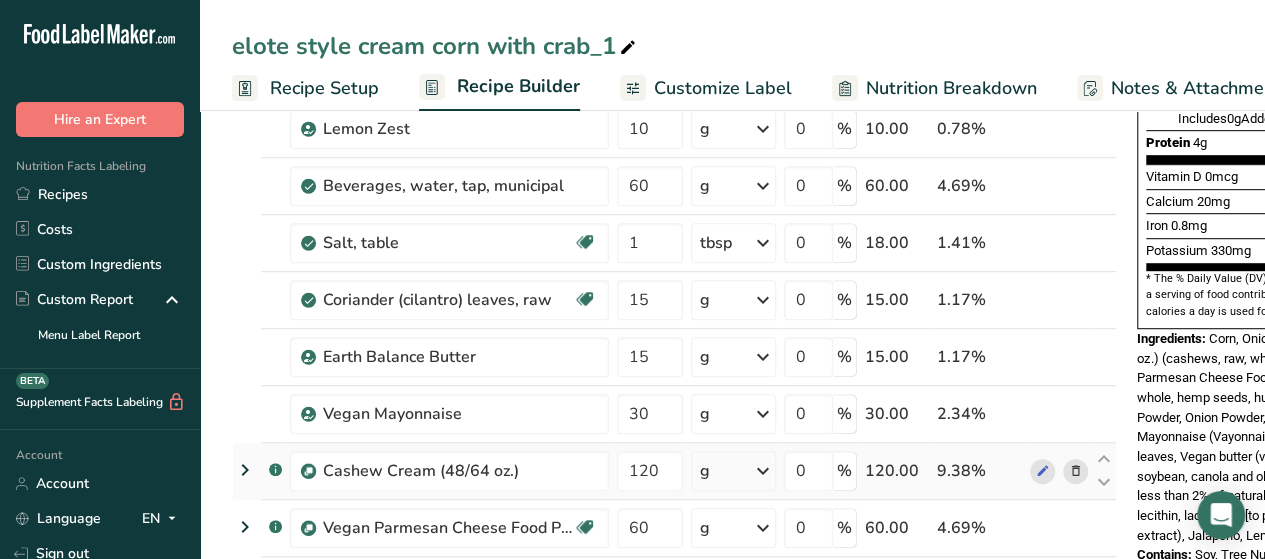 scroll, scrollTop: 0, scrollLeft: 0, axis: both 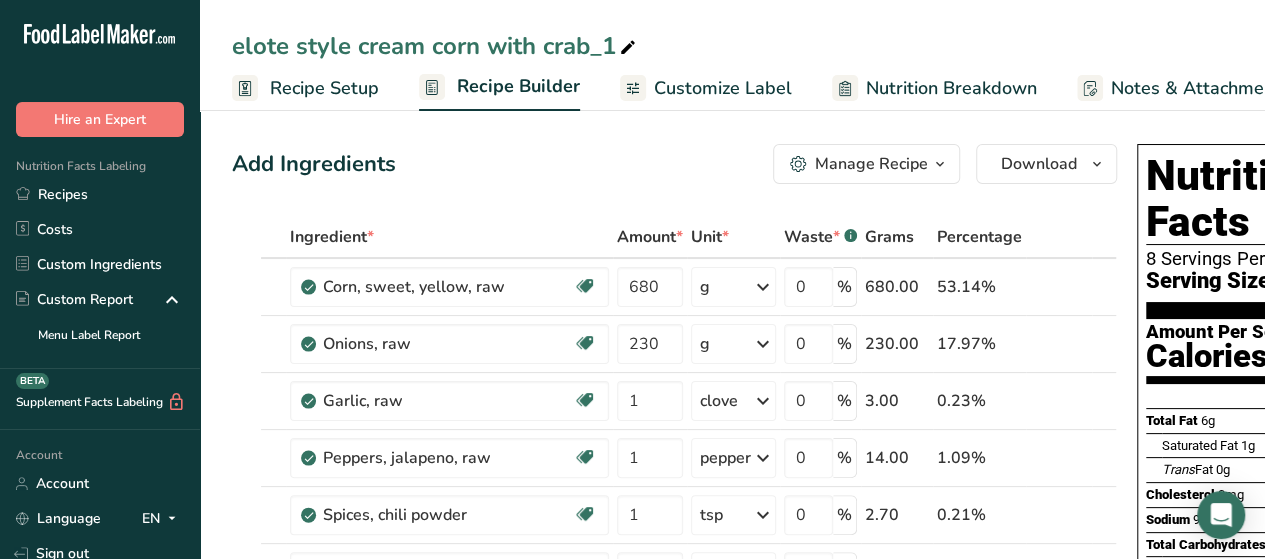 click on "Recipe Setup" at bounding box center (324, 88) 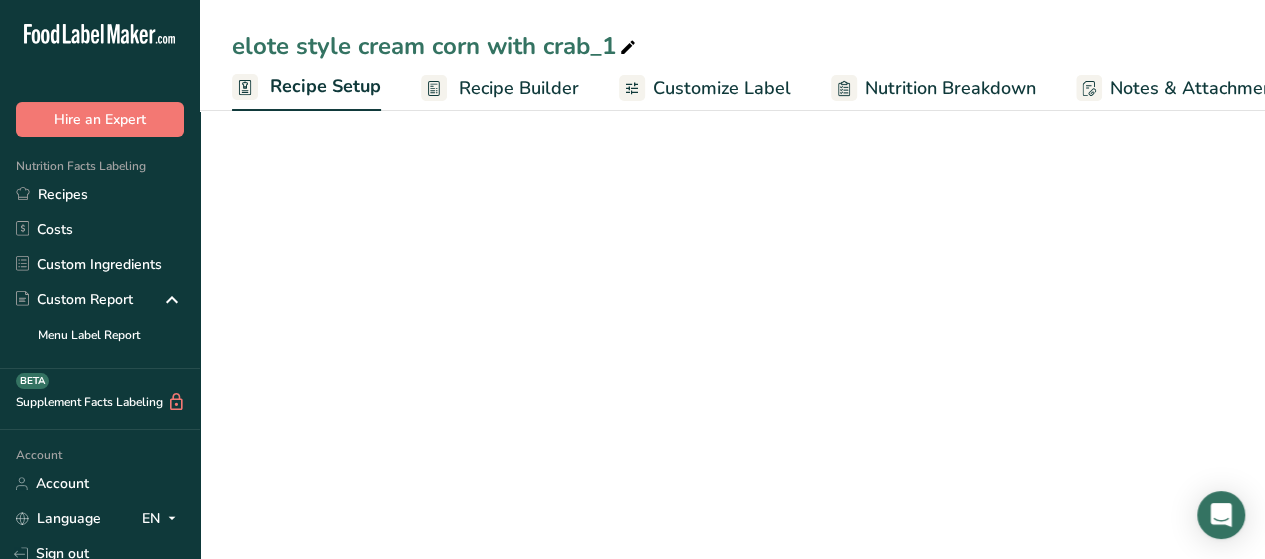 scroll, scrollTop: 0, scrollLeft: 7, axis: horizontal 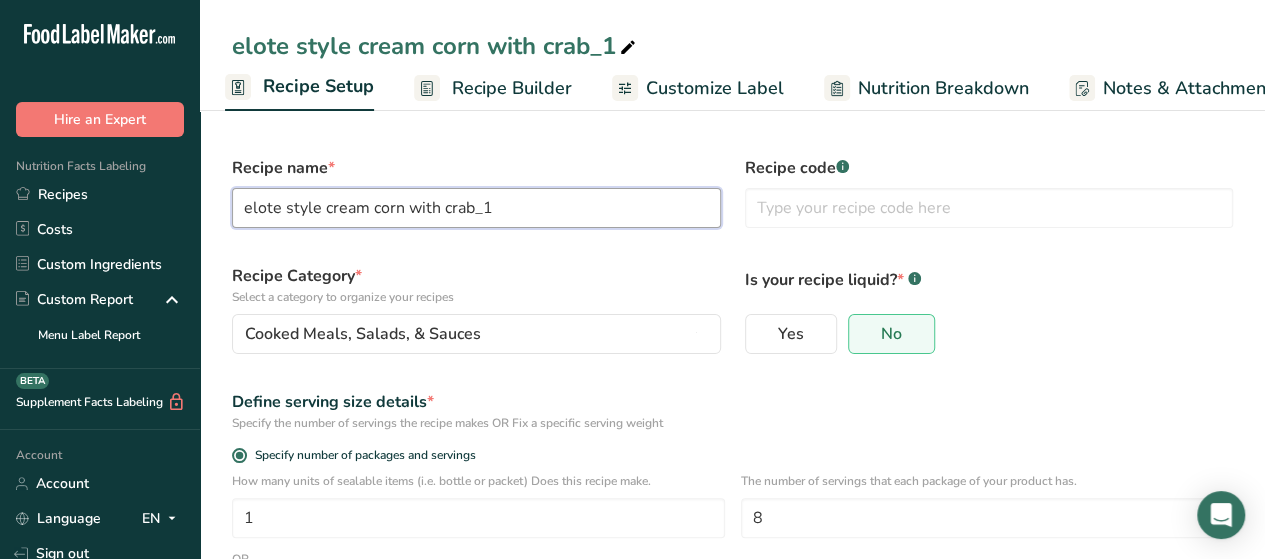 click on "elote style cream corn with crab_1" at bounding box center [476, 208] 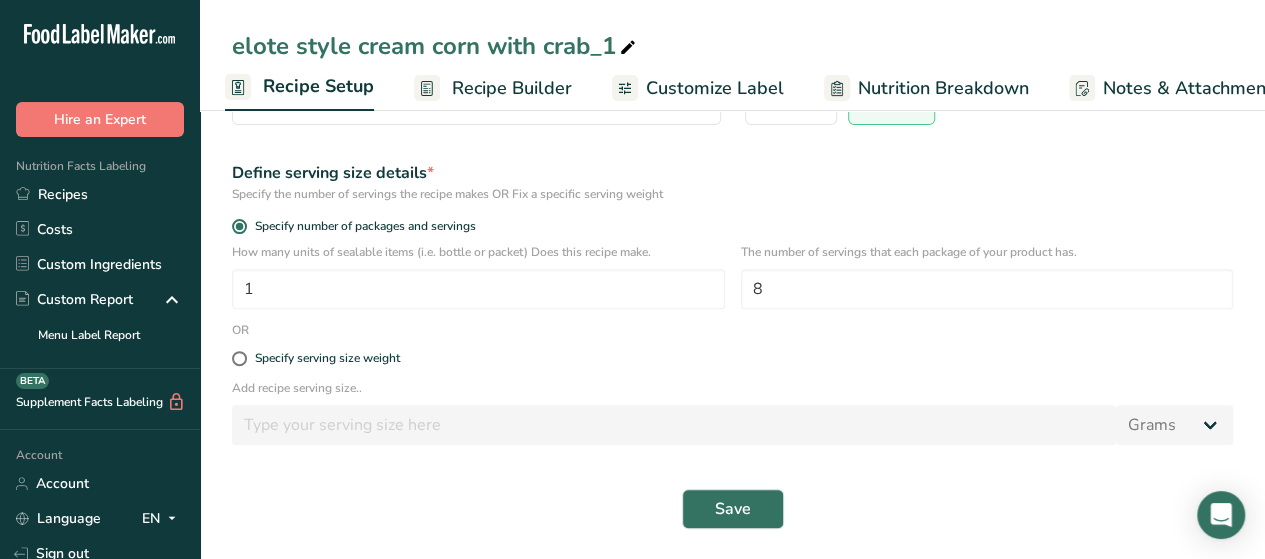 scroll, scrollTop: 231, scrollLeft: 0, axis: vertical 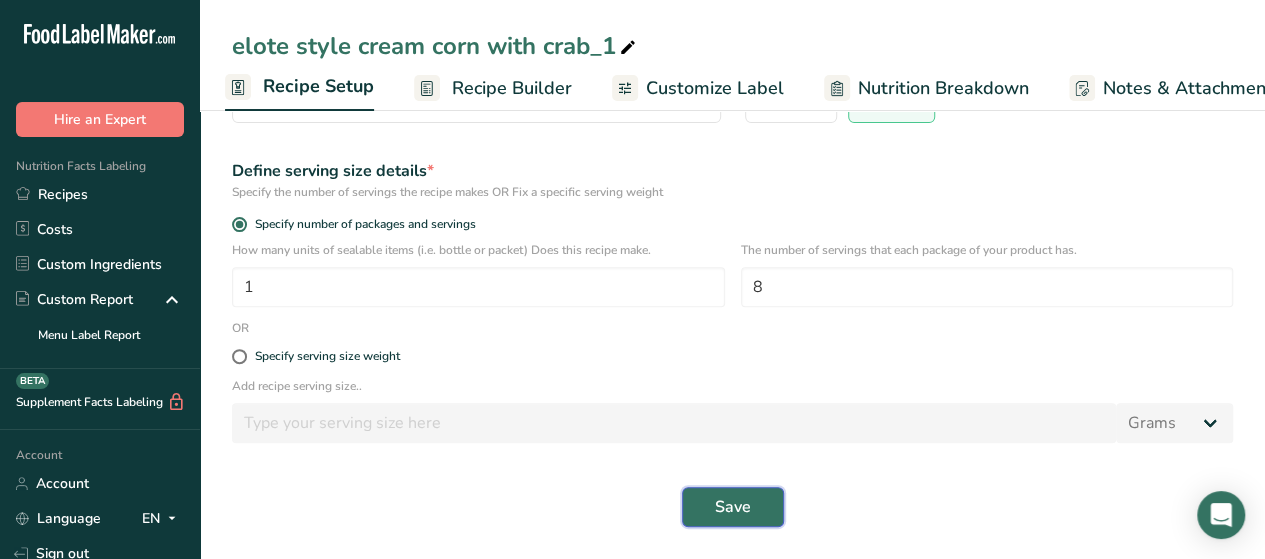 click on "Save" at bounding box center (733, 507) 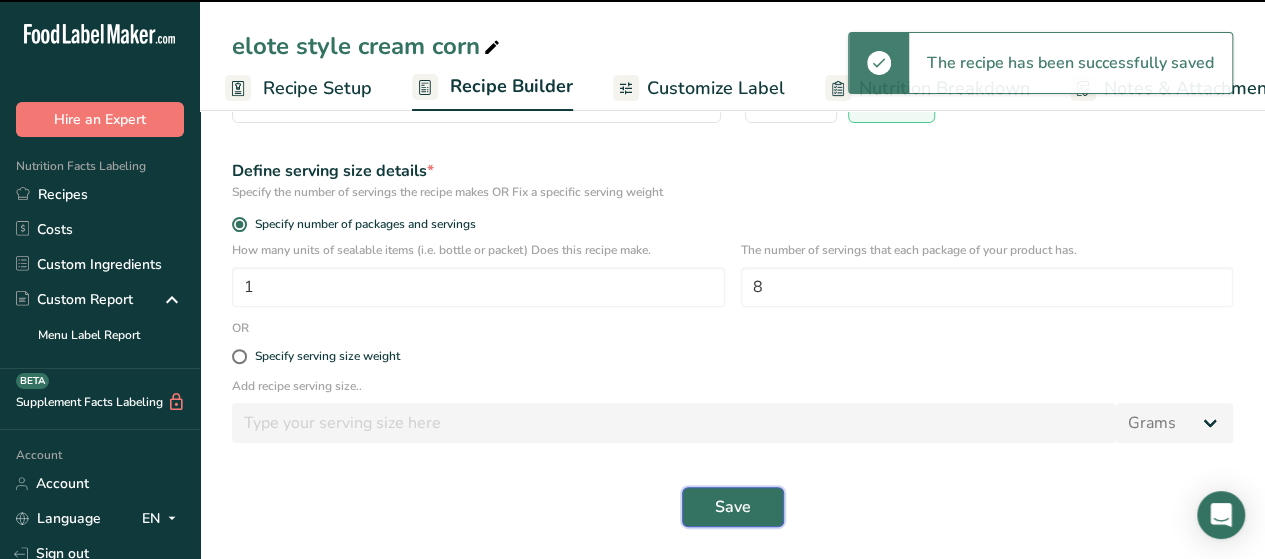 type on "elote style cream corn" 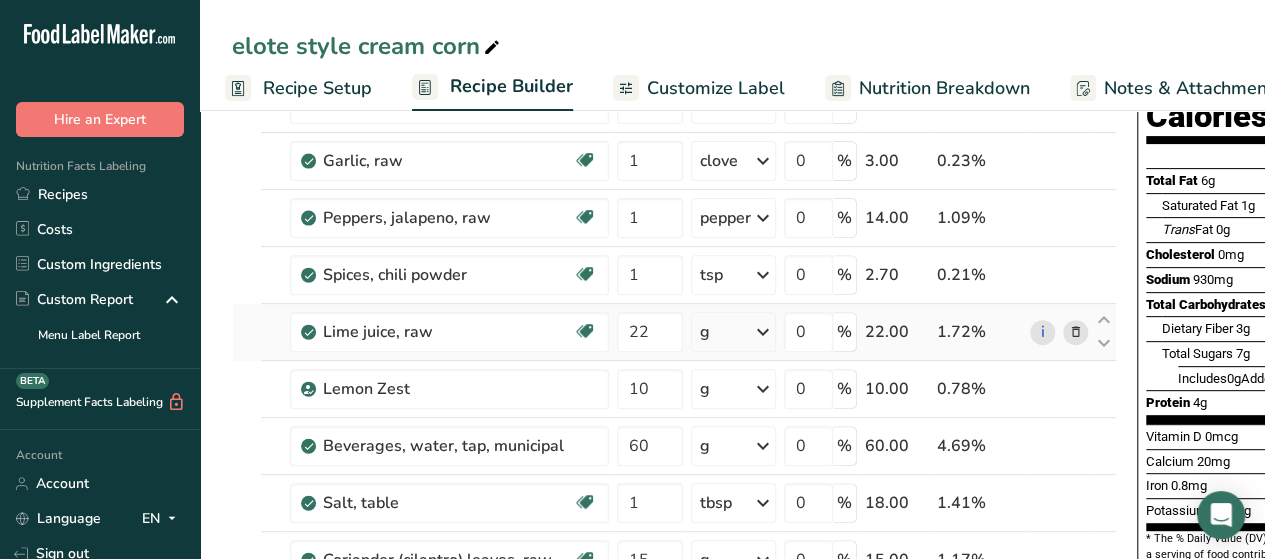 scroll, scrollTop: 300, scrollLeft: 0, axis: vertical 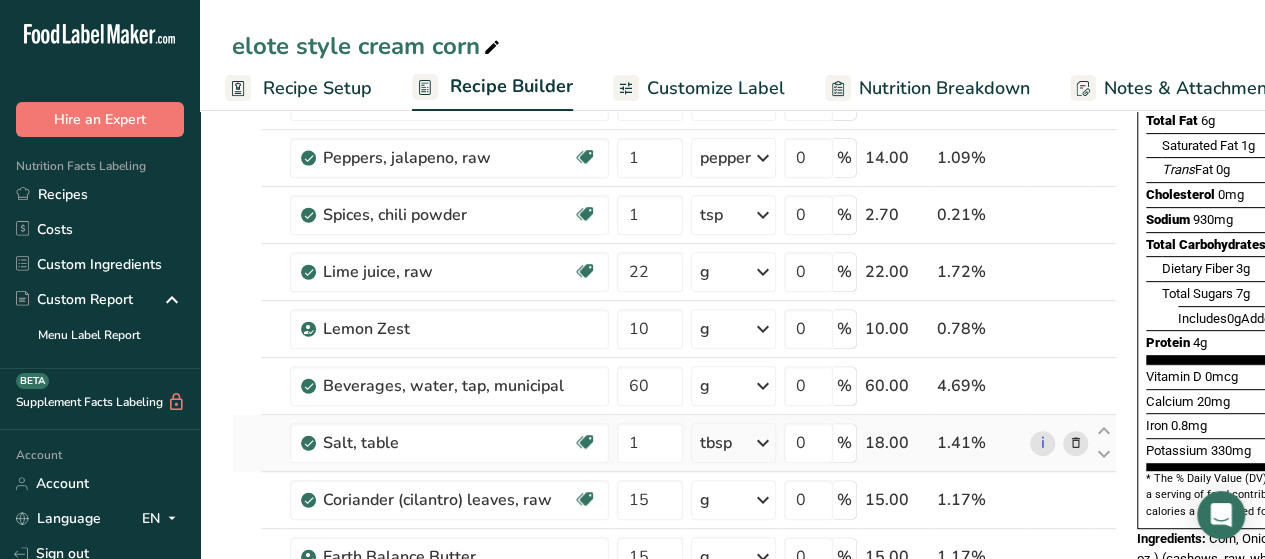 click at bounding box center [763, 443] 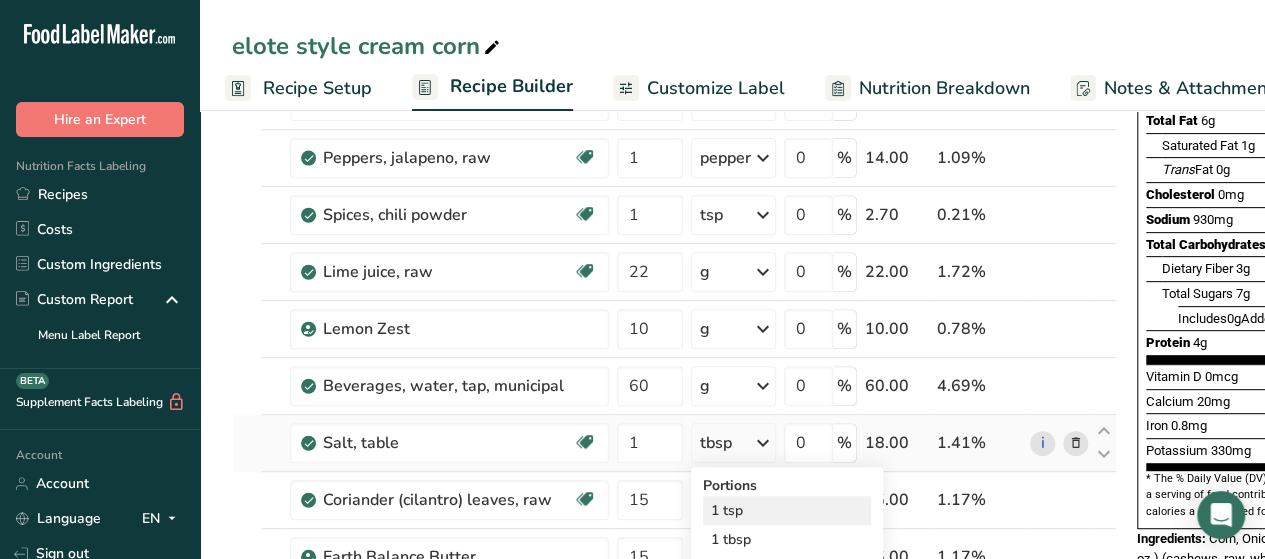 click on "1 tsp" at bounding box center [787, 510] 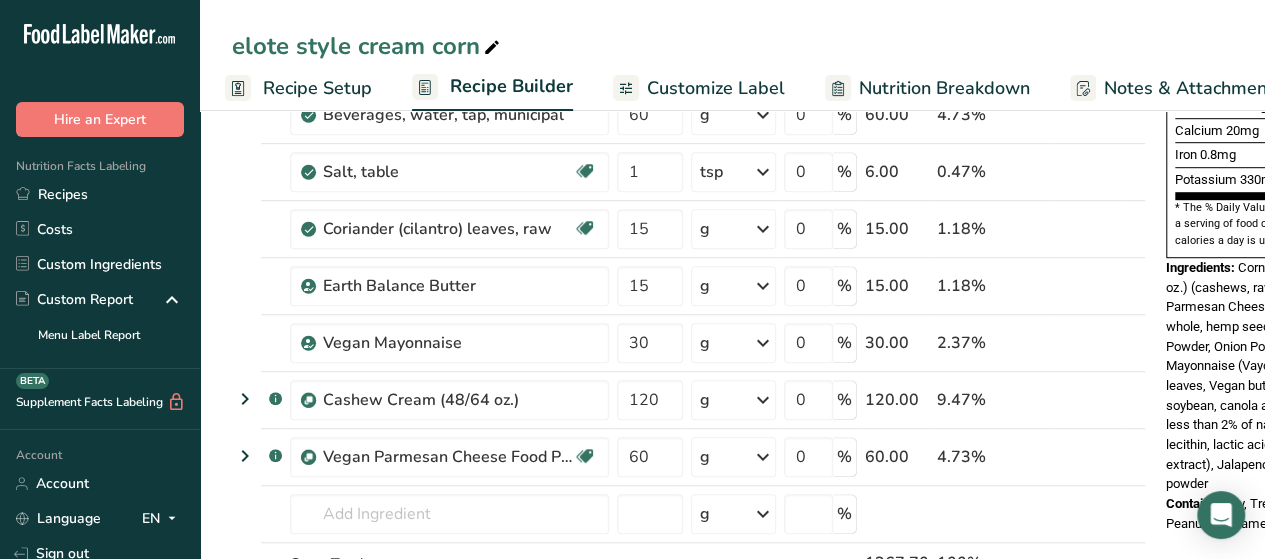 scroll, scrollTop: 600, scrollLeft: 0, axis: vertical 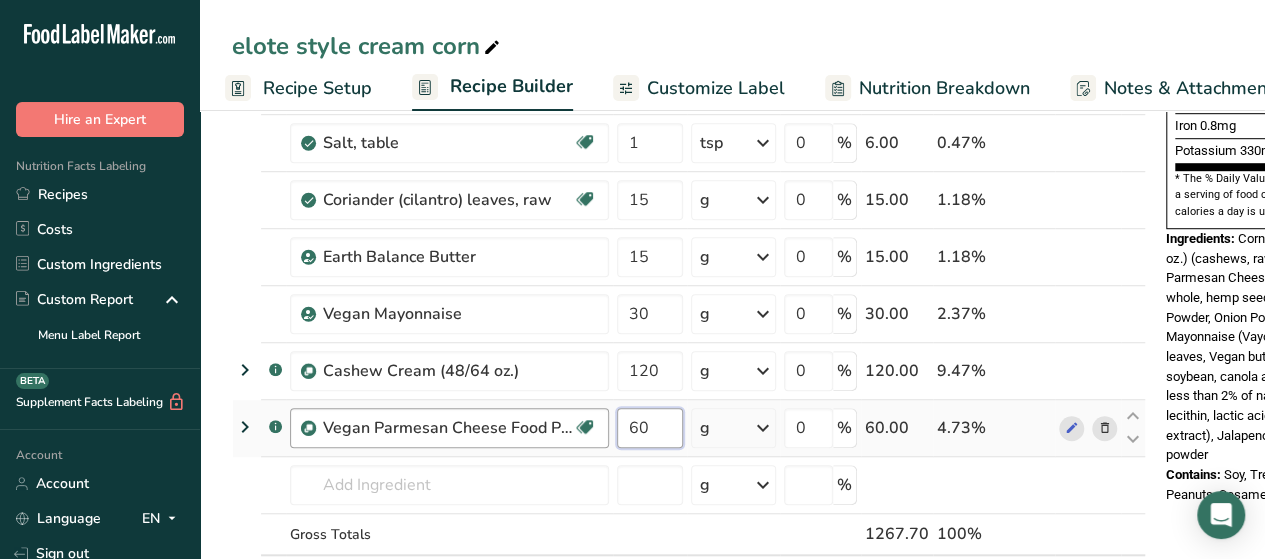 drag, startPoint x: 669, startPoint y: 421, endPoint x: 583, endPoint y: 421, distance: 86 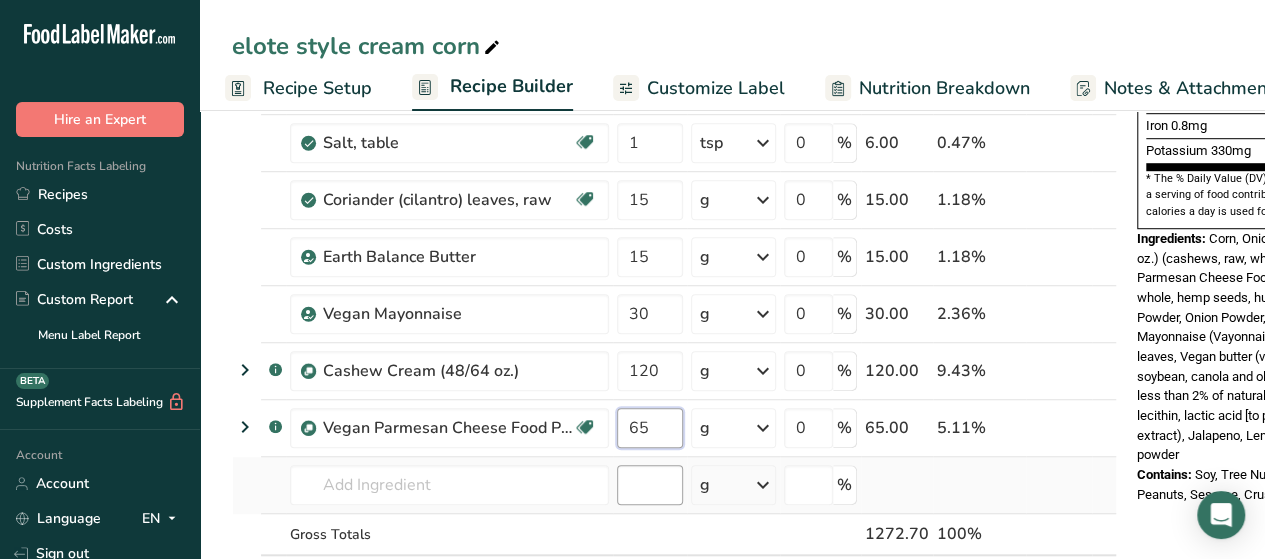 type on "65" 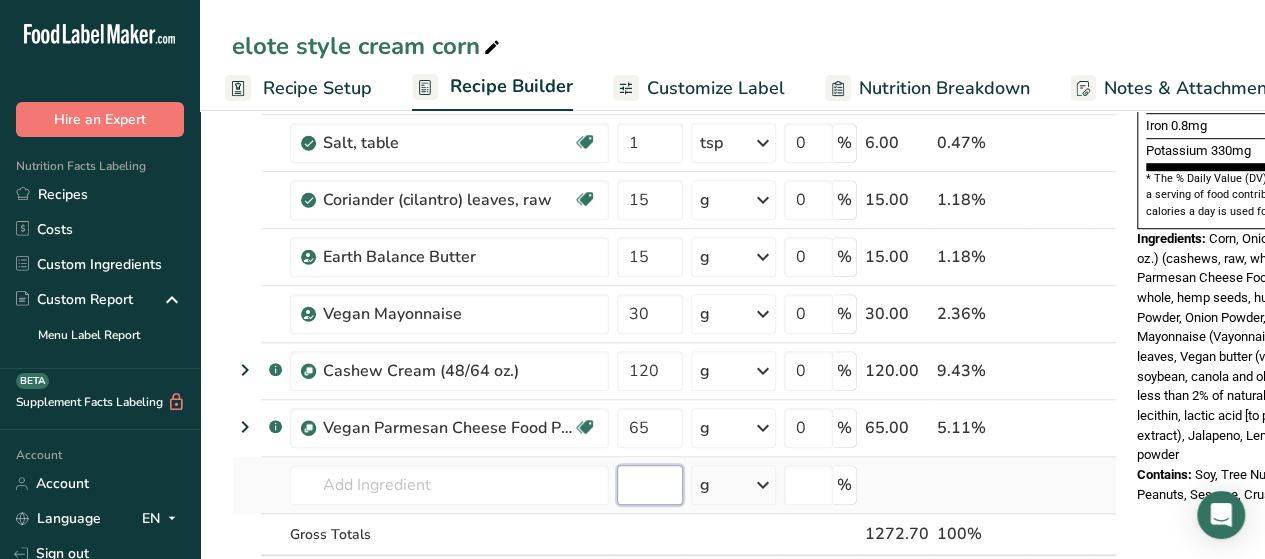 click on "Corn, sweet, yellow, raw
Dairy free
Gluten free
Vegan
Vegetarian
Soy free
680
g
Portions
1 cup
1 ear, large (7-3/4" to 9" long) yields
1 ear, medium (6-3/4" to 7-1/2" long) yields
See more
Weight Units
g
kg
mg
See more
Volume Units
l
Volume units require a density conversion. If you know your ingredient's density enter it below. Otherwise, click on "RIA" our AI Regulatory bot - she will be able to help you
lb/ft3
g/cm3" at bounding box center (674, 127) 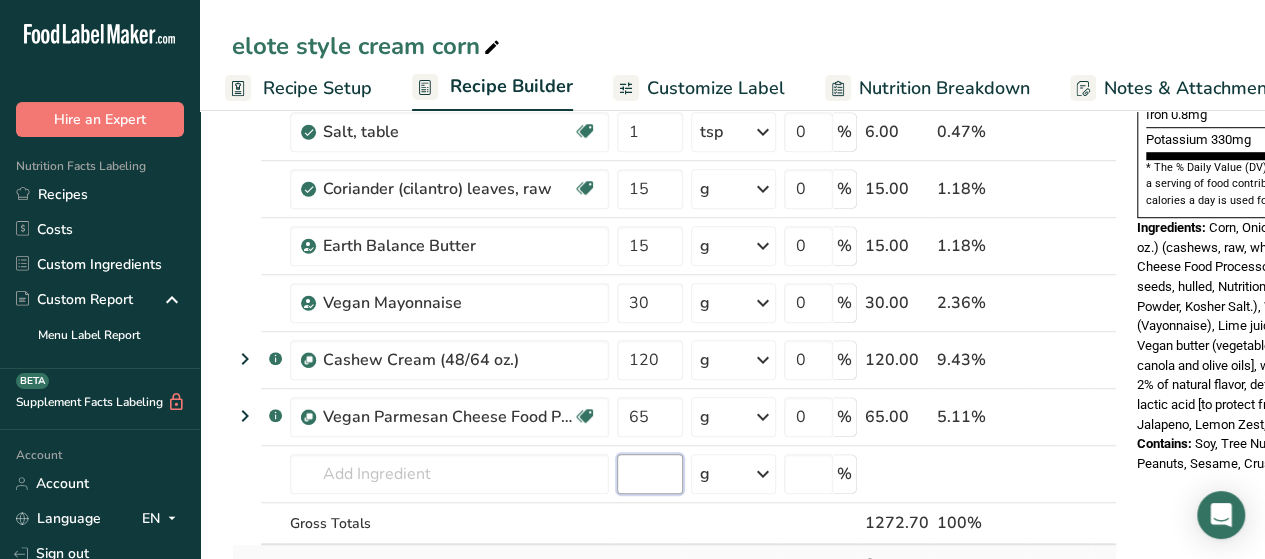 scroll, scrollTop: 800, scrollLeft: 0, axis: vertical 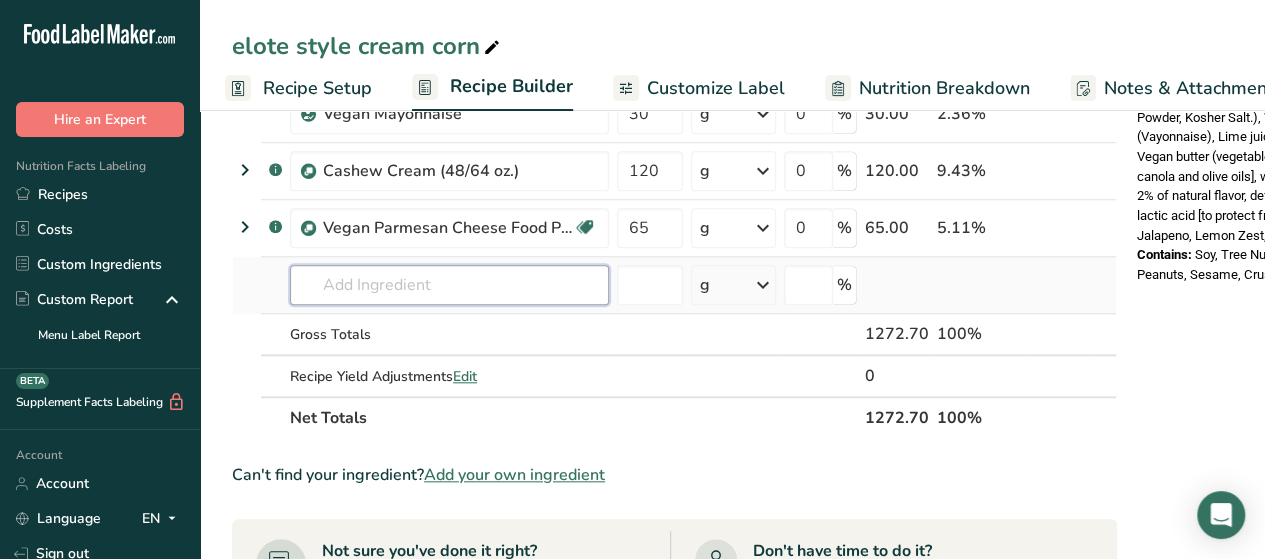 click at bounding box center [449, 285] 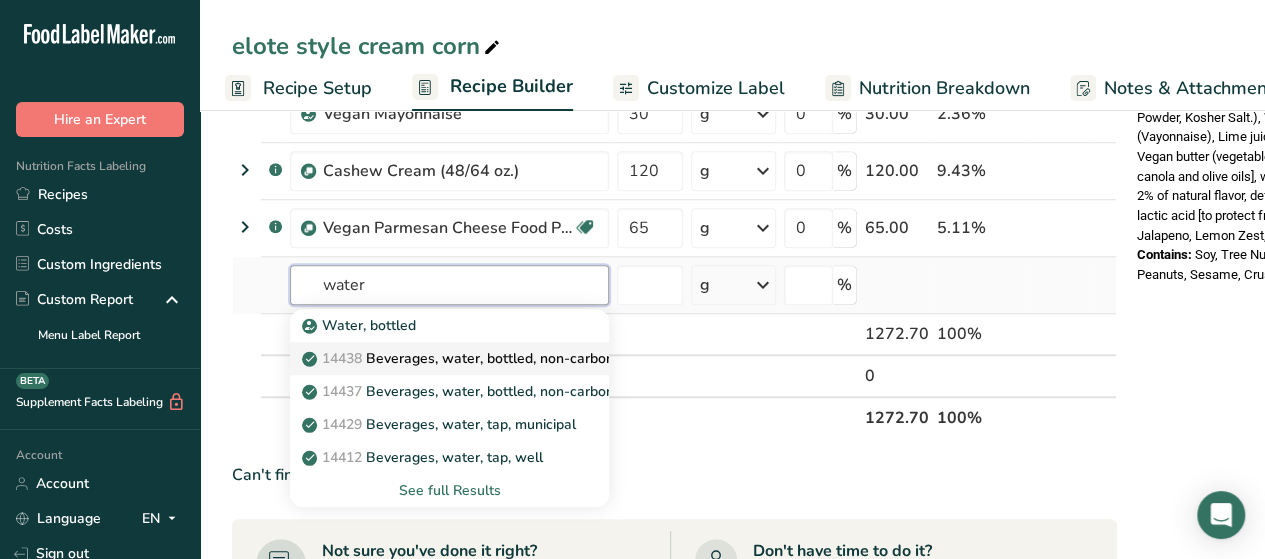 type on "water" 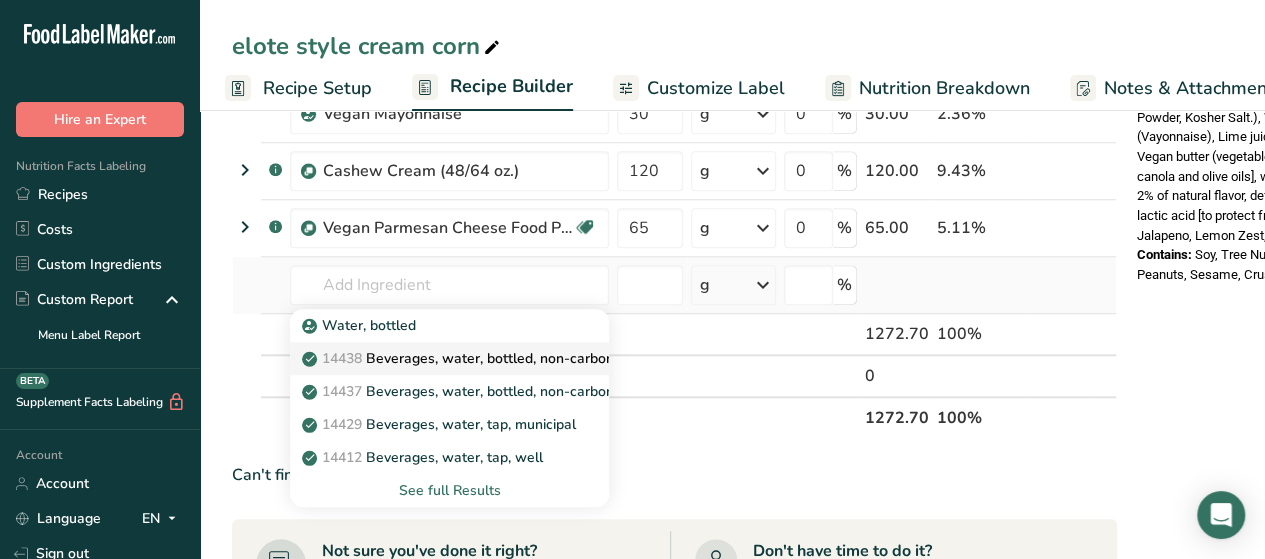 click on "14438
Beverages, water, bottled, non-carbonated, CRYSTAL GEYSER" at bounding box center [536, 358] 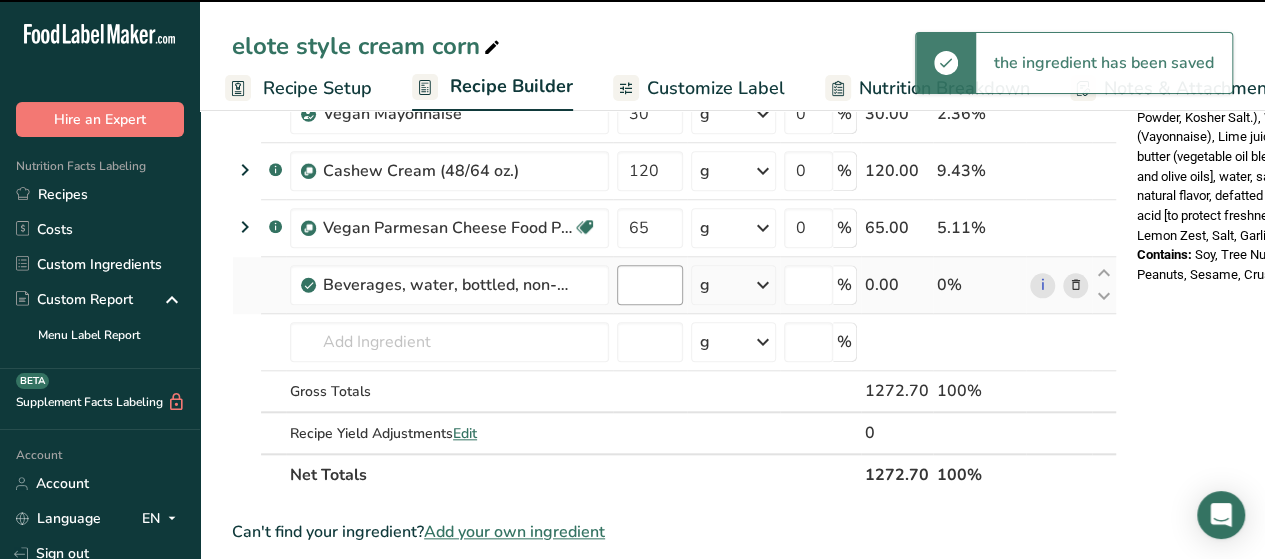 type on "0" 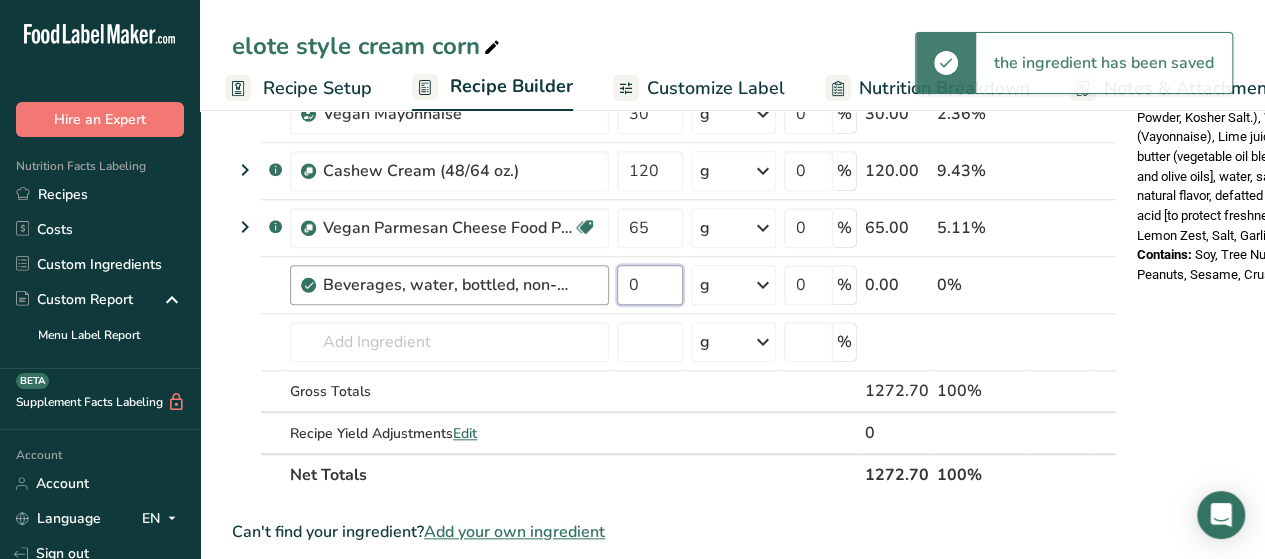 drag, startPoint x: 648, startPoint y: 285, endPoint x: 579, endPoint y: 281, distance: 69.115845 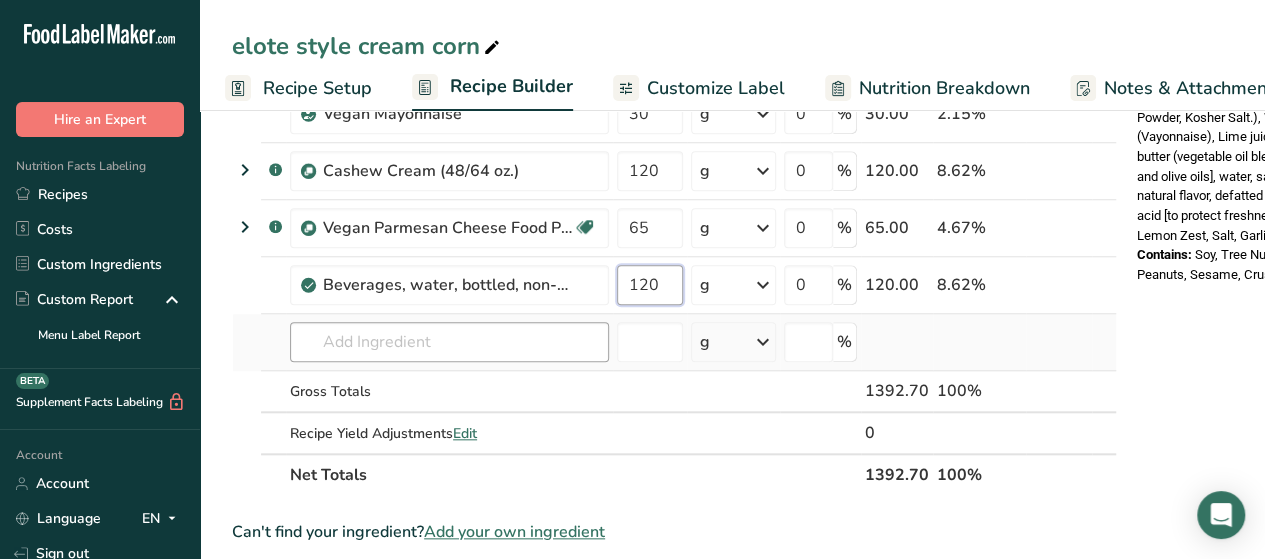 type on "120" 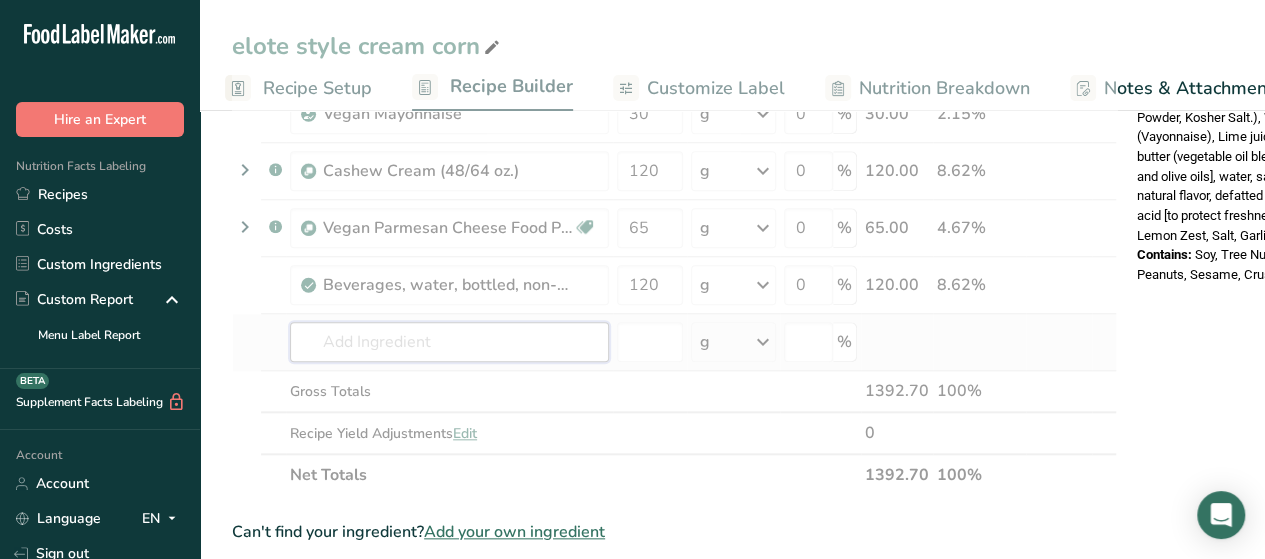 click on "Corn, sweet, yellow, raw
Dairy free
Gluten free
Vegan
Vegetarian
Soy free
680
g
Portions
1 cup
1 ear, large (7-3/4" to 9" long) yields
1 ear, medium (6-3/4" to 7-1/2" long) yields
See more
Weight Units
g
kg
mg
See more
Volume Units
l
Volume units require a density conversion. If you know your ingredient's density enter it below. Otherwise, click on "RIA" our AI Regulatory bot - she will be able to help you
lb/ft3
g/cm3" at bounding box center [674, -44] 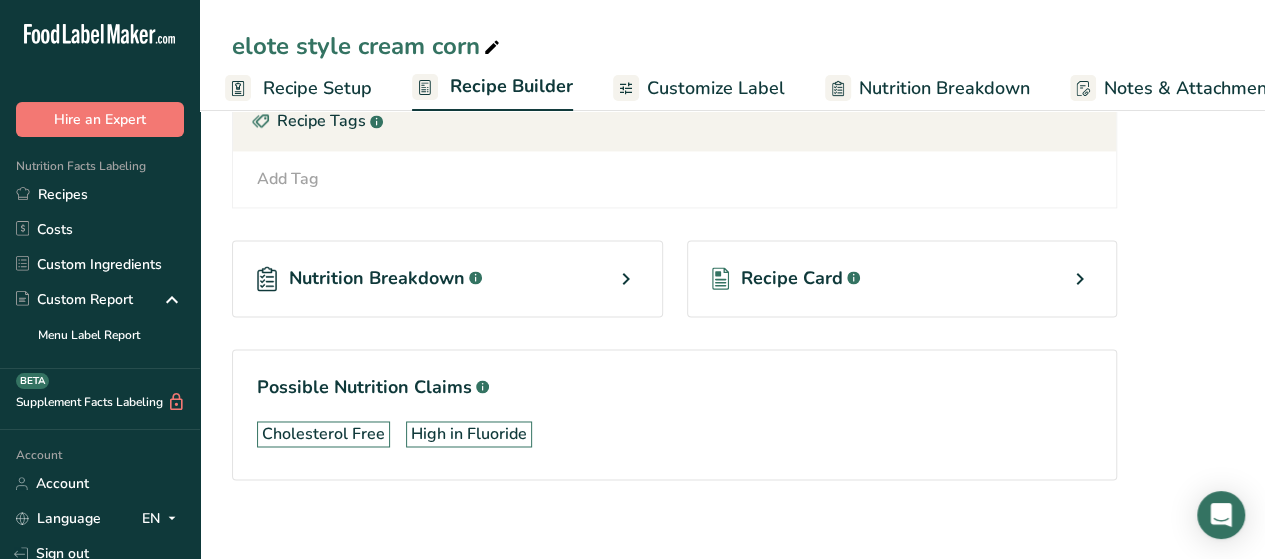 scroll, scrollTop: 1464, scrollLeft: 0, axis: vertical 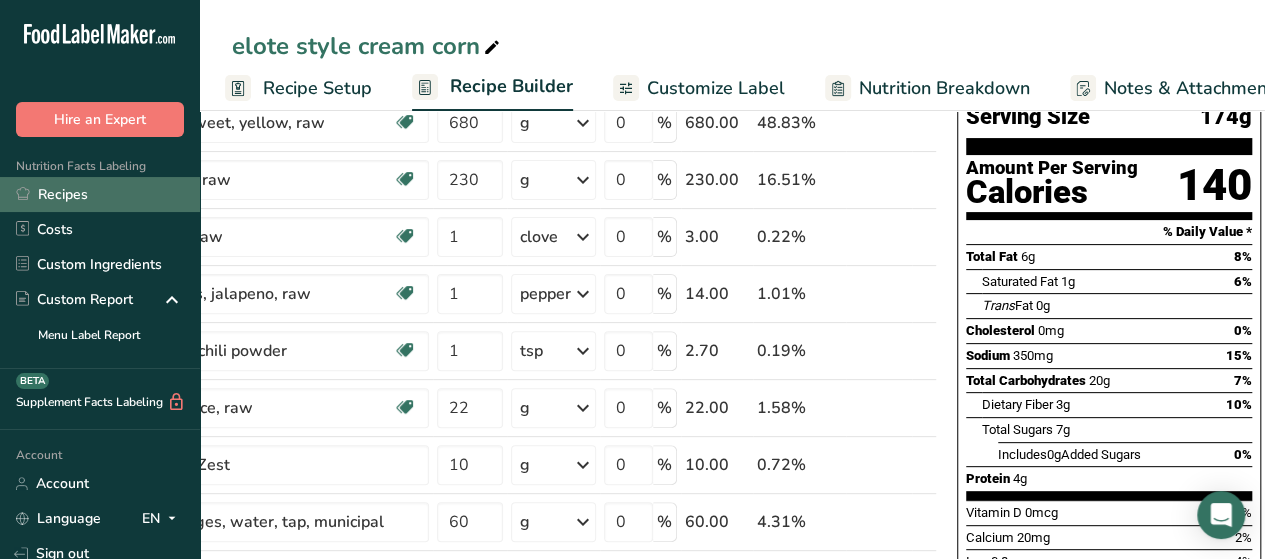 click on "Recipes" at bounding box center [100, 194] 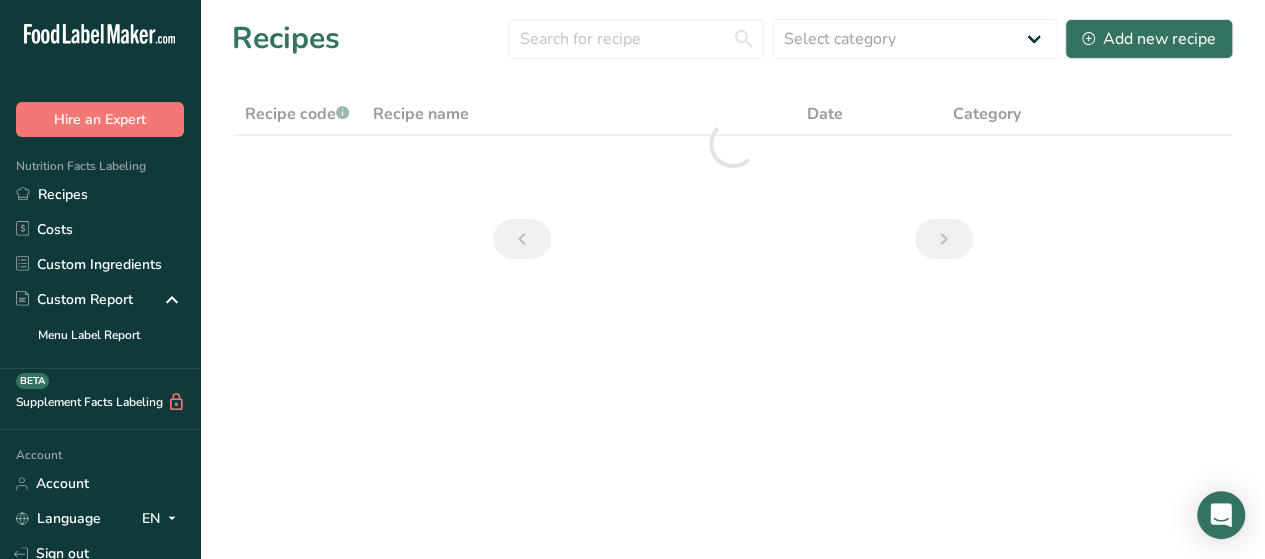 scroll, scrollTop: 0, scrollLeft: 0, axis: both 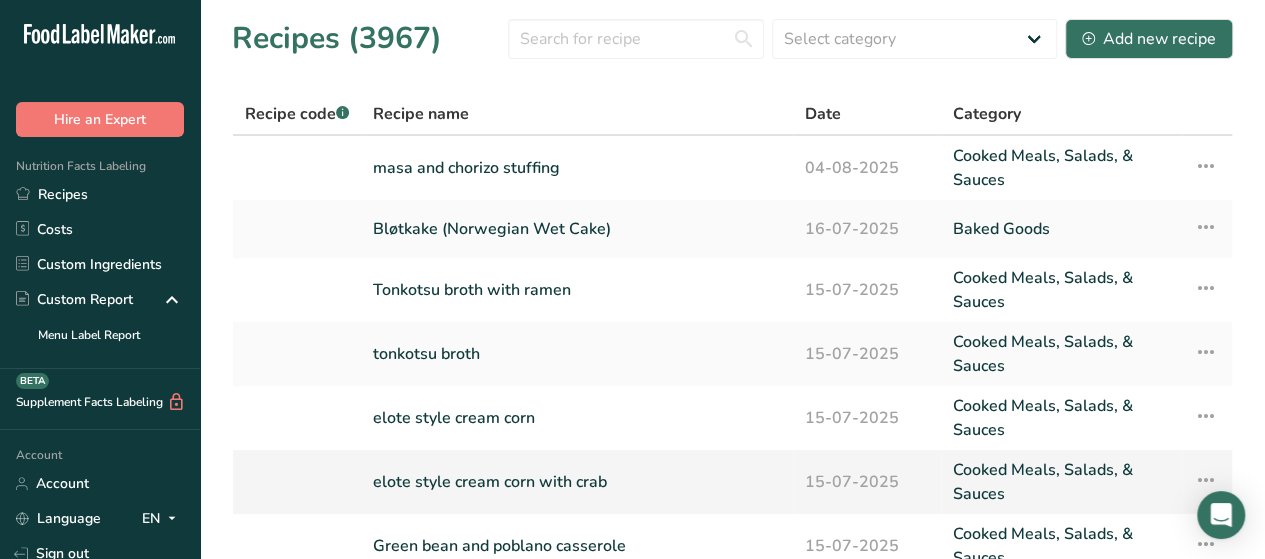 click on "elote style cream corn with crab" at bounding box center (577, 482) 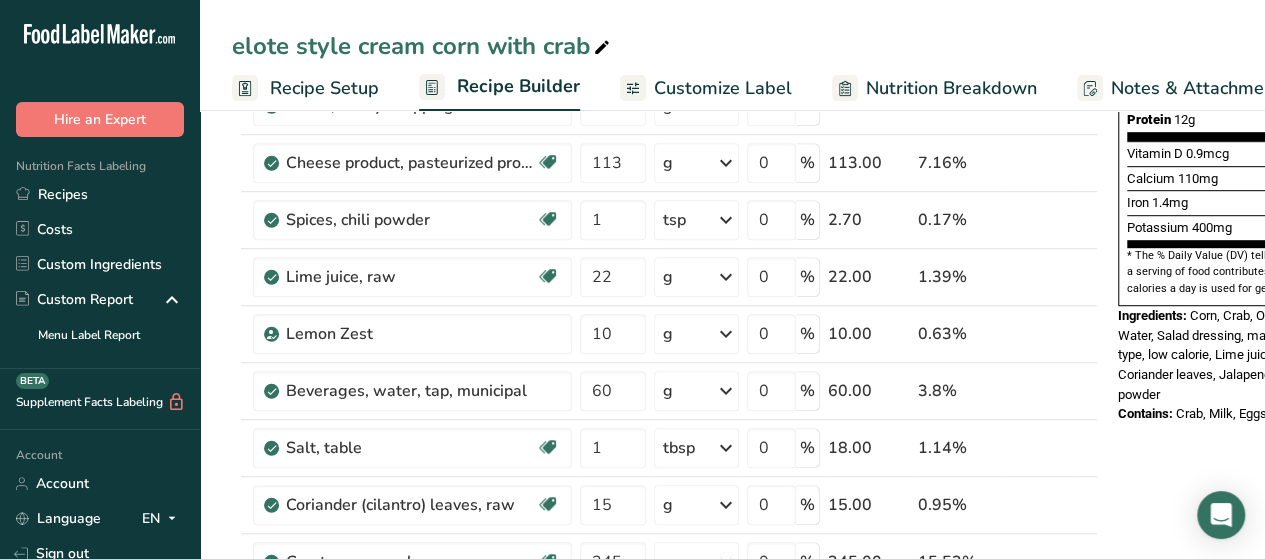 scroll, scrollTop: 600, scrollLeft: 0, axis: vertical 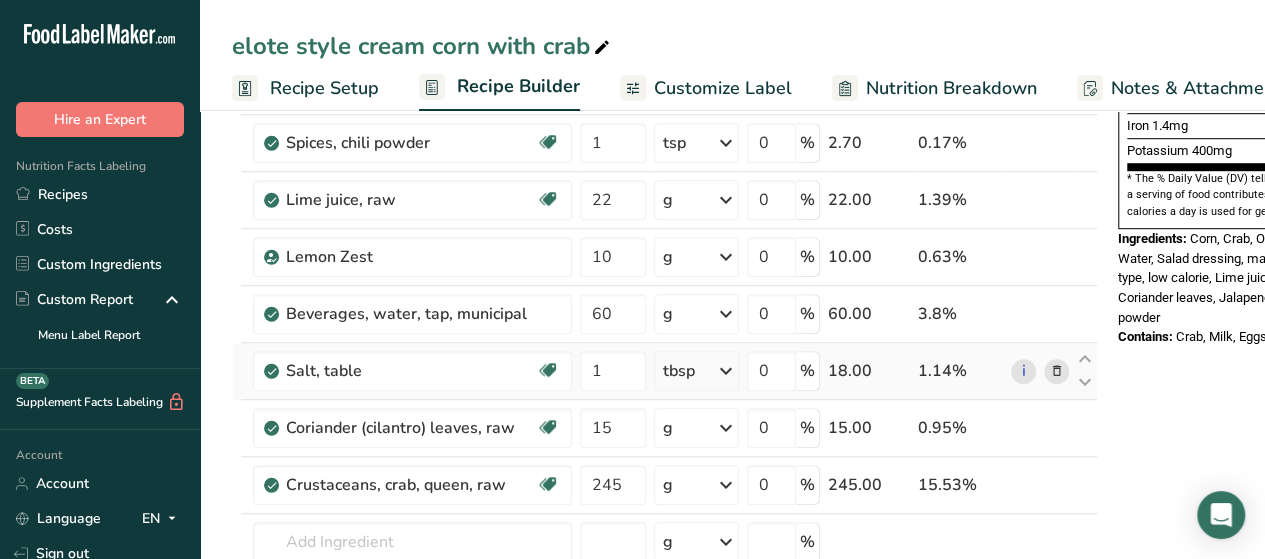 click on "tbsp" at bounding box center (696, 371) 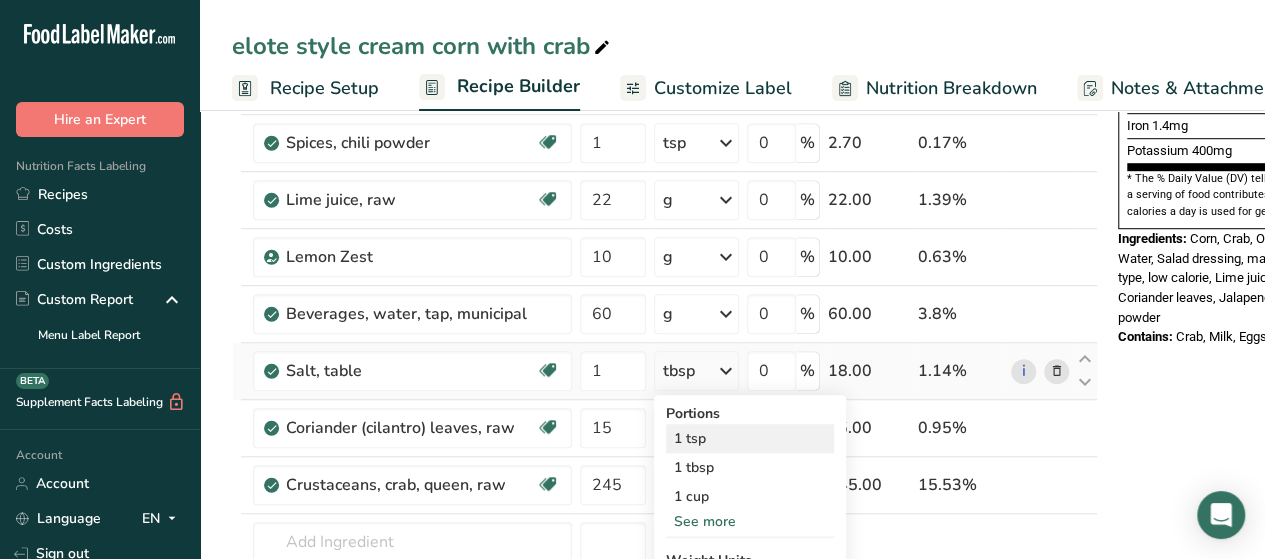 click on "1 tsp" at bounding box center (750, 438) 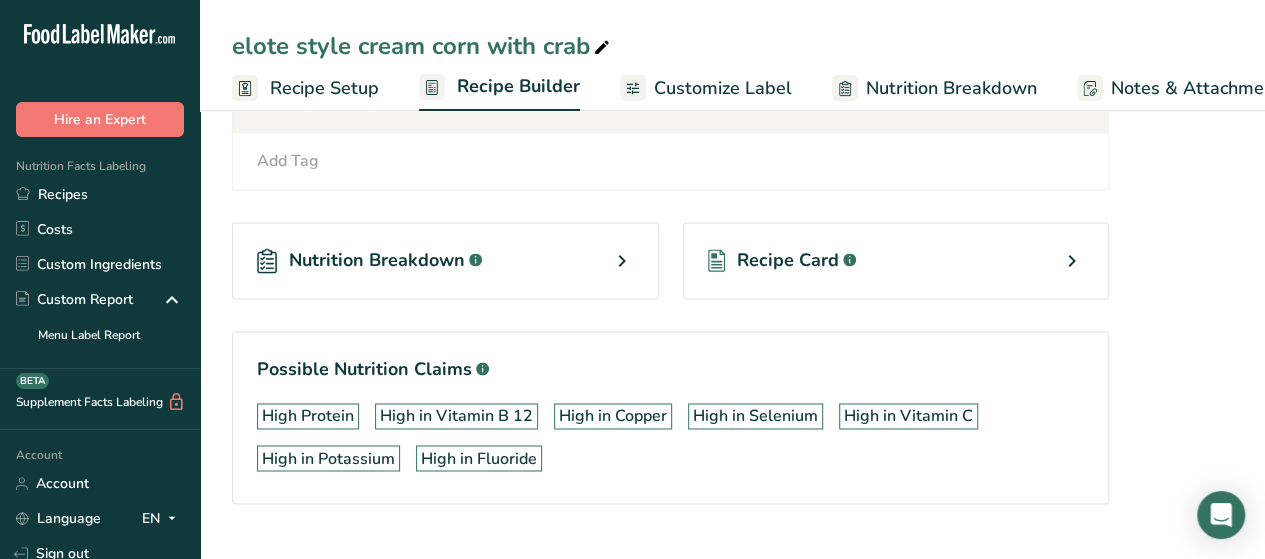 scroll, scrollTop: 1506, scrollLeft: 0, axis: vertical 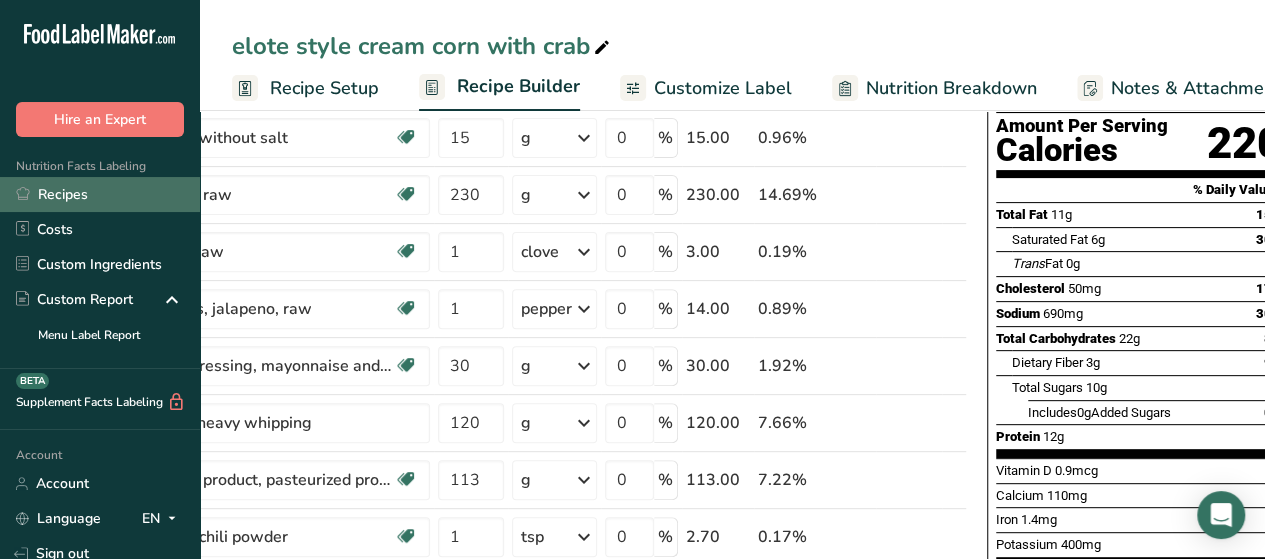 click on "Recipes" at bounding box center (100, 194) 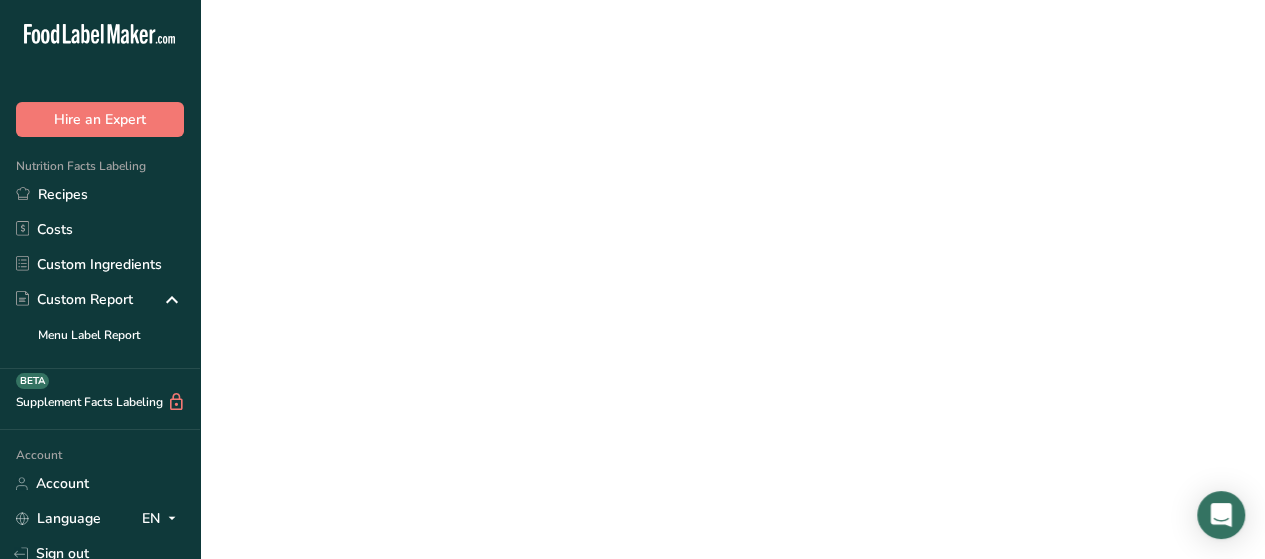 scroll, scrollTop: 0, scrollLeft: 0, axis: both 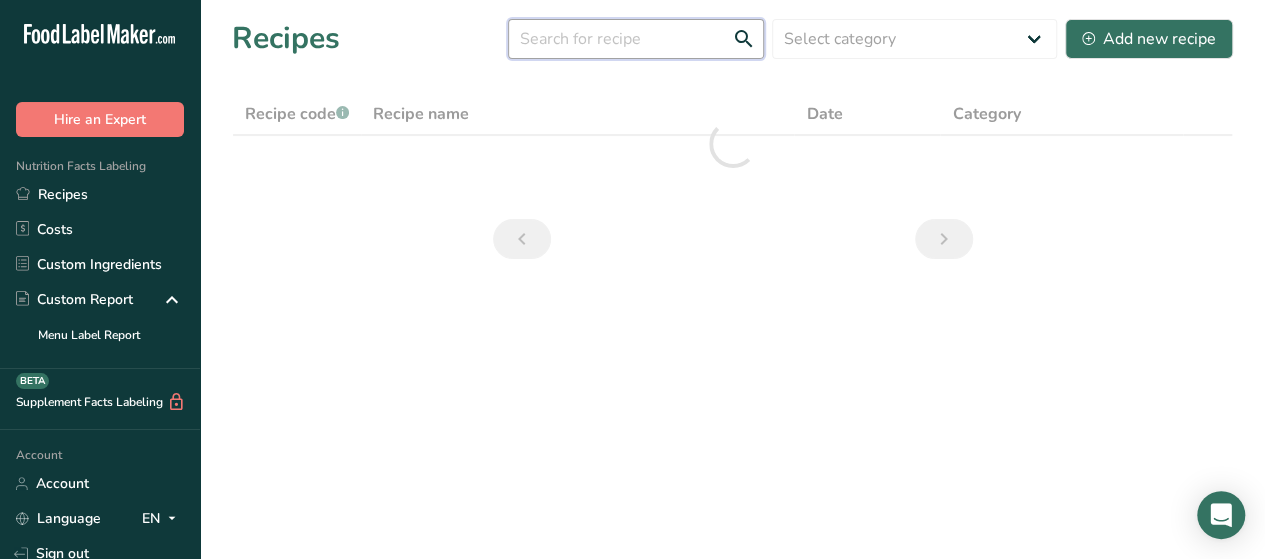 click at bounding box center (636, 39) 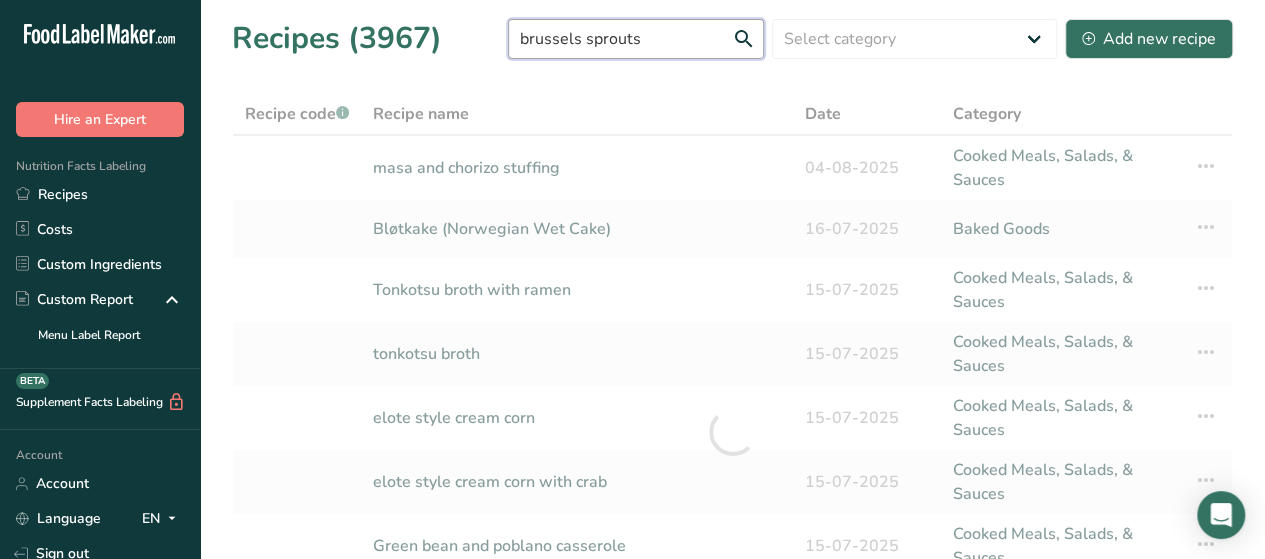 type on "brussels sprouts" 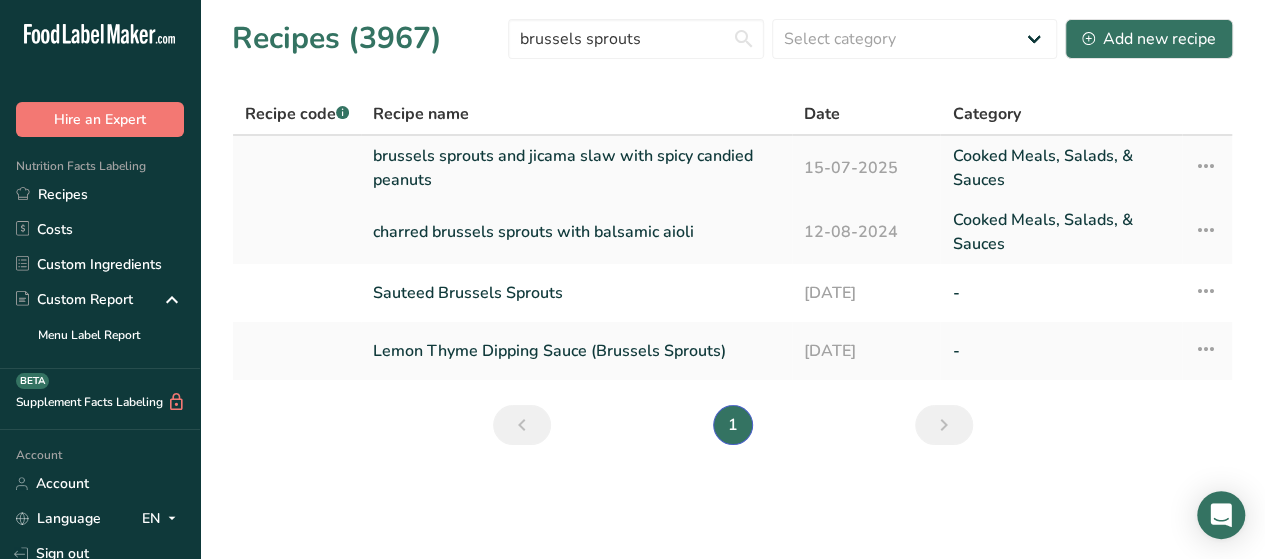 click on "brussels sprouts and jicama slaw with spicy candied peanuts" at bounding box center (576, 168) 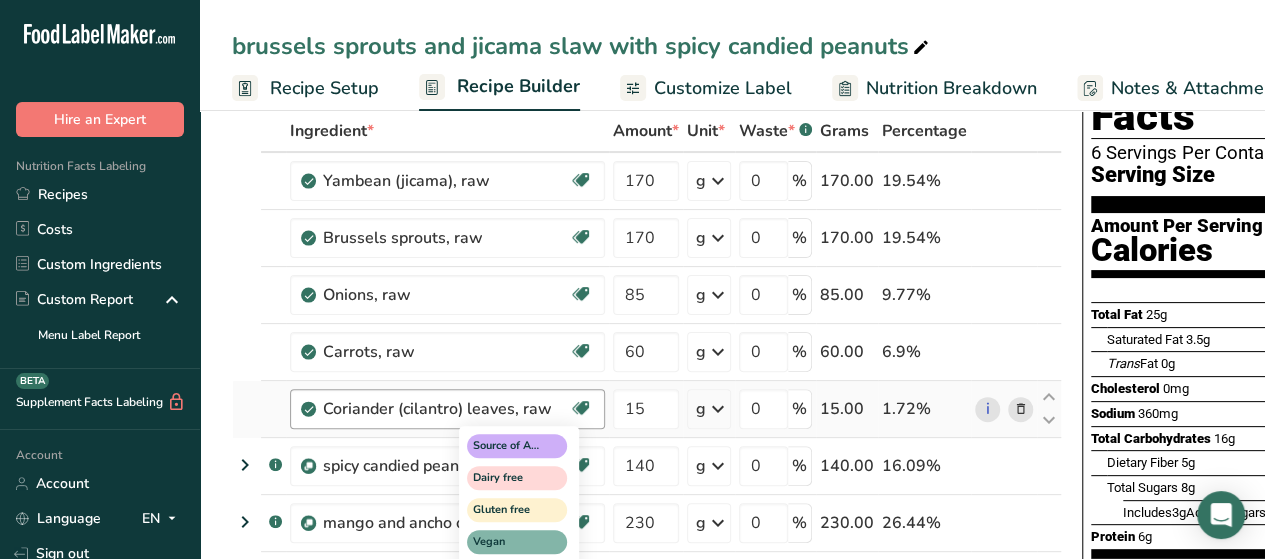 scroll, scrollTop: 0, scrollLeft: 0, axis: both 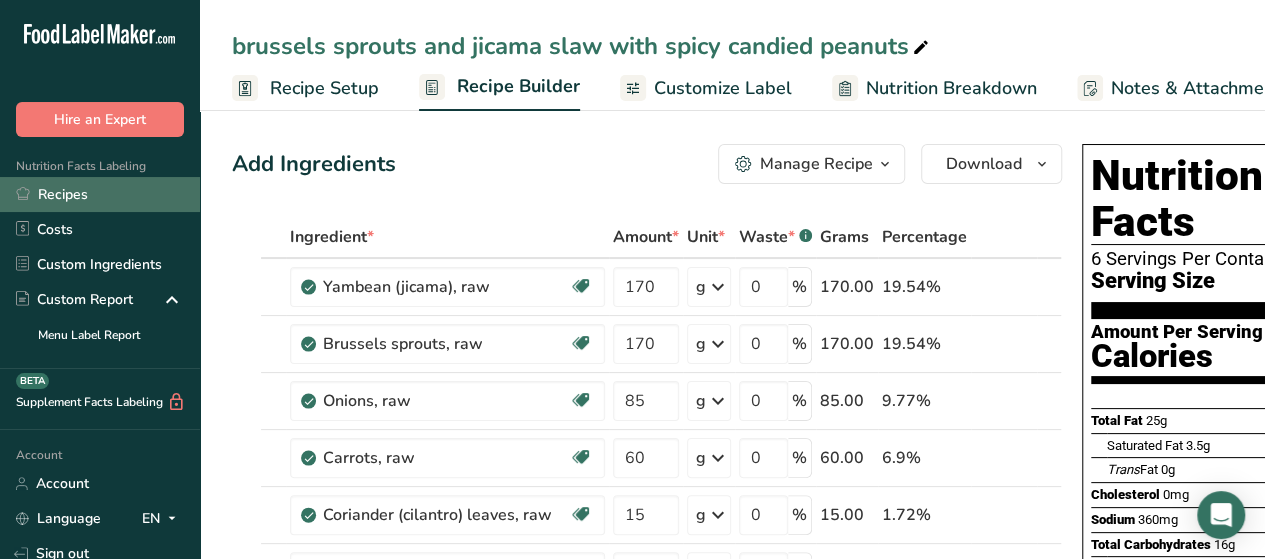 click on "Recipes" at bounding box center [100, 194] 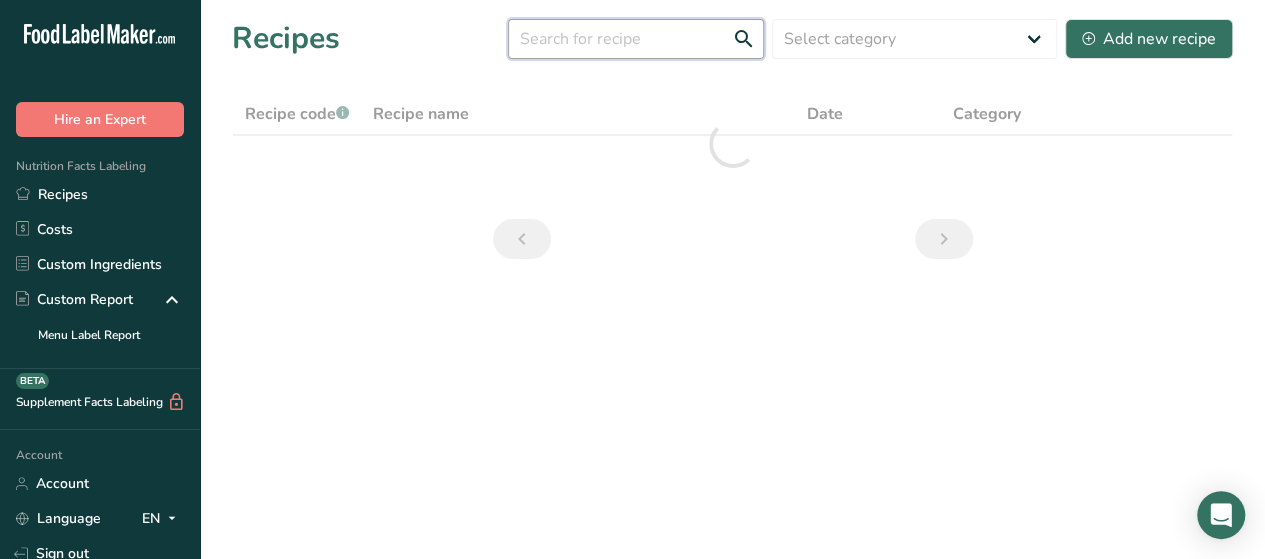 click at bounding box center [636, 39] 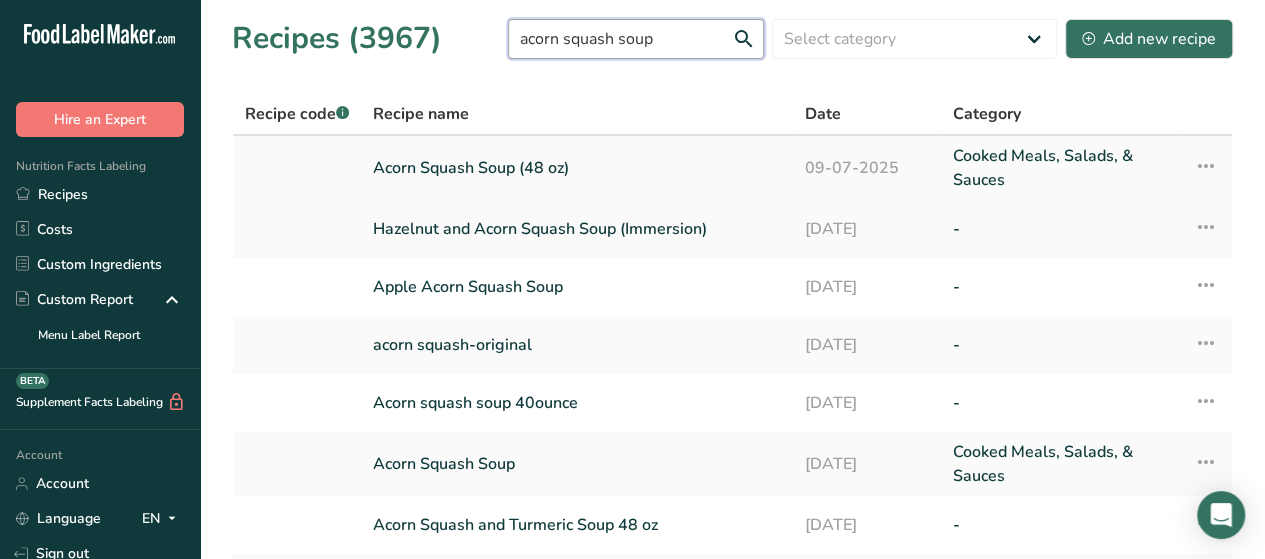 type on "acorn squash soup" 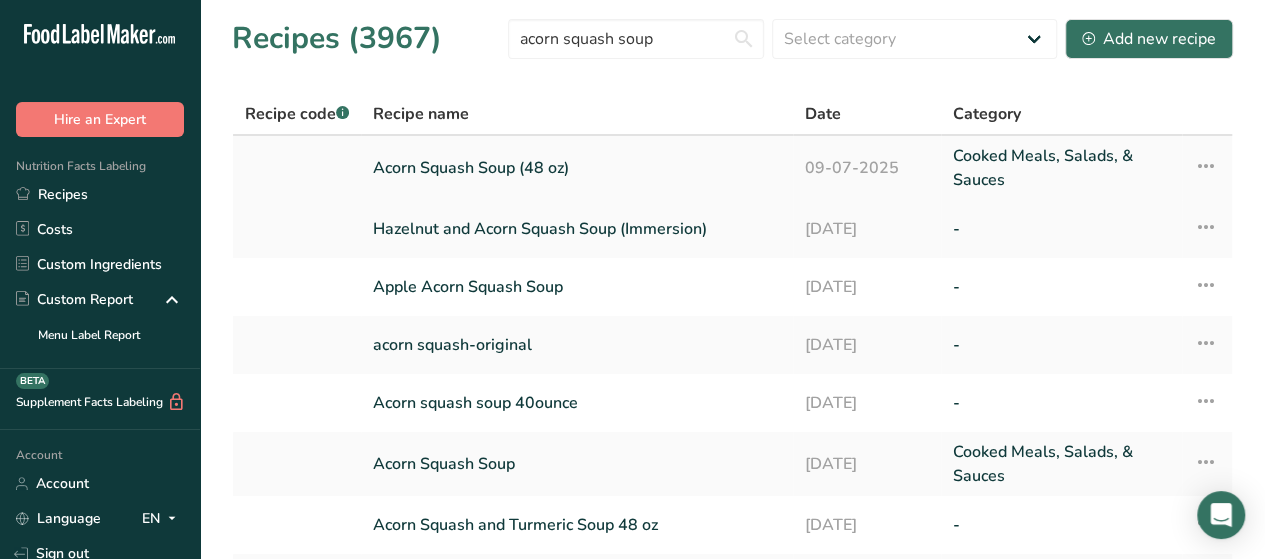 click on "Acorn Squash Soup (48 oz)" at bounding box center (577, 168) 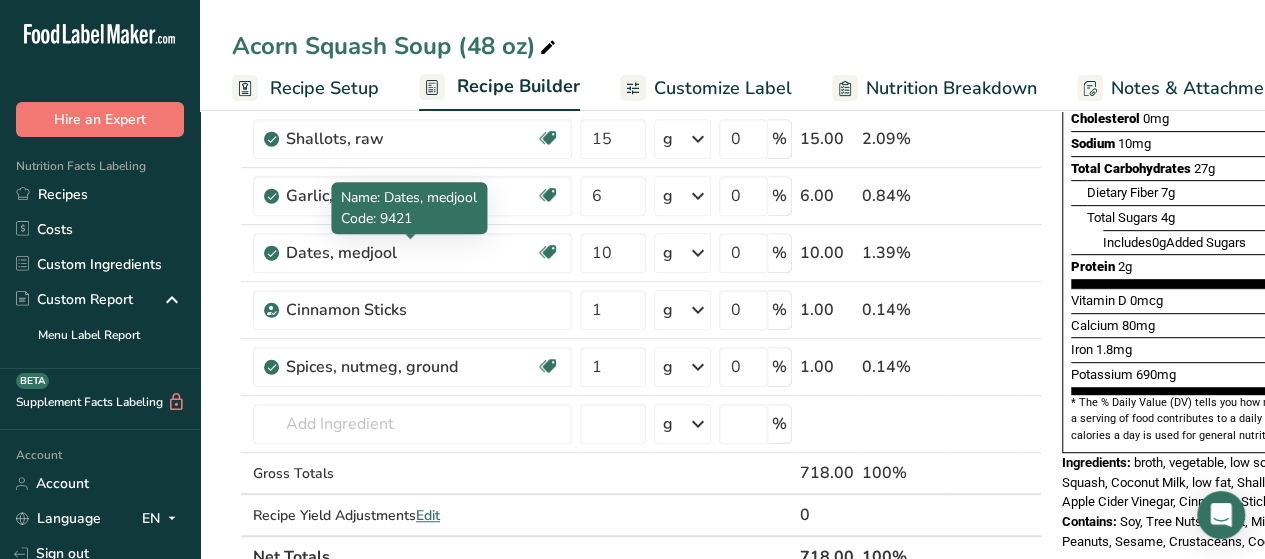 scroll, scrollTop: 400, scrollLeft: 0, axis: vertical 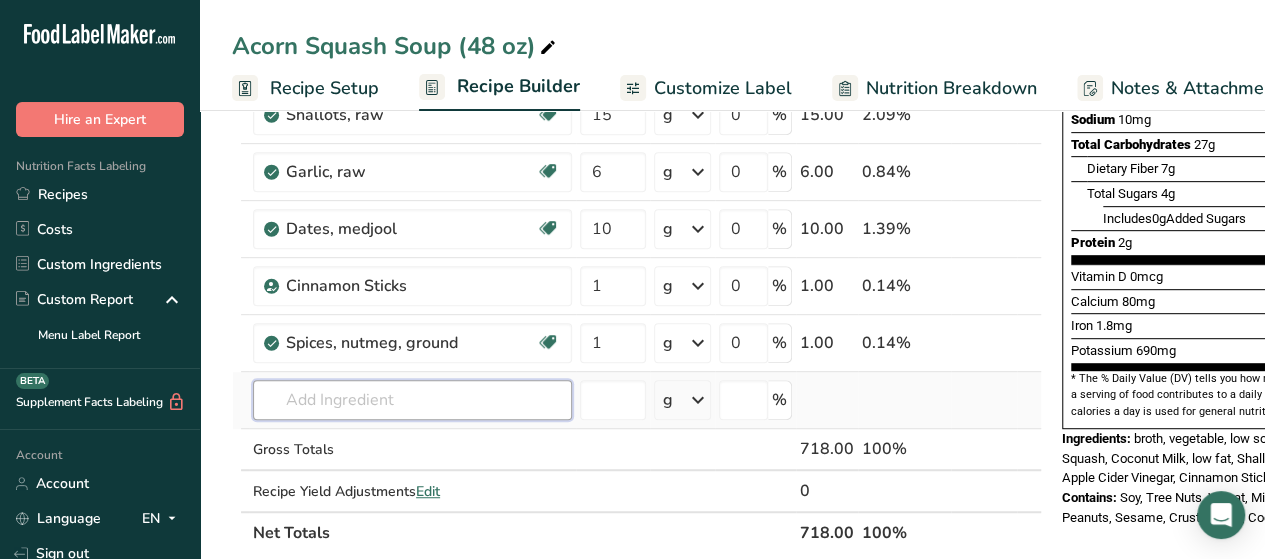 click at bounding box center (412, 400) 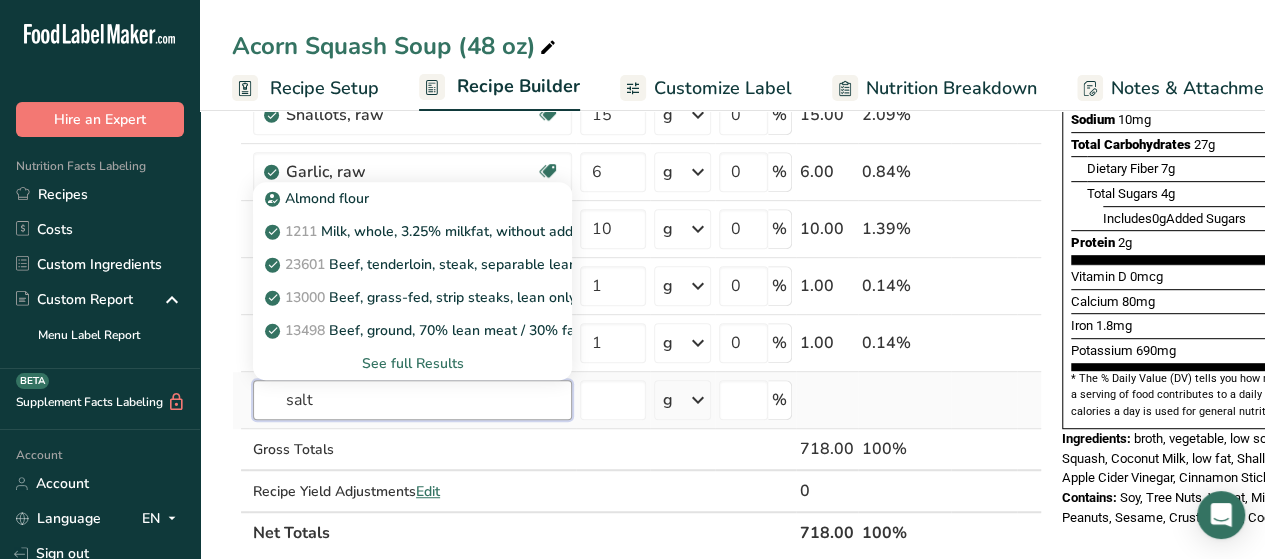 type on "salt" 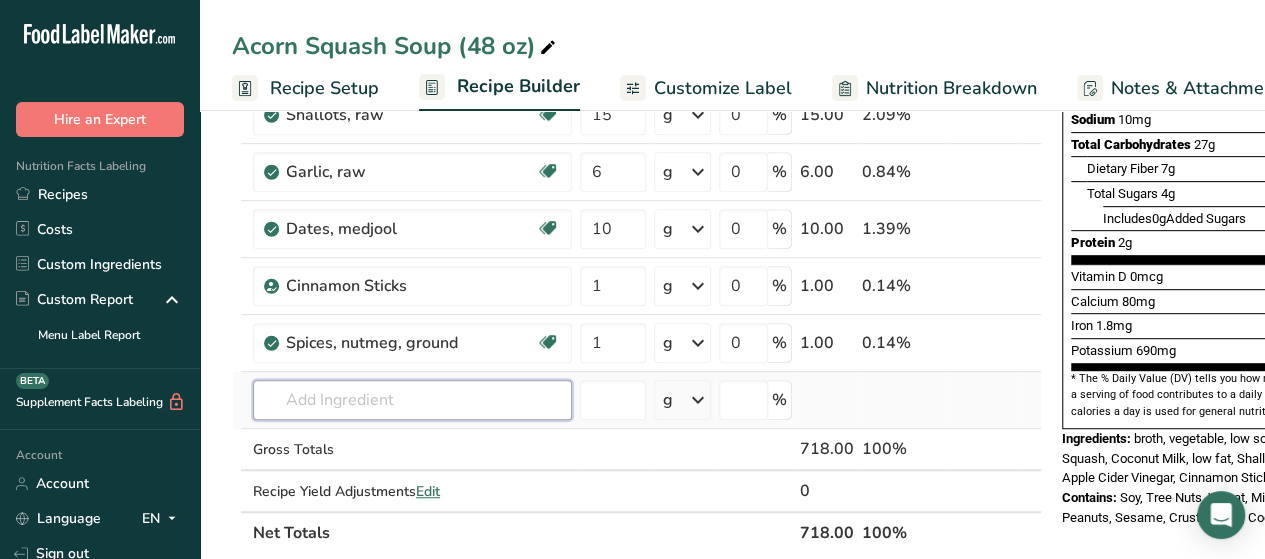 click at bounding box center (412, 400) 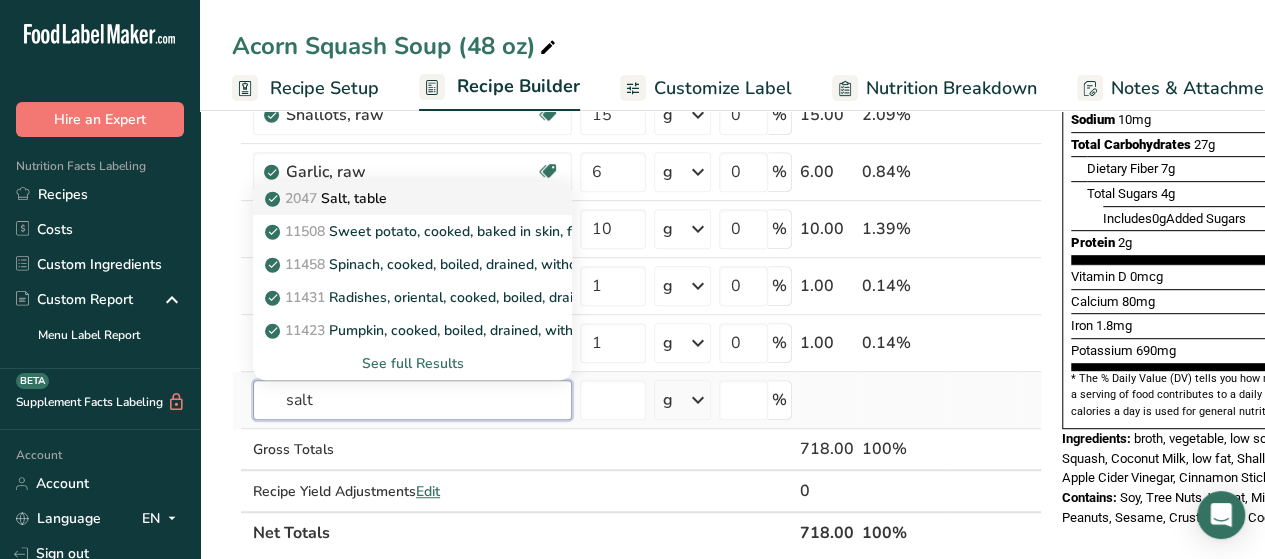 type on "salt" 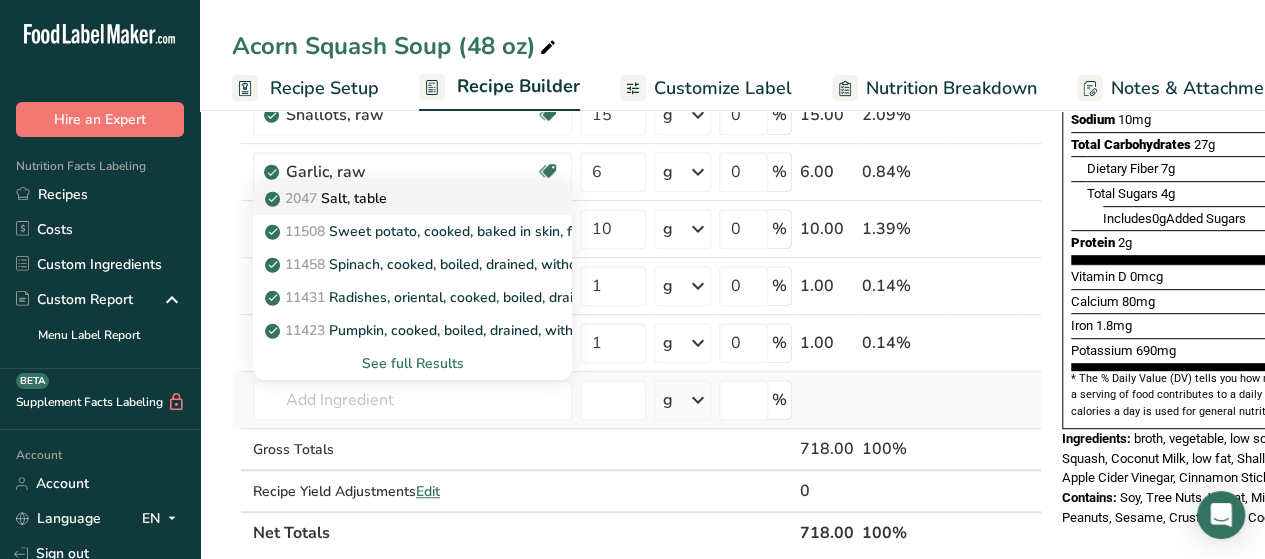 click on "2047
Salt, table" at bounding box center (328, 198) 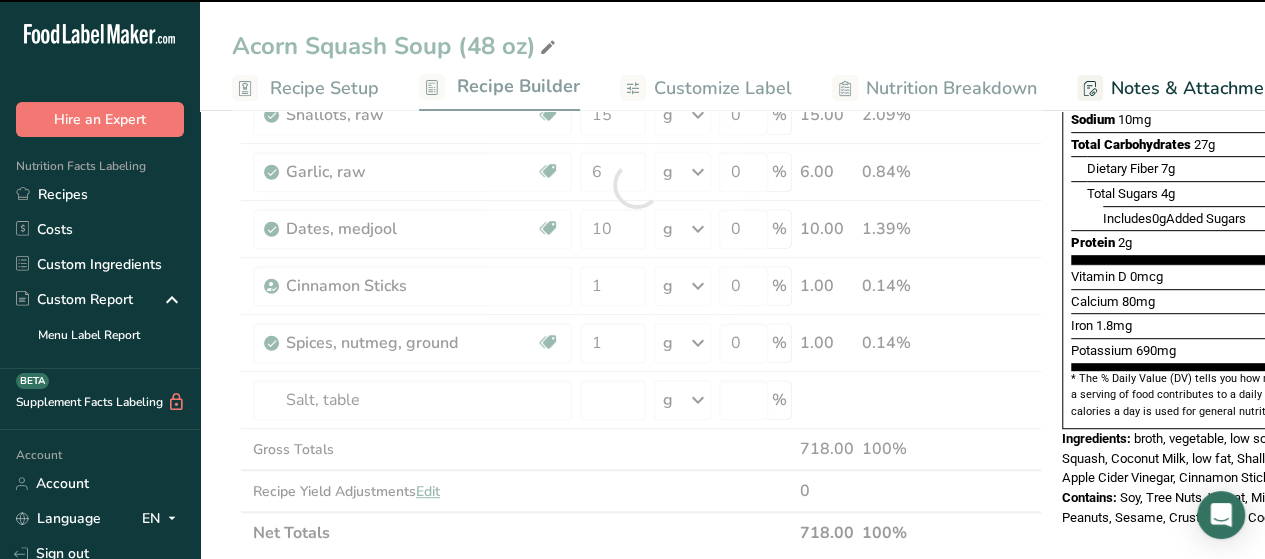 type on "0" 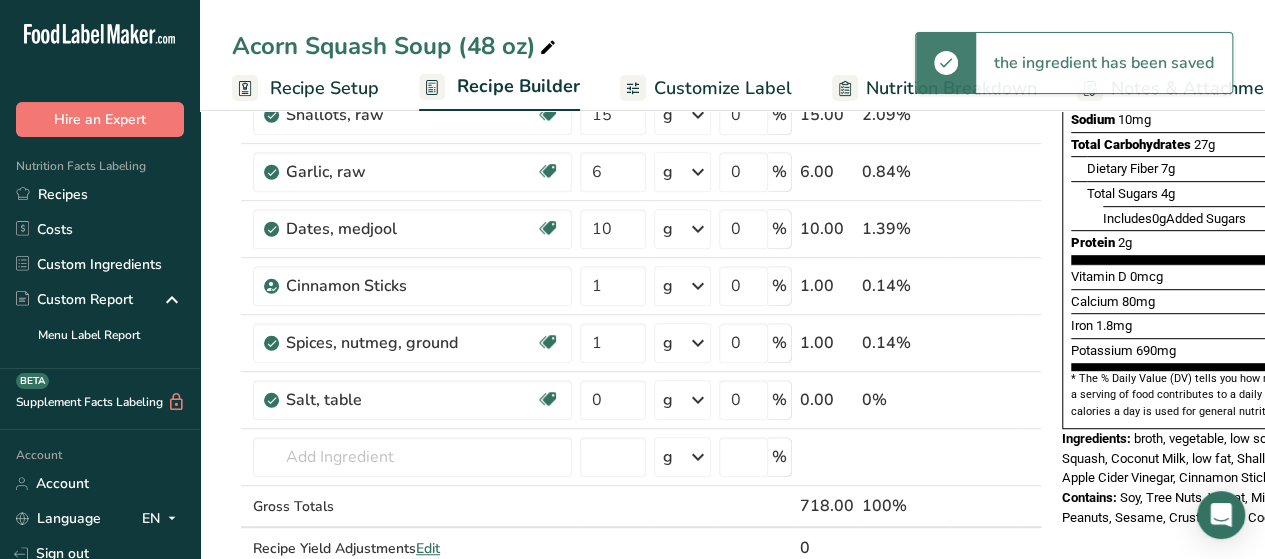 click at bounding box center [698, 400] 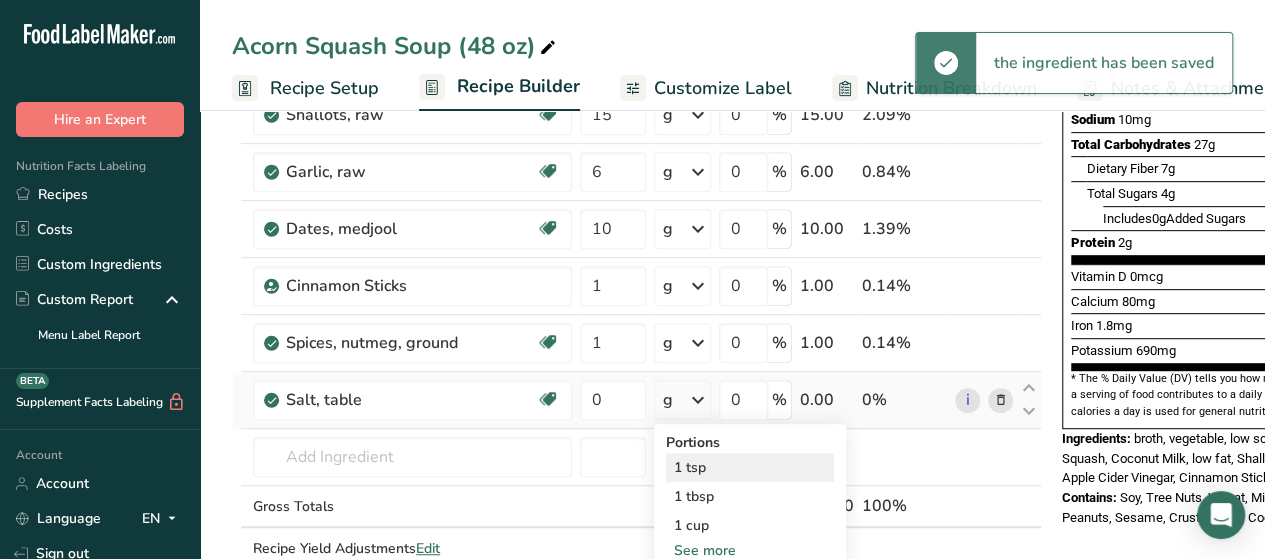 click on "1 tsp" at bounding box center [750, 467] 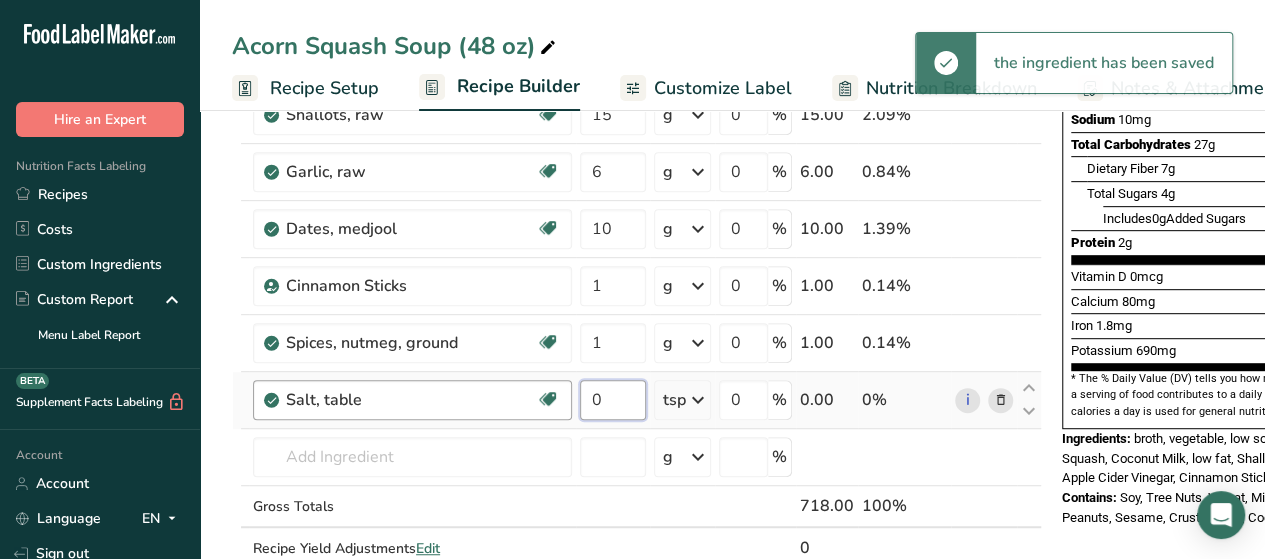 drag, startPoint x: 628, startPoint y: 395, endPoint x: 544, endPoint y: 399, distance: 84.095184 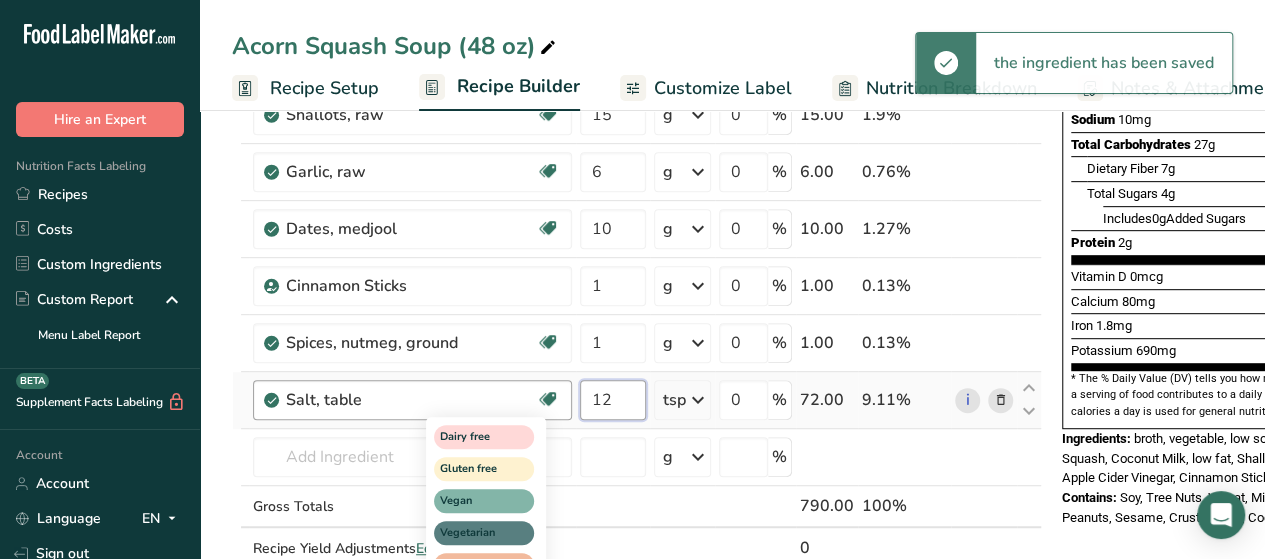 type on "1" 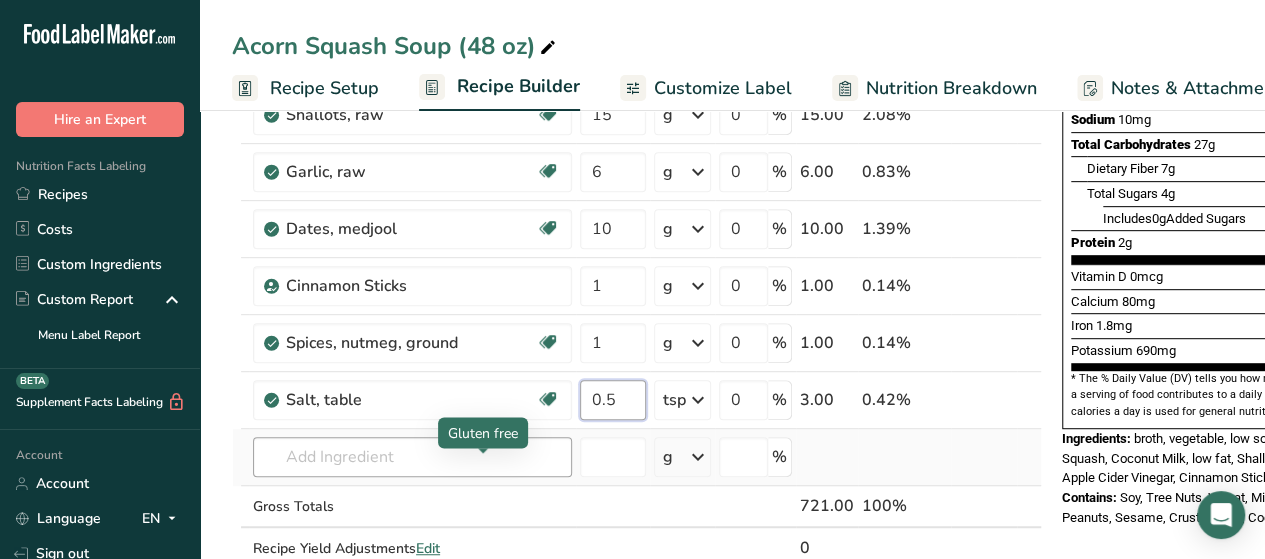 type on "0.5" 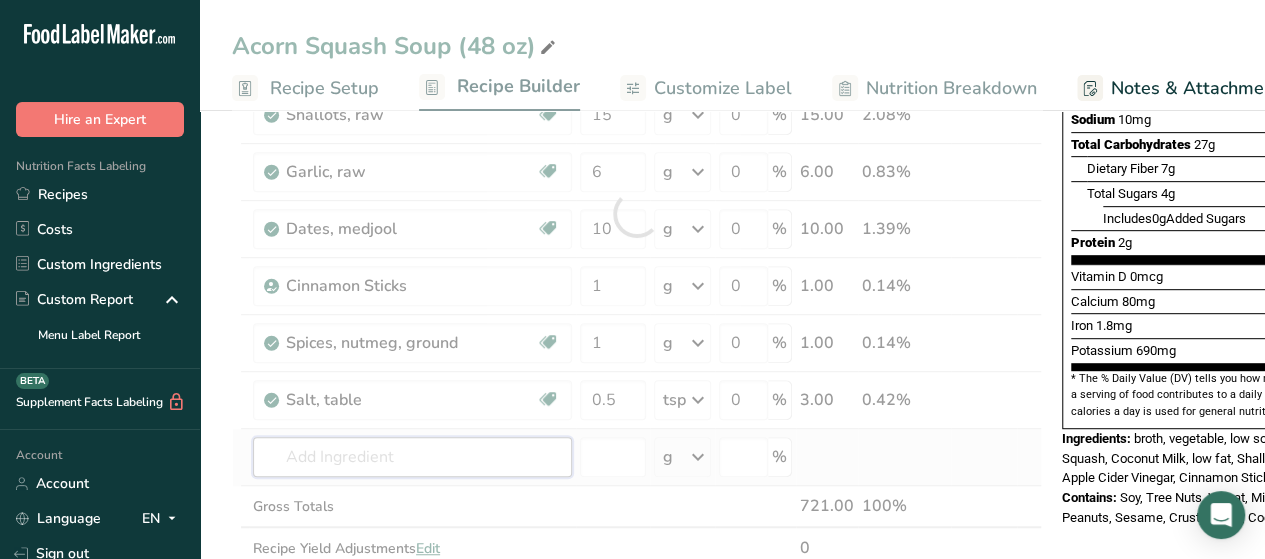 click on "Ingredient *
Amount *
Unit *
Waste *   .a-a{fill:#347362;}.b-a{fill:#fff;}          Grams
Percentage
broth, vegetable, low sodium
360
mL
Weight Units
g
kg
mg
See more
Volume Units
l
mL
fl oz
See more
0
%
360.00
49.93%
Coconut Milk, low fat
45
g
Weight Units
g
kg
mg
See more
Volume Units
l
Volume units require a density conversion. If you know your ingredient's density enter it below. Otherwise, click on "RIA" our AI Regulatory bot - she will be able to help you" at bounding box center (637, 213) 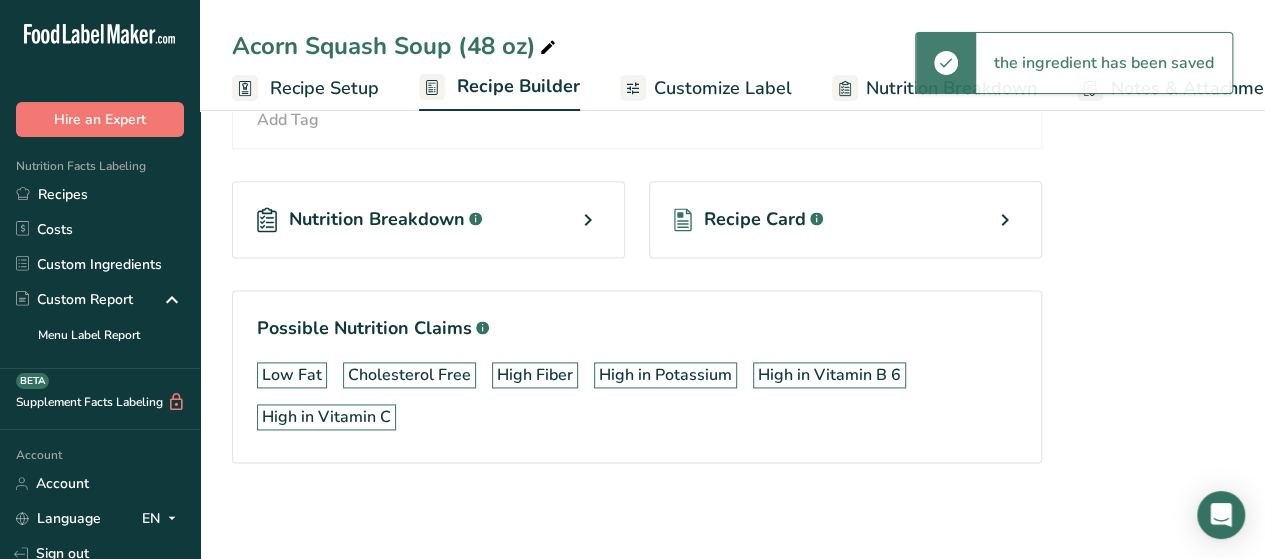 scroll, scrollTop: 1222, scrollLeft: 0, axis: vertical 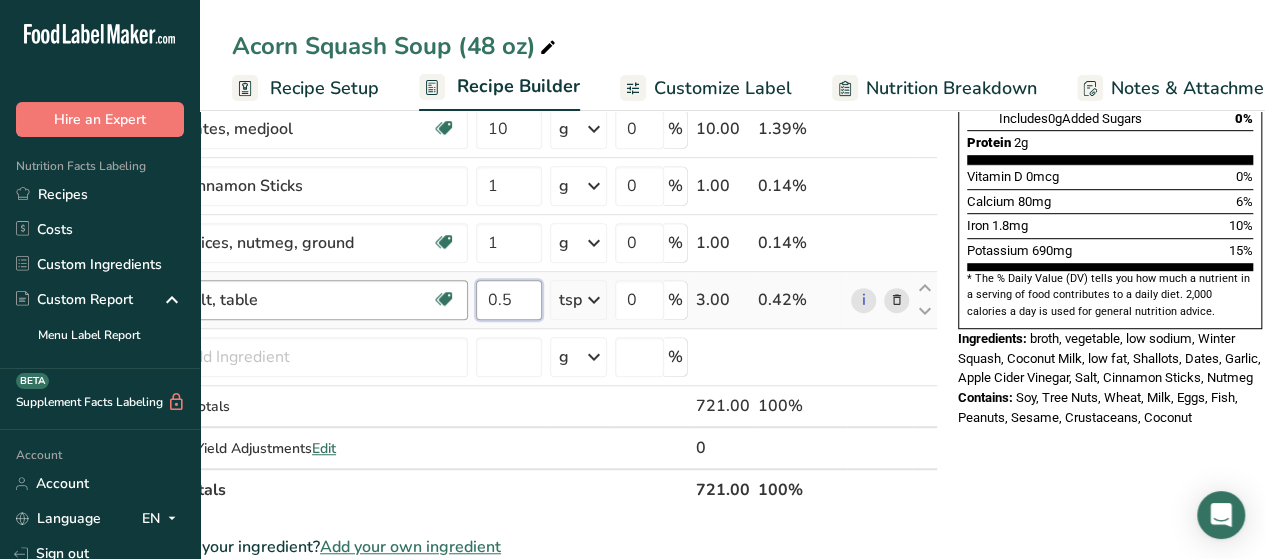 drag, startPoint x: 520, startPoint y: 301, endPoint x: 429, endPoint y: 301, distance: 91 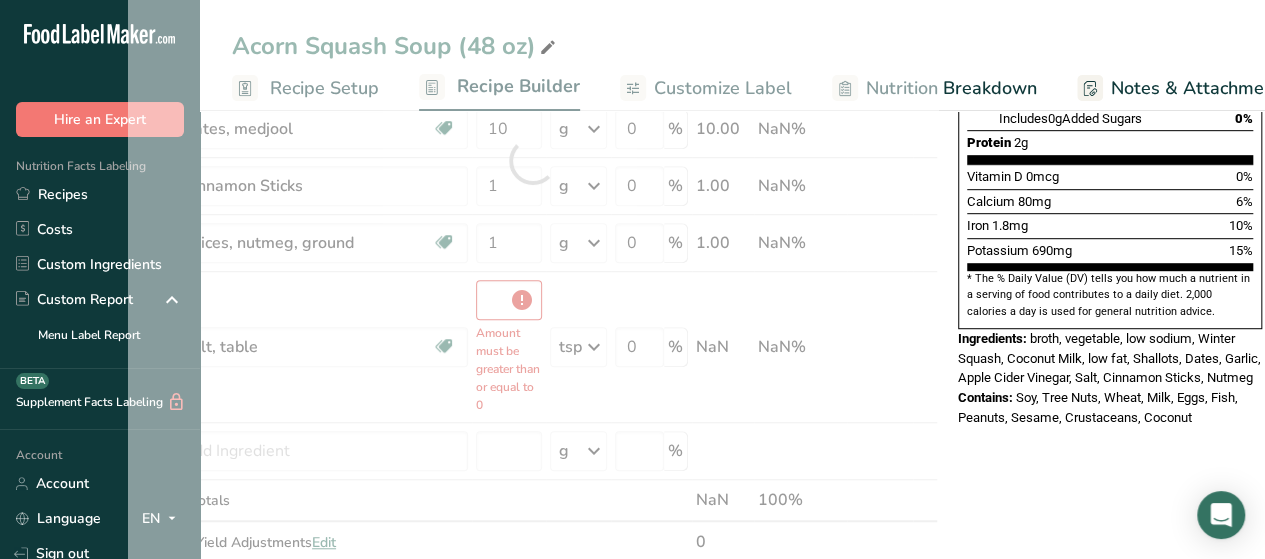 drag, startPoint x: 504, startPoint y: 358, endPoint x: 517, endPoint y: 363, distance: 13.928389 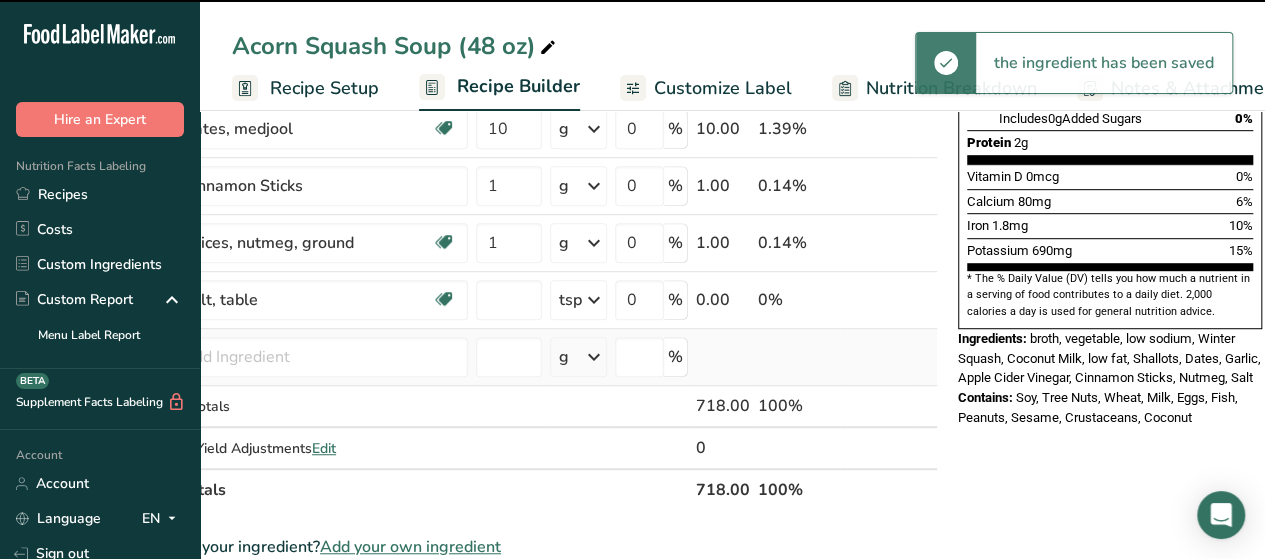 type on "0" 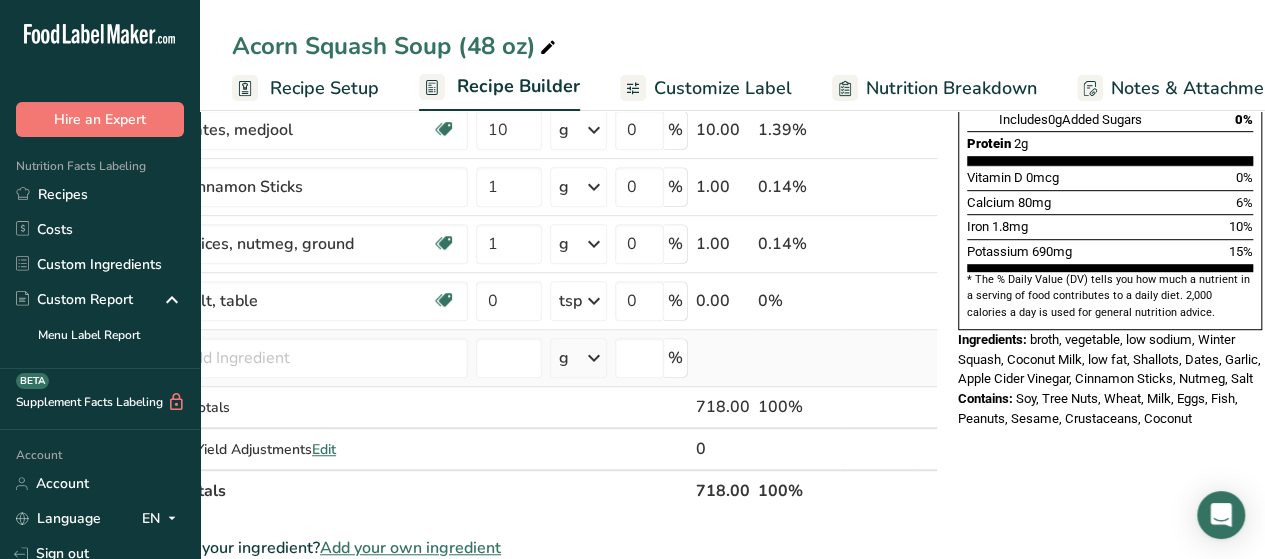 scroll, scrollTop: 500, scrollLeft: 0, axis: vertical 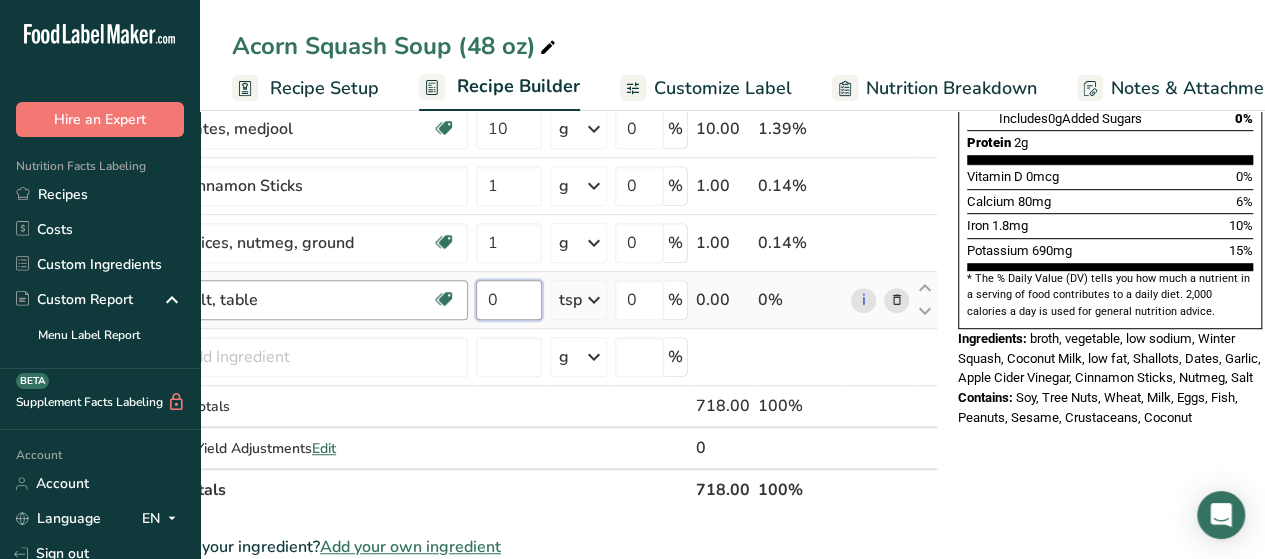 drag, startPoint x: 532, startPoint y: 297, endPoint x: 399, endPoint y: 301, distance: 133.06013 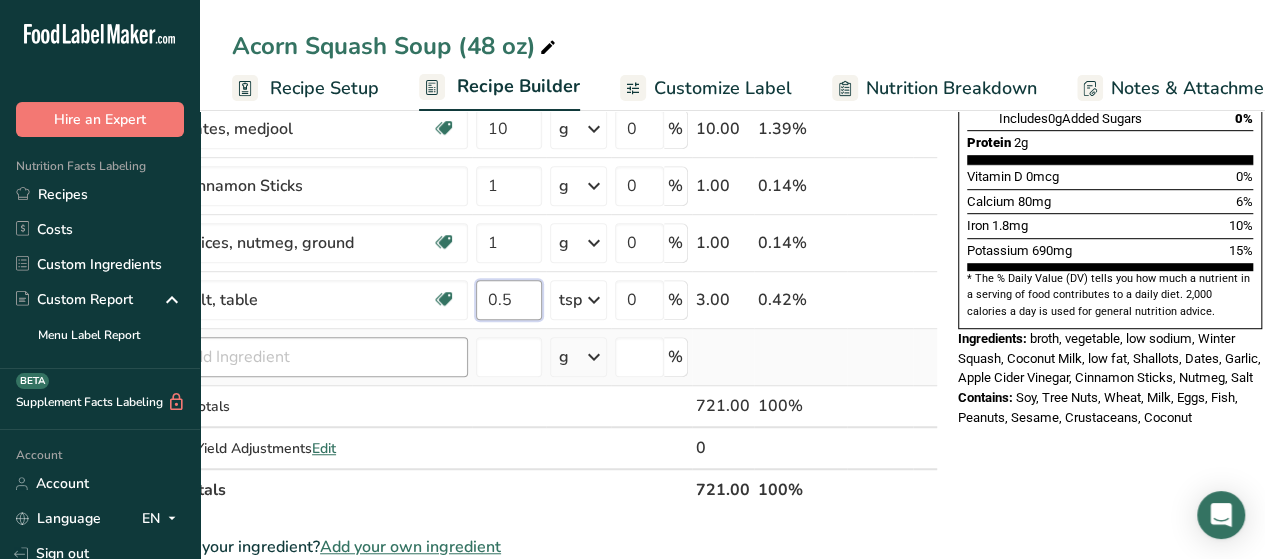 type on "0.5" 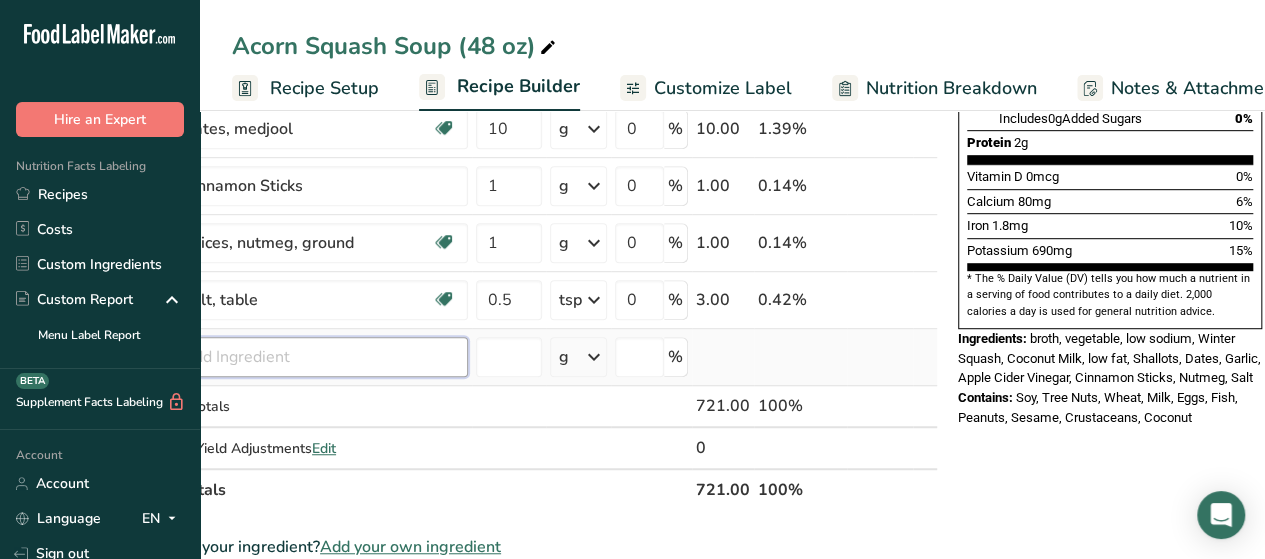 click on "Ingredient *
Amount *
Unit *
Waste *   .a-a{fill:#347362;}.b-a{fill:#fff;}          Grams
Percentage
broth, vegetable, low sodium
360
mL
Weight Units
g
kg
mg
See more
Volume Units
l
mL
fl oz
See more
0
%
360.00
49.93%
Coconut Milk, low fat
45
g
Weight Units
g
kg
mg
See more
Volume Units
l
Volume units require a density conversion. If you know your ingredient's density enter it below. Otherwise, click on "RIA" our AI Regulatory bot - she will be able to help you" at bounding box center [533, 113] 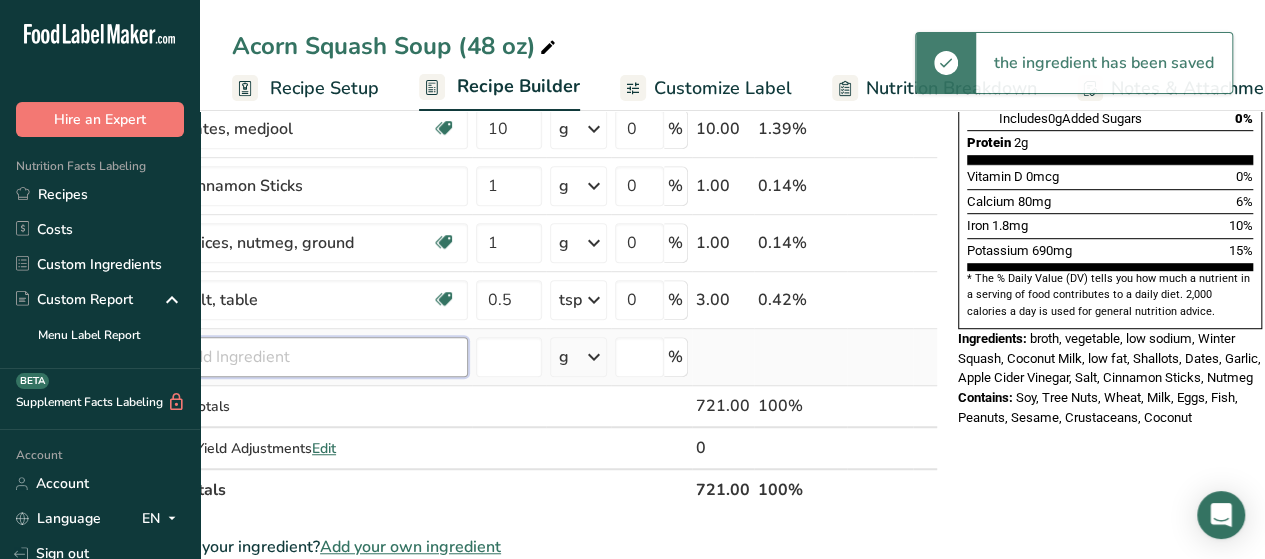 scroll, scrollTop: 0, scrollLeft: 0, axis: both 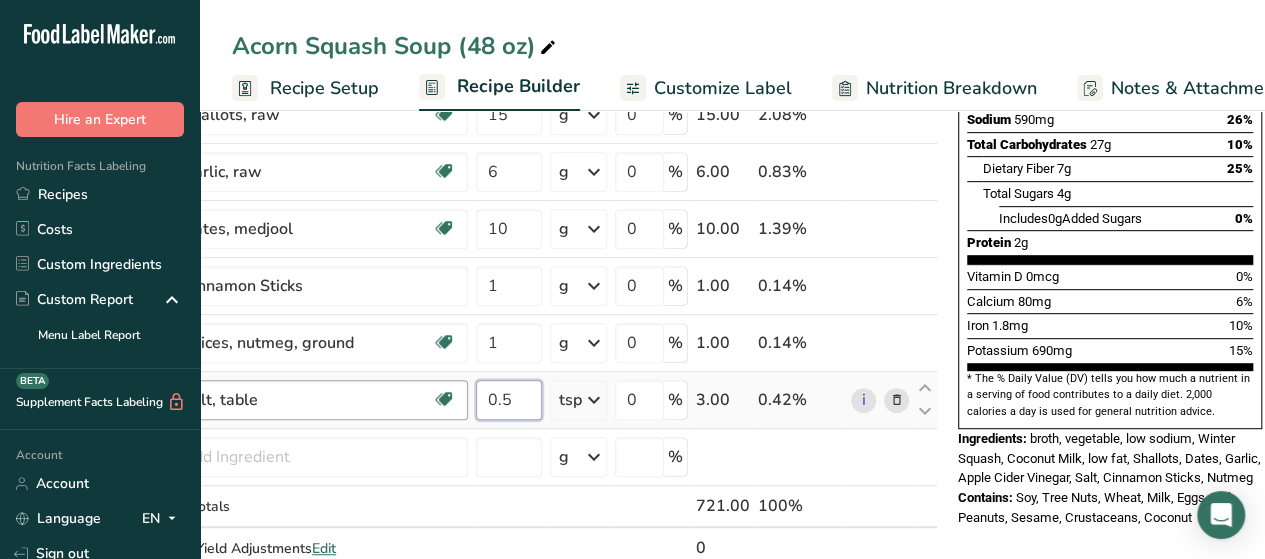 drag, startPoint x: 522, startPoint y: 397, endPoint x: 463, endPoint y: 391, distance: 59.3043 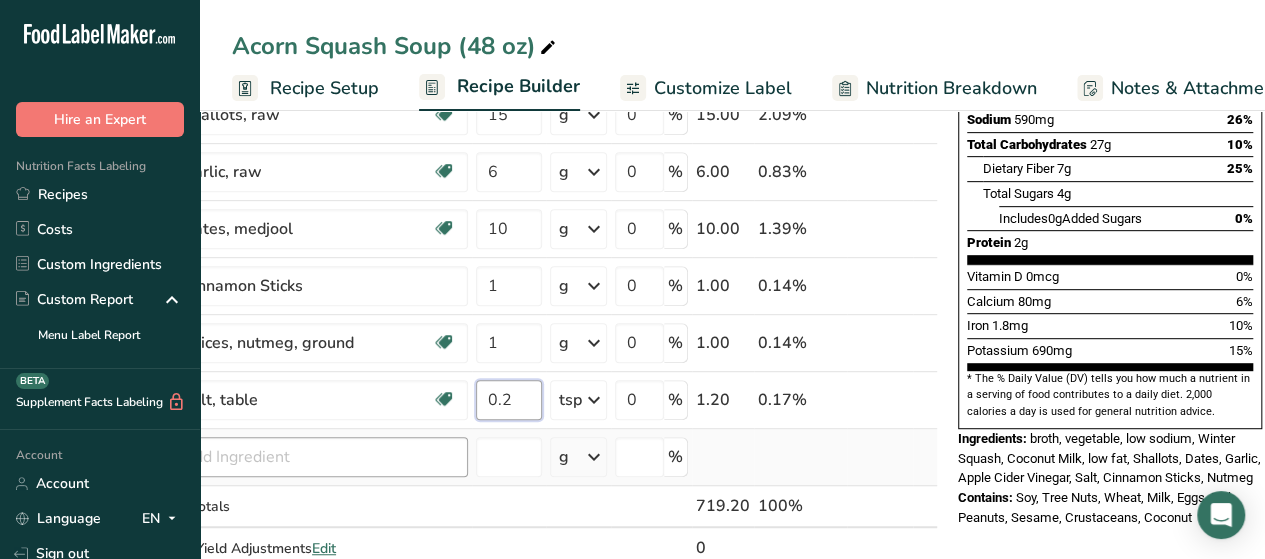type on "0.2" 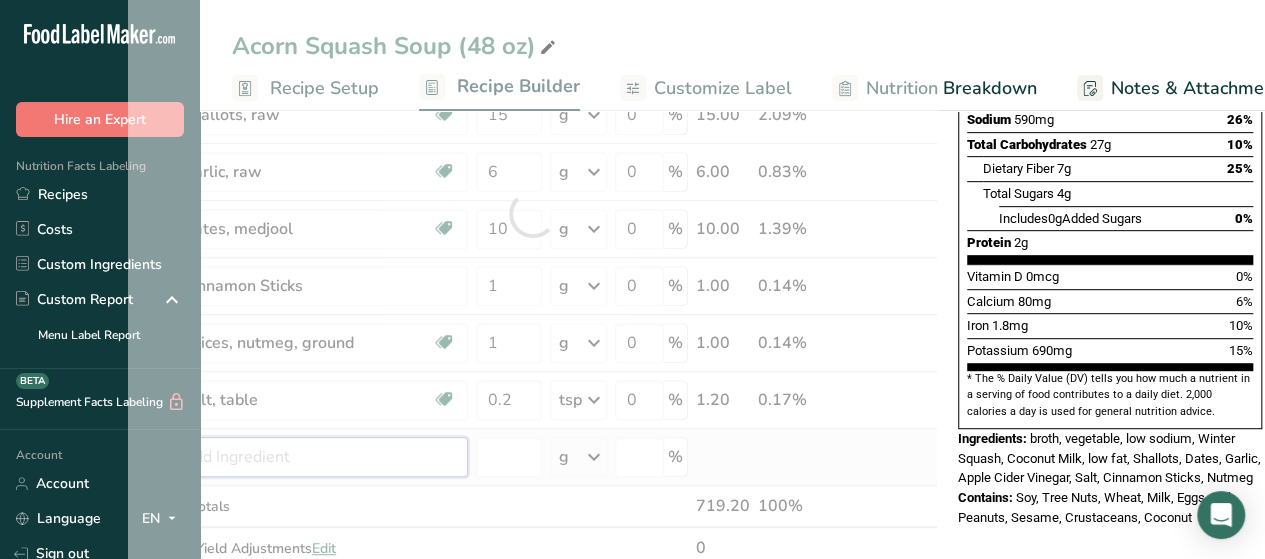 click on "Ingredient *
Amount *
Unit *
Waste *   .a-a{fill:#347362;}.b-a{fill:#fff;}          Grams
Percentage
broth, vegetable, low sodium
360
mL
Weight Units
g
kg
mg
See more
Volume Units
l
mL
fl oz
See more
0
%
360.00
50.06%
Coconut Milk, low fat
45
g
Weight Units
g
kg
mg
See more
Volume Units
l
Volume units require a density conversion. If you know your ingredient's density enter it below. Otherwise, click on "RIA" our AI Regulatory bot - she will be able to help you" at bounding box center [533, 213] 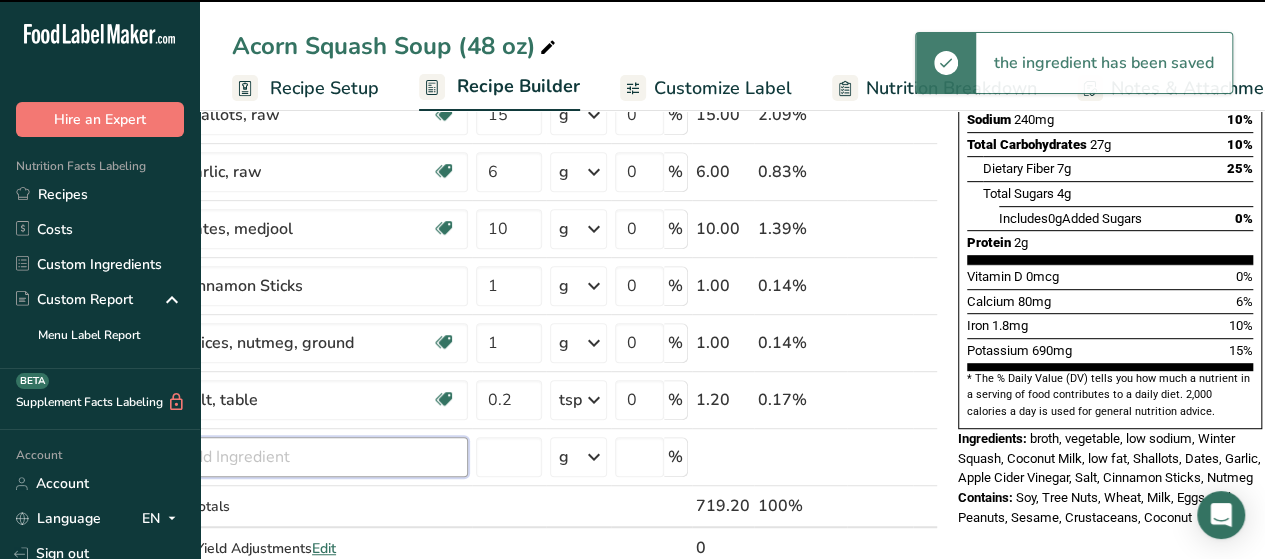scroll, scrollTop: 200, scrollLeft: 0, axis: vertical 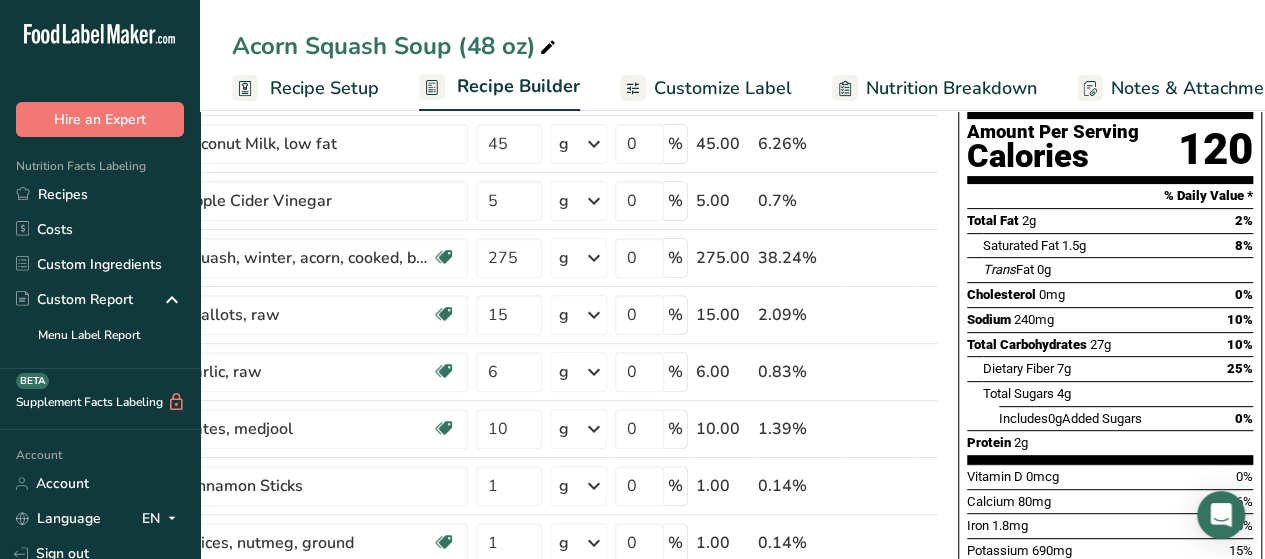 click on "Acorn Squash Soup (48 oz)" at bounding box center (732, 46) 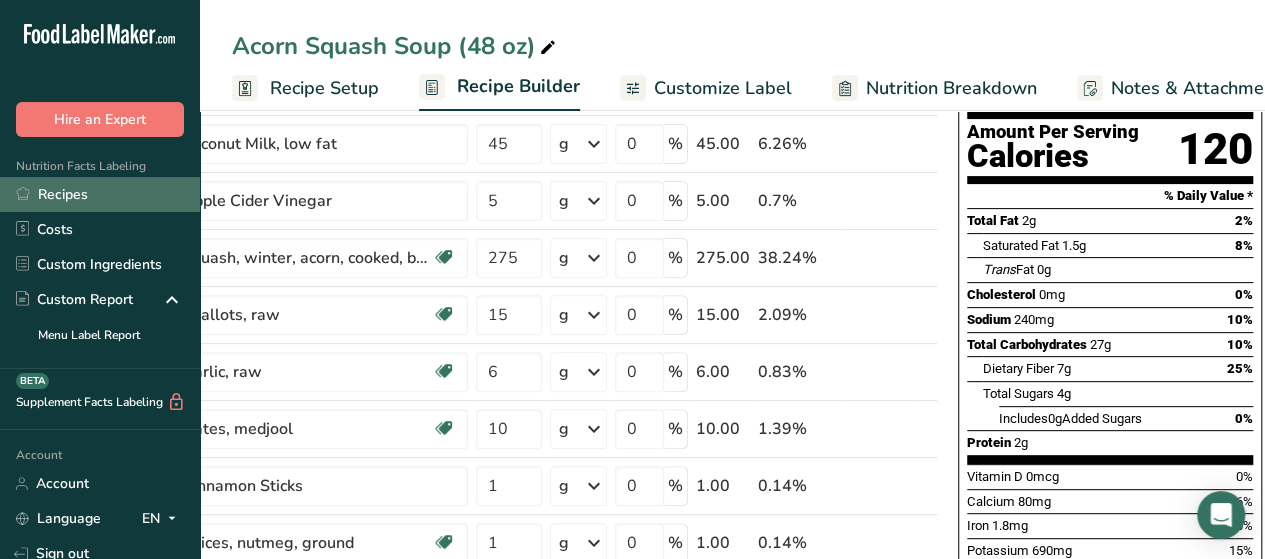 click on "Recipes" at bounding box center (100, 194) 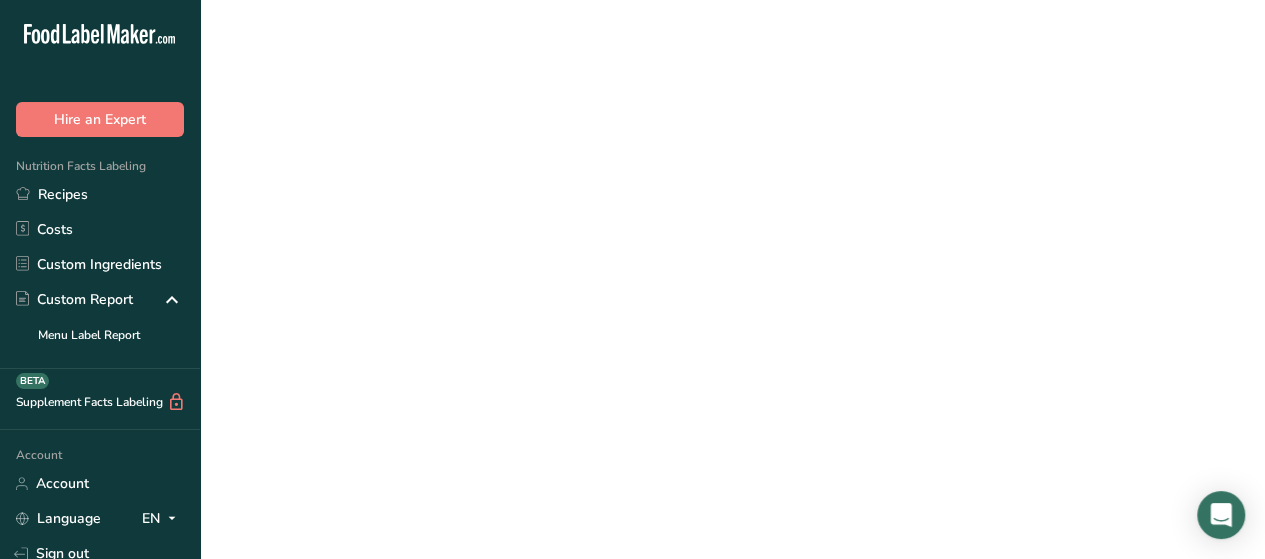 scroll, scrollTop: 0, scrollLeft: 0, axis: both 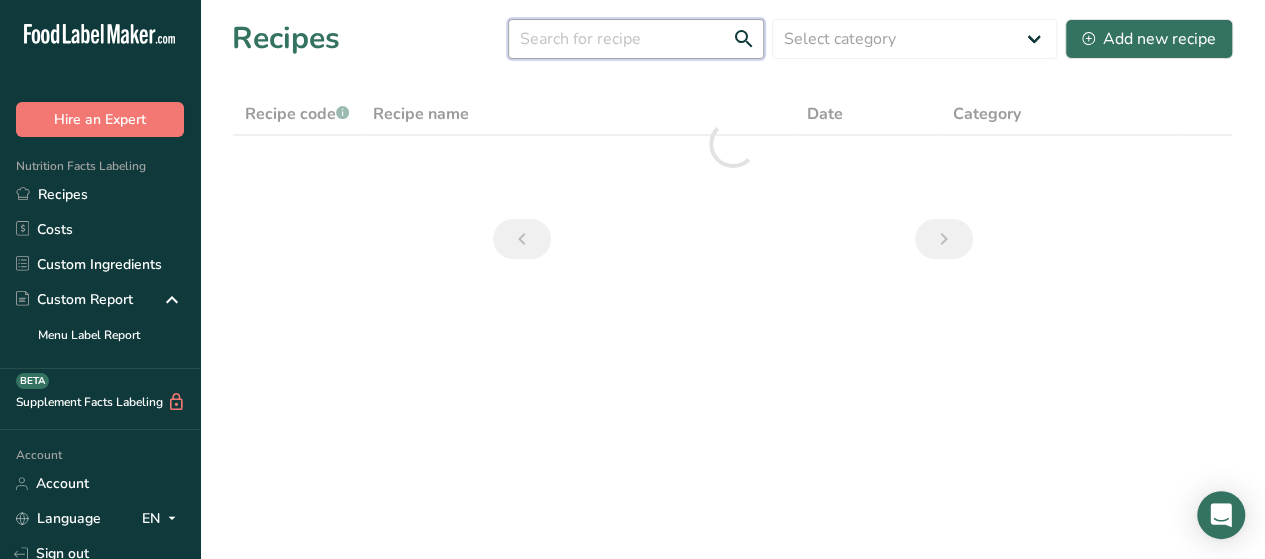 click at bounding box center [636, 39] 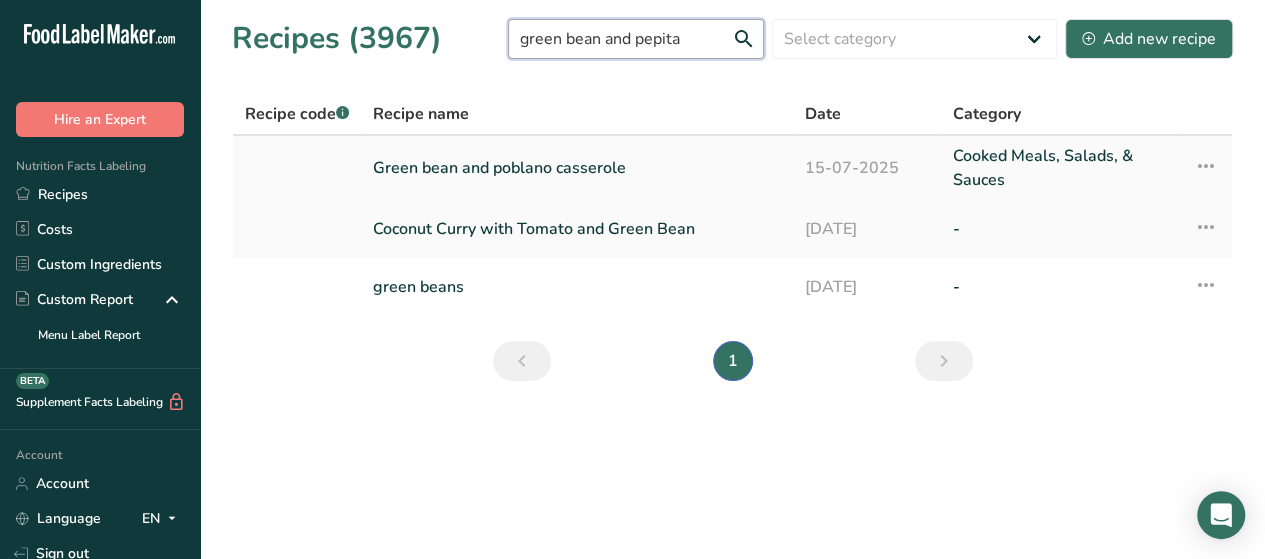 type on "green bean and pepita" 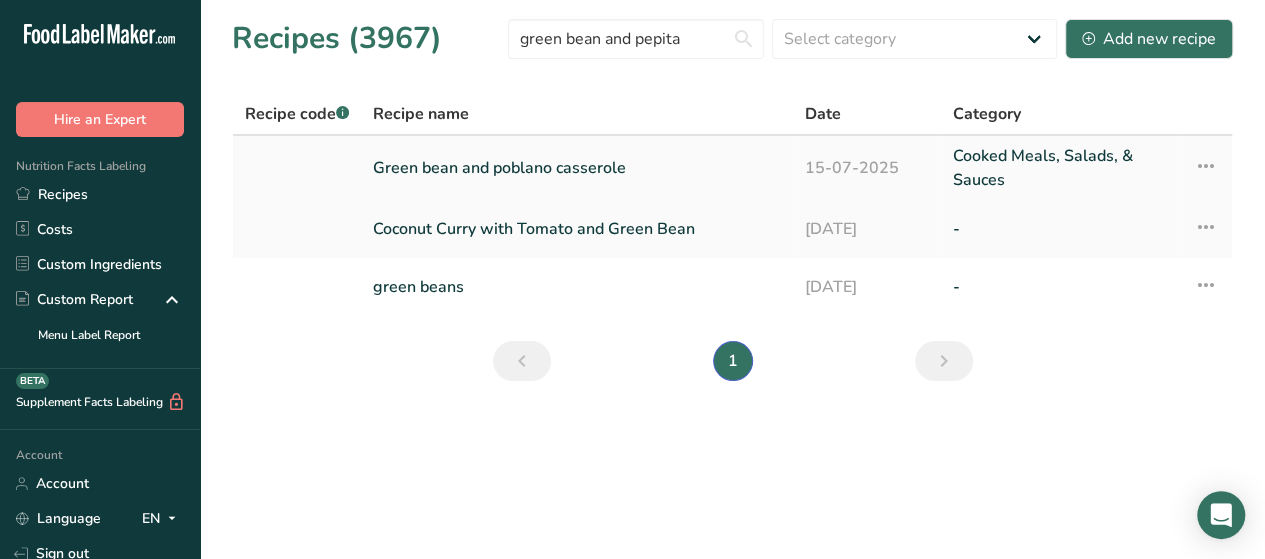 click on "Green bean and poblano casserole" at bounding box center (576, 168) 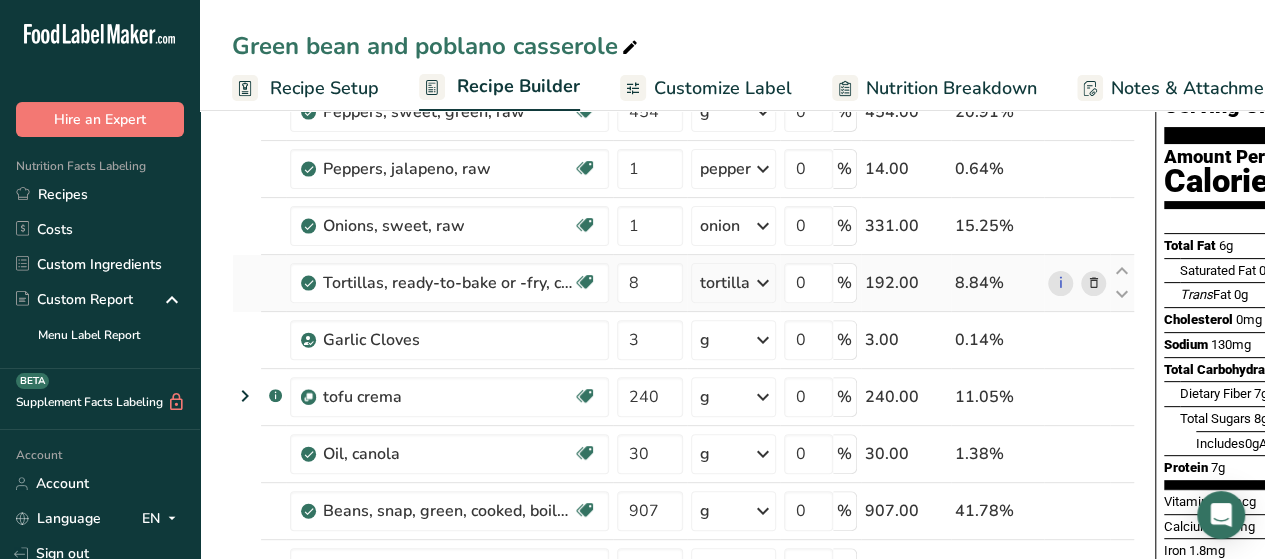 scroll, scrollTop: 200, scrollLeft: 0, axis: vertical 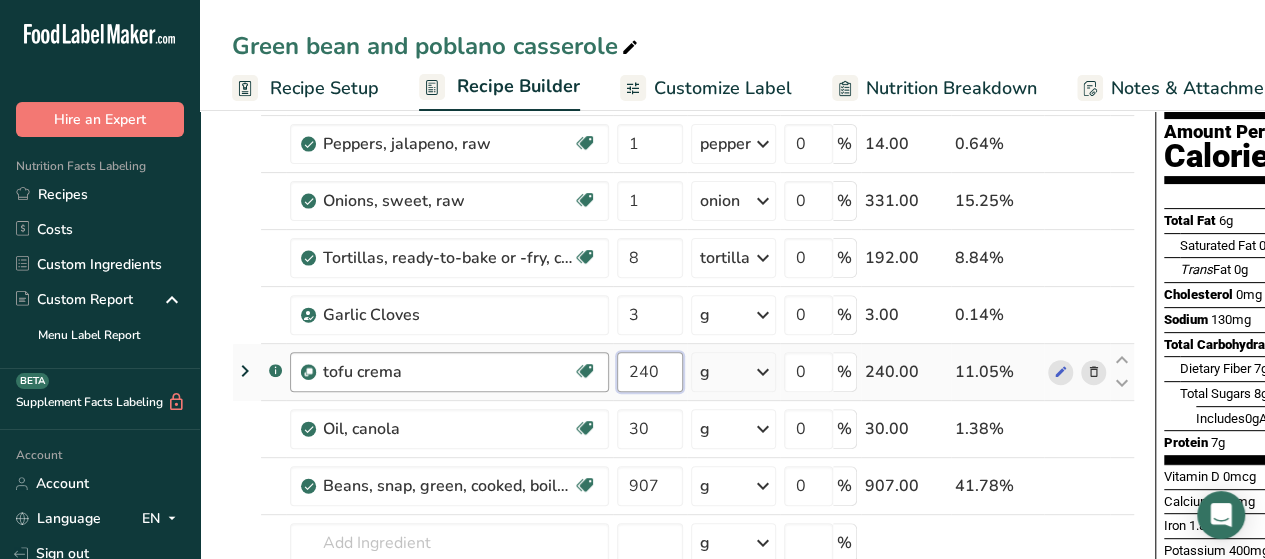 drag, startPoint x: 668, startPoint y: 372, endPoint x: 546, endPoint y: 368, distance: 122.06556 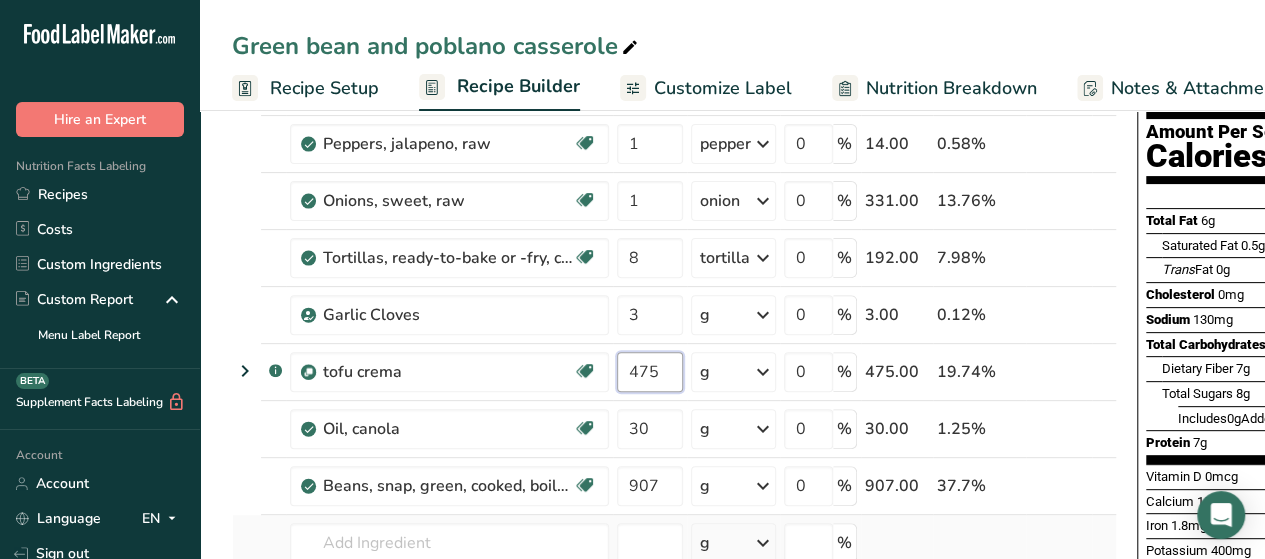 type on "475" 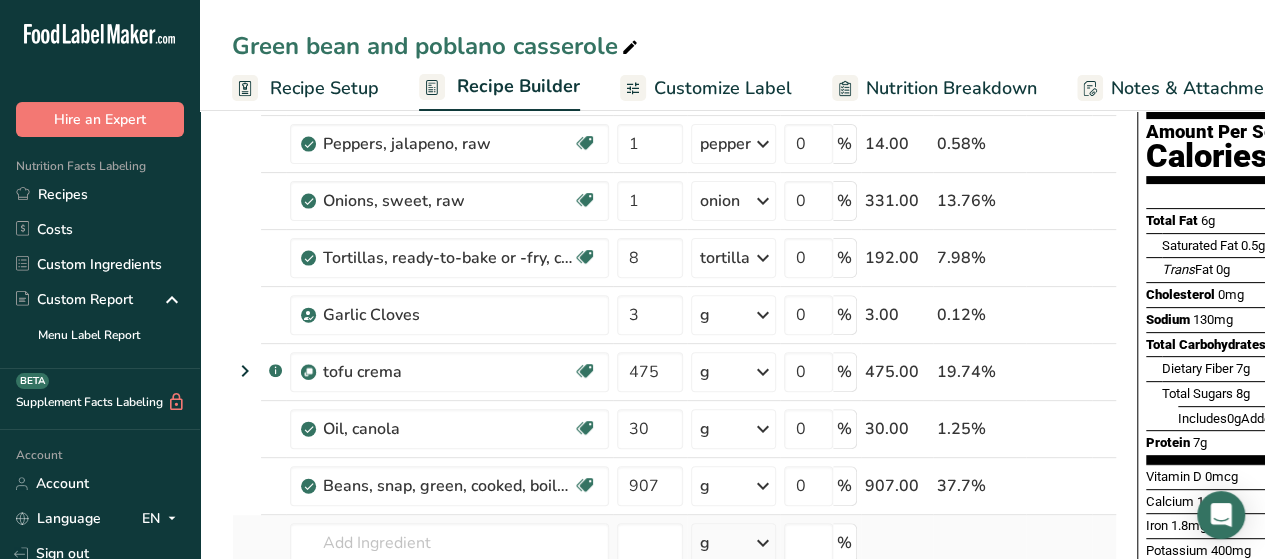 click on "Ingredient *
Amount *
Unit *
Waste *   .a-a{fill:#347362;}.b-a{fill:#fff;}          Grams
Percentage
Peppers, sweet, green, raw
Source of Antioxidants
Dairy free
Gluten free
Vegan
Vegetarian
Soy free
454
g
Portions
1 cup, chopped
1 cup, sliced
1 tbsp
See more
Weight Units
g
kg
mg
See more
Volume Units
l
Volume units require a density conversion. If you know your ingredient's density enter it below. Otherwise, click on "RIA" our AI Regulatory bot - she will be able to help you
lb/ft3
g/cm3
mL" at bounding box center (674, 356) 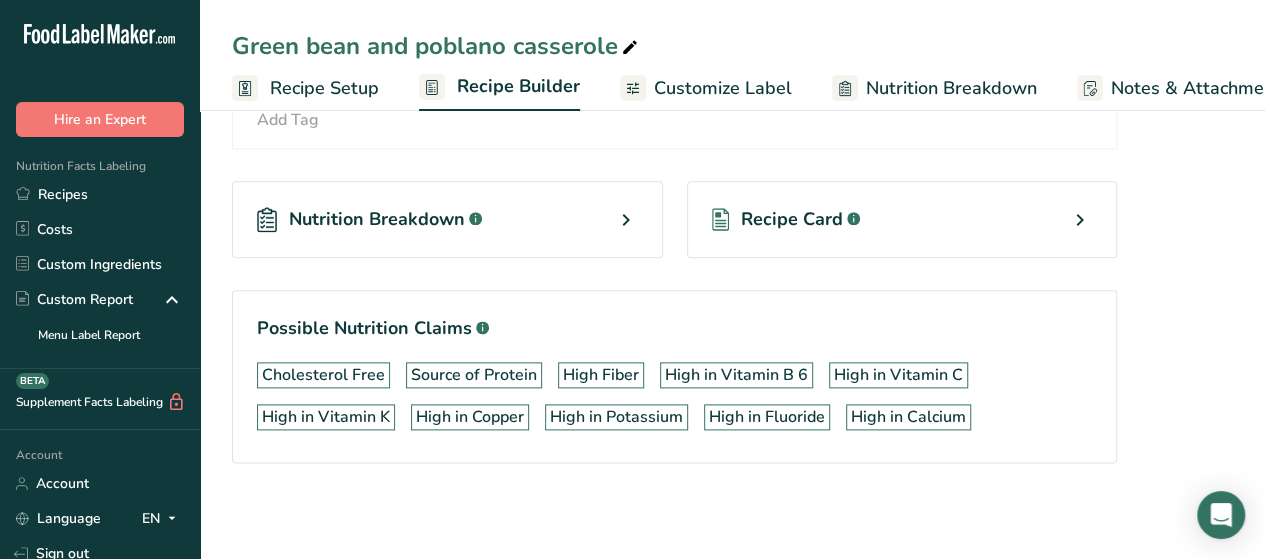 scroll, scrollTop: 1109, scrollLeft: 0, axis: vertical 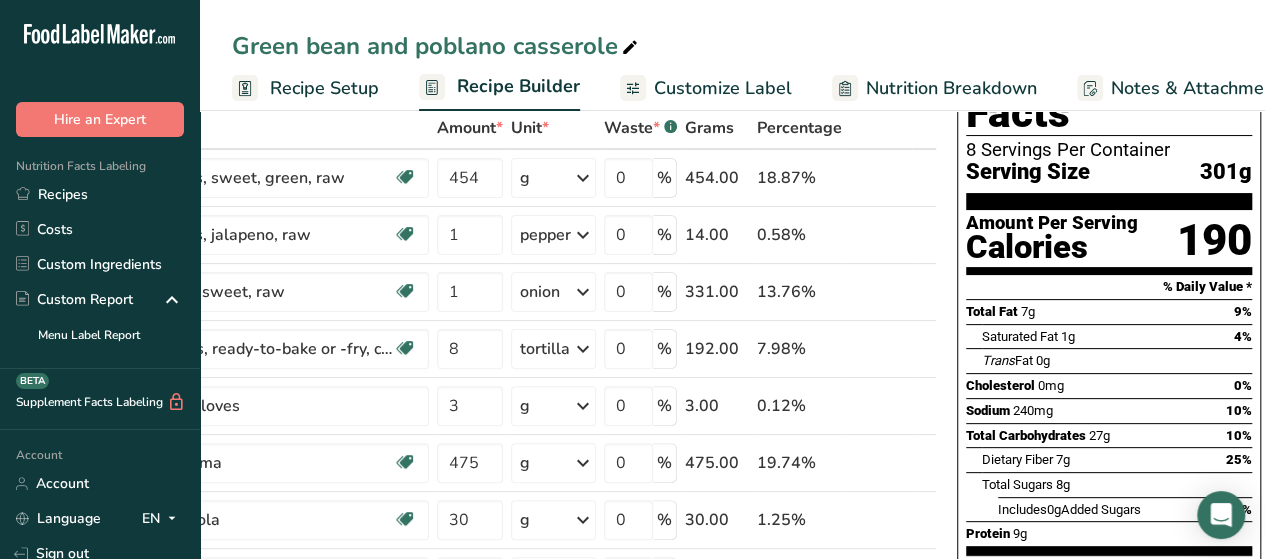click on "Recipe Setup" at bounding box center [324, 88] 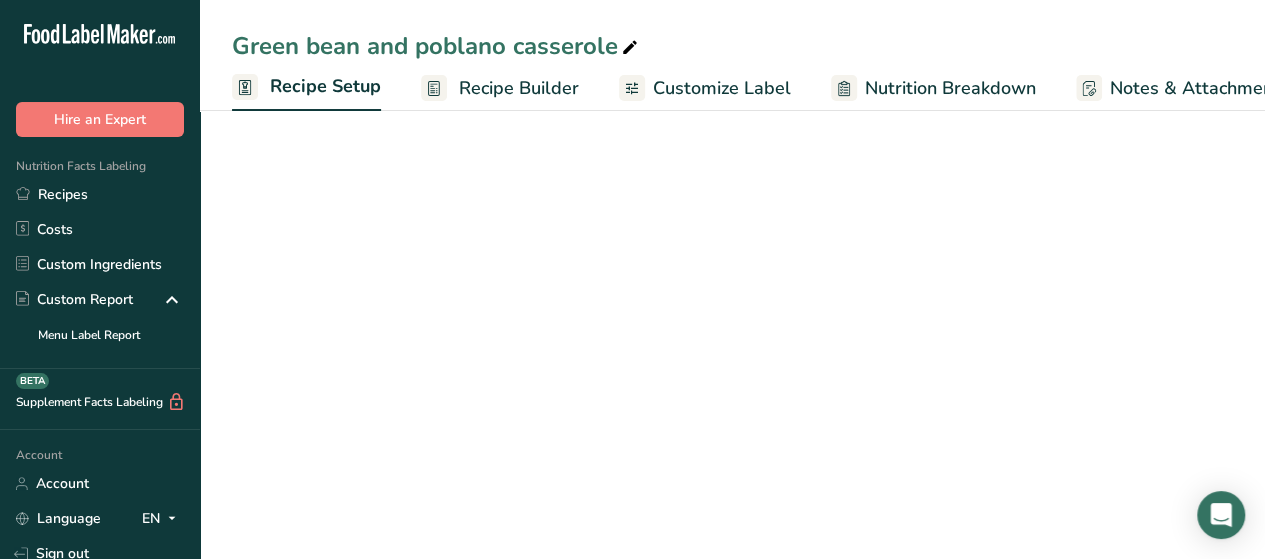 scroll, scrollTop: 0, scrollLeft: 7, axis: horizontal 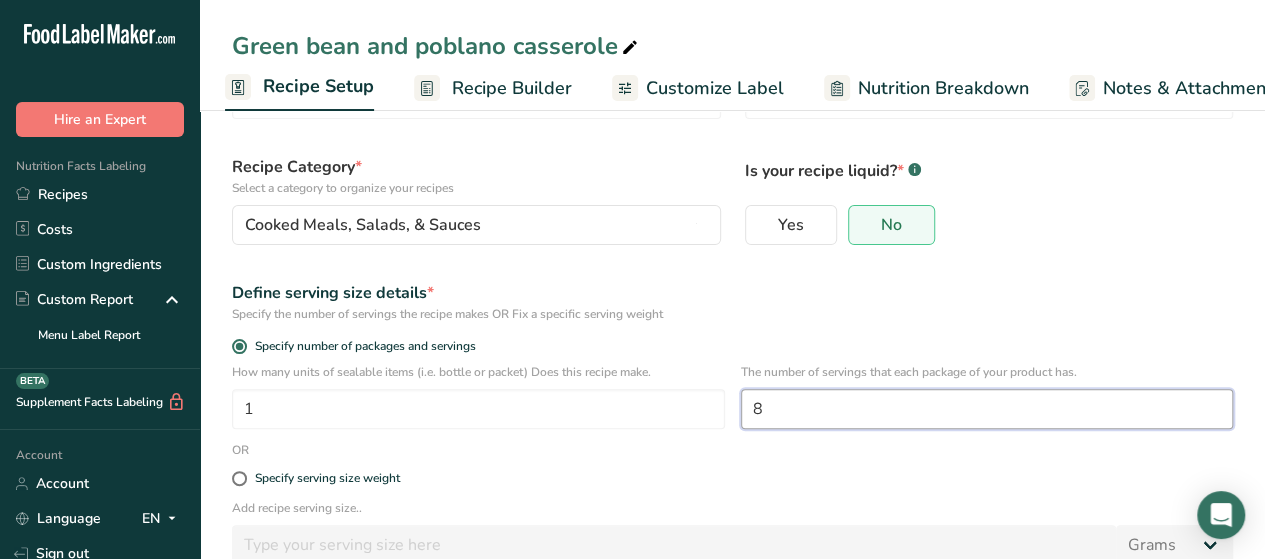 drag, startPoint x: 782, startPoint y: 415, endPoint x: 748, endPoint y: 414, distance: 34.0147 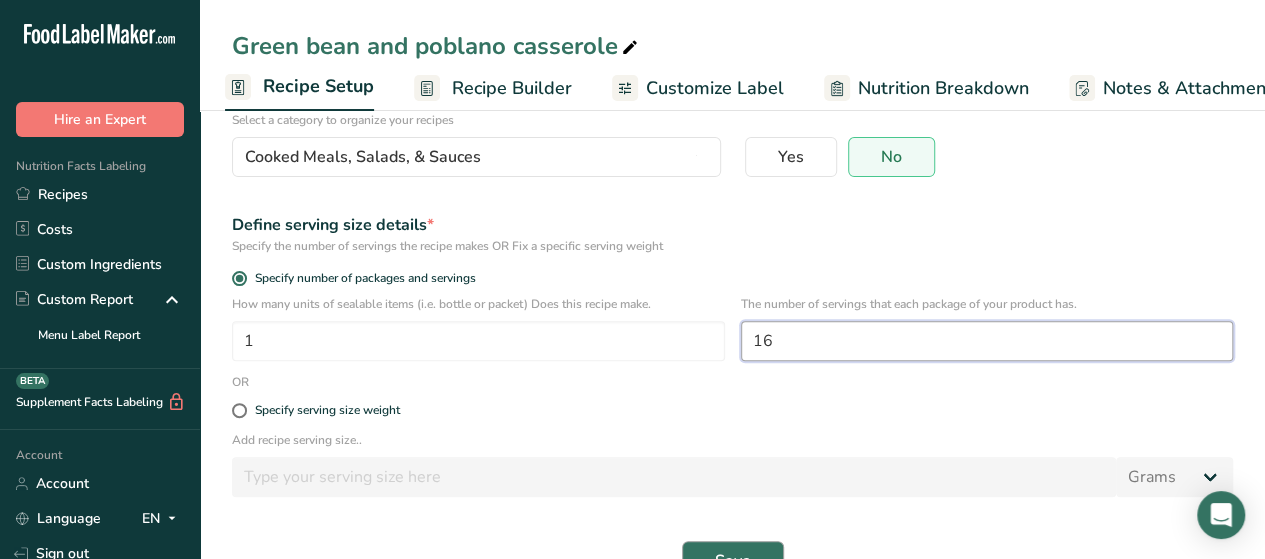 scroll, scrollTop: 231, scrollLeft: 0, axis: vertical 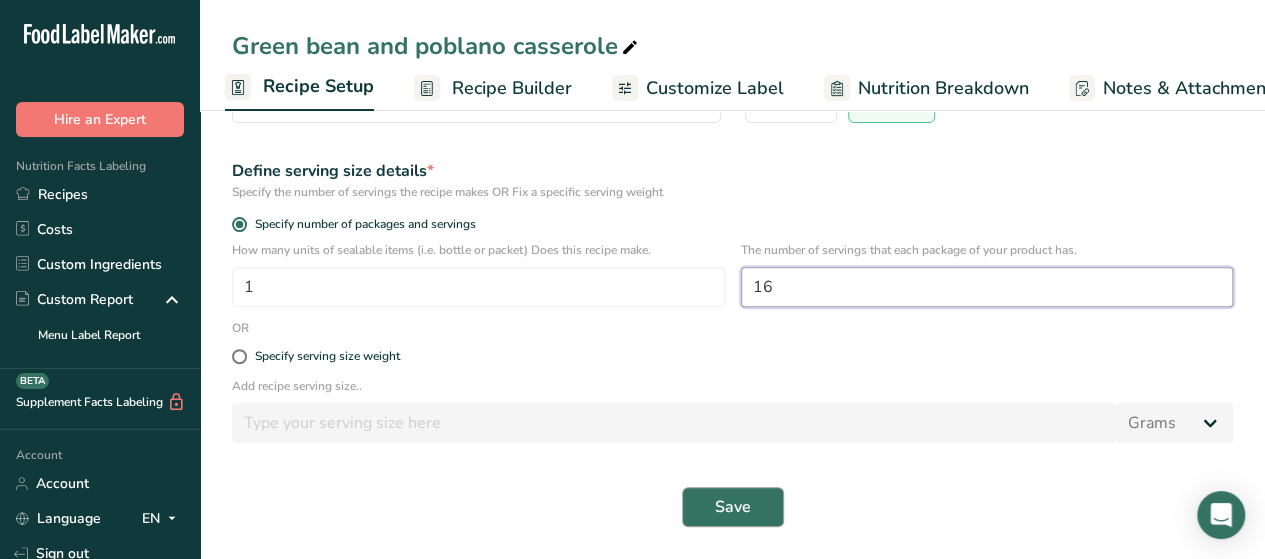 type on "16" 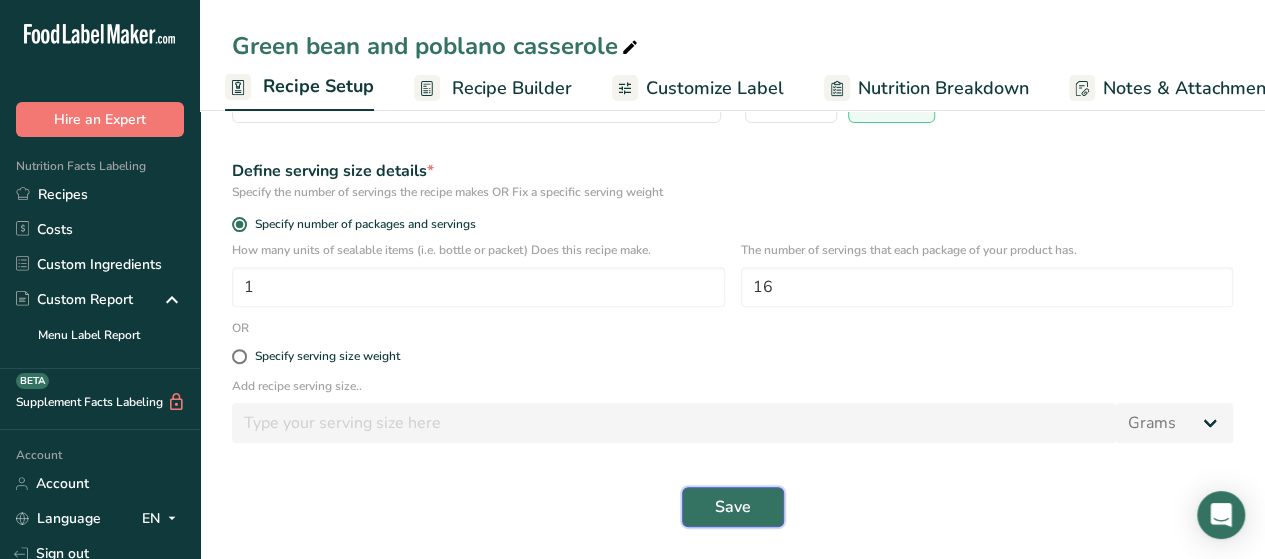 click on "Save" at bounding box center [733, 507] 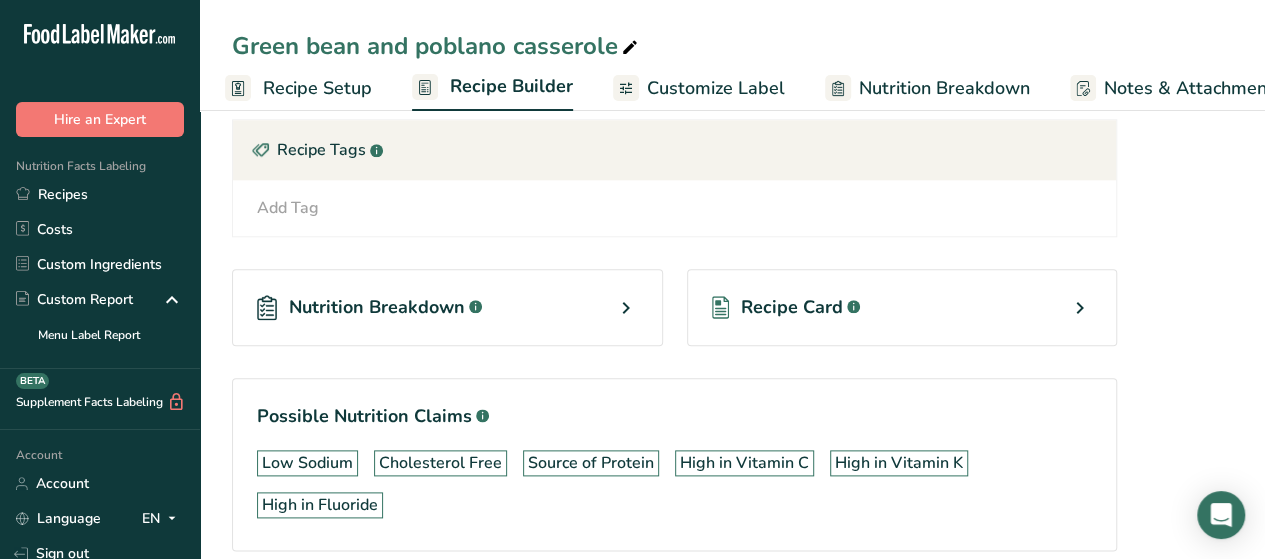 scroll, scrollTop: 1109, scrollLeft: 0, axis: vertical 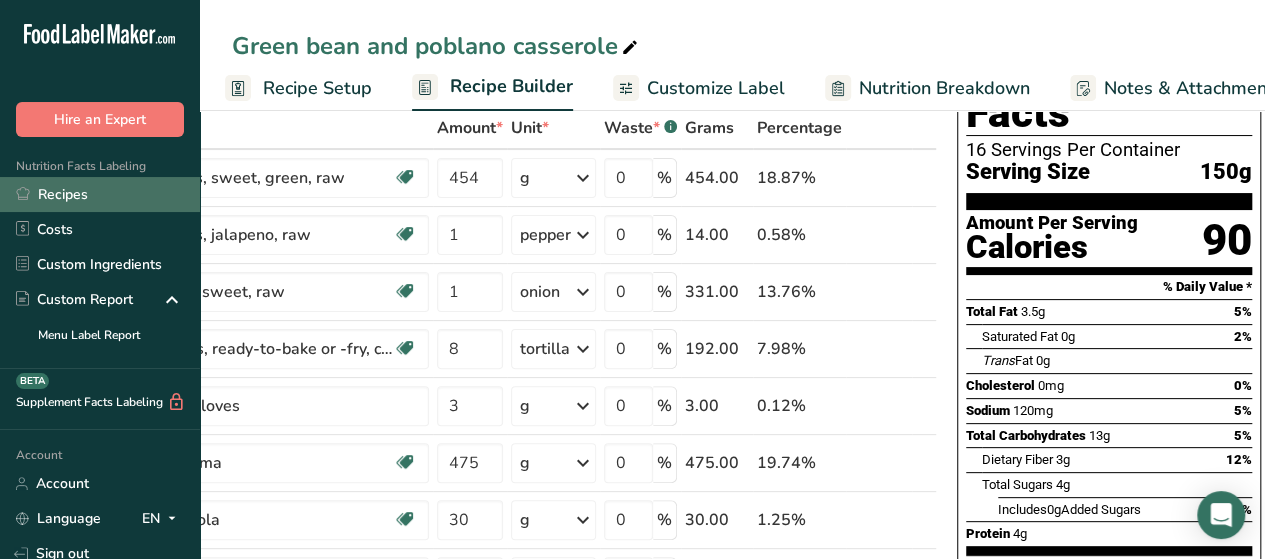 click on "Recipes" at bounding box center [100, 194] 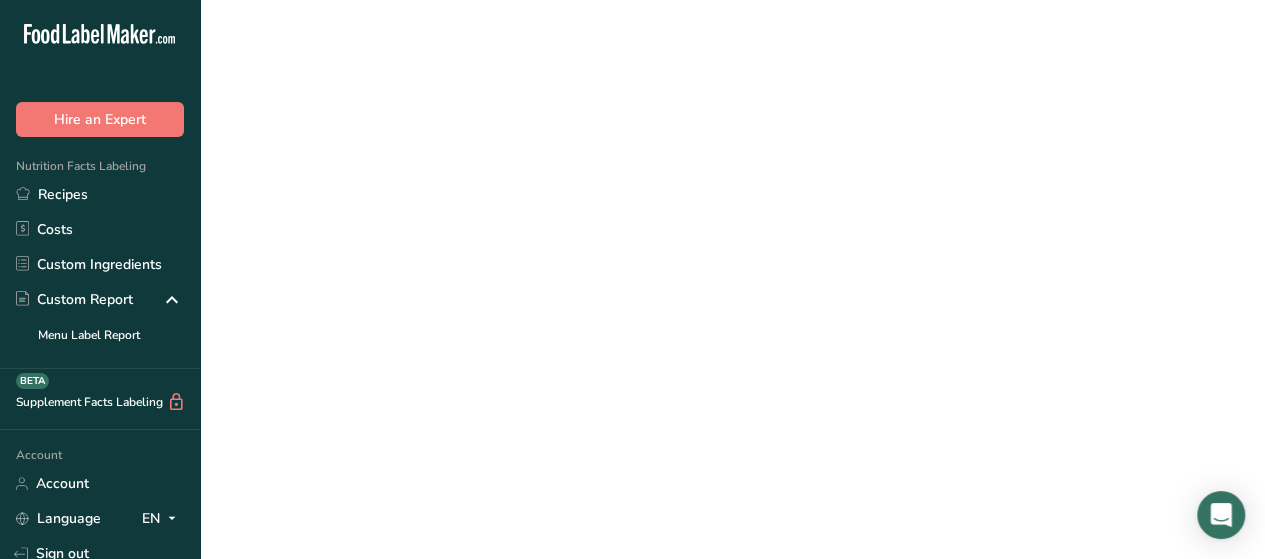 scroll, scrollTop: 0, scrollLeft: 0, axis: both 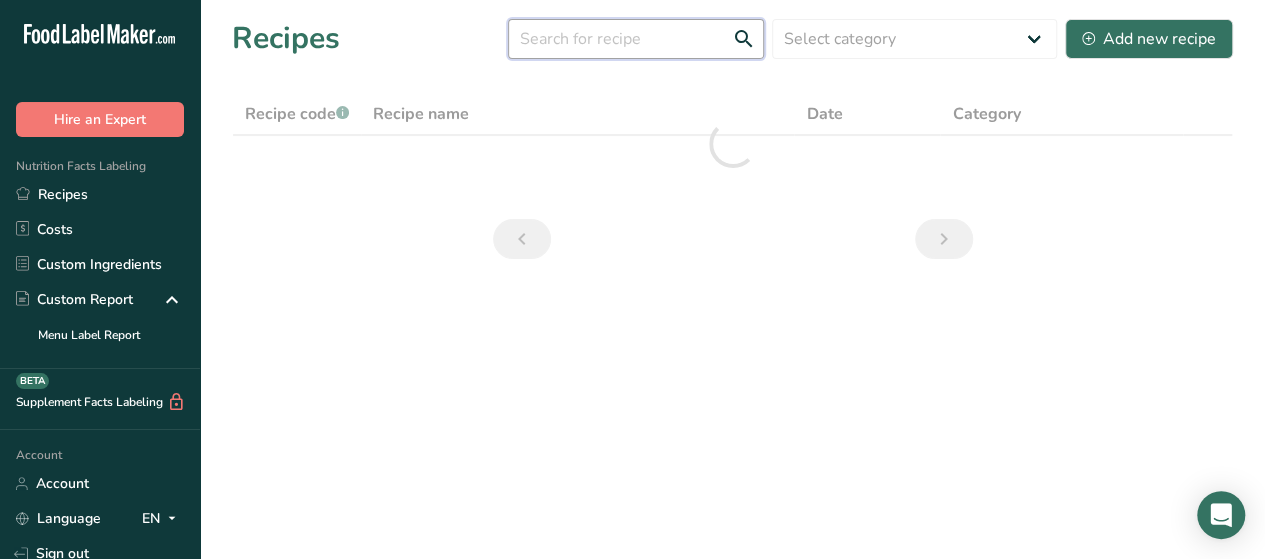click at bounding box center [636, 39] 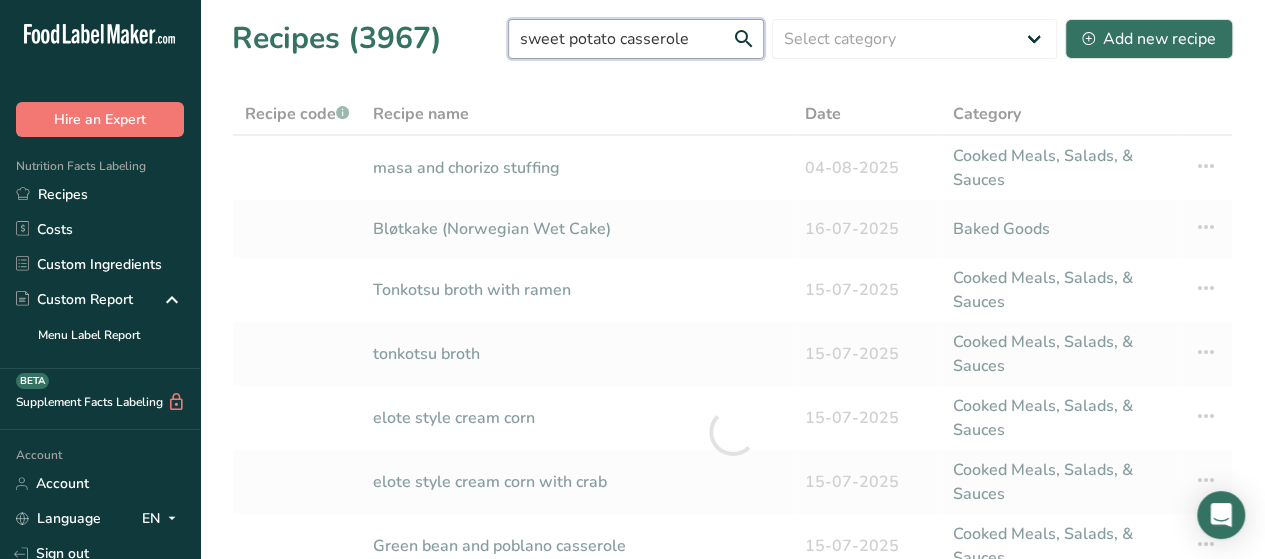 type on "sweet potato casserole" 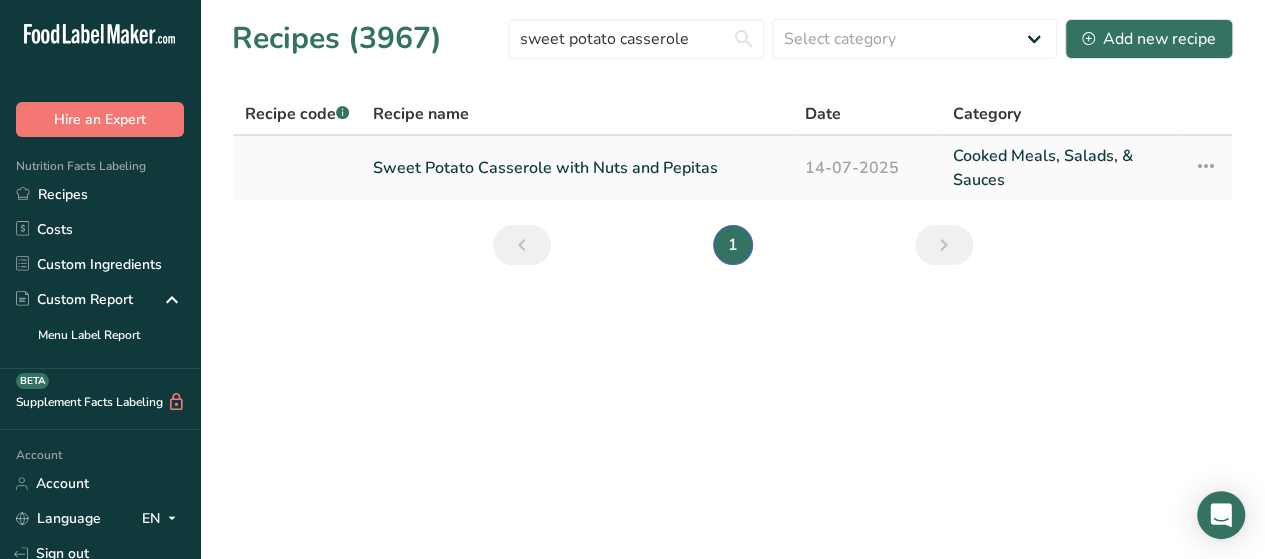 click on "Sweet Potato Casserole with Nuts and Pepitas" at bounding box center [576, 168] 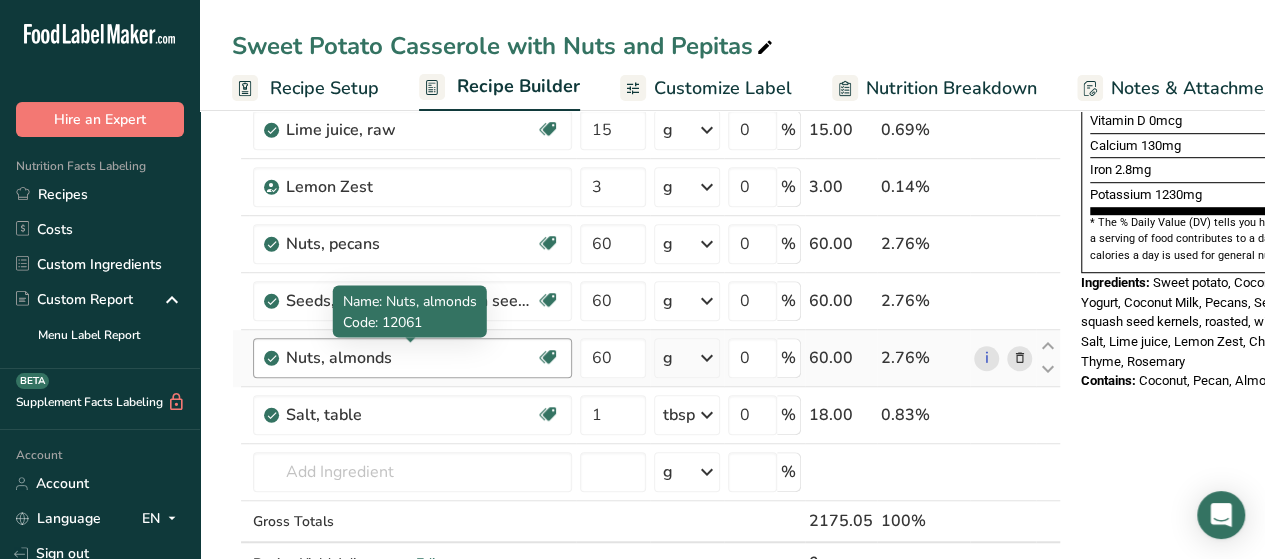 scroll, scrollTop: 600, scrollLeft: 0, axis: vertical 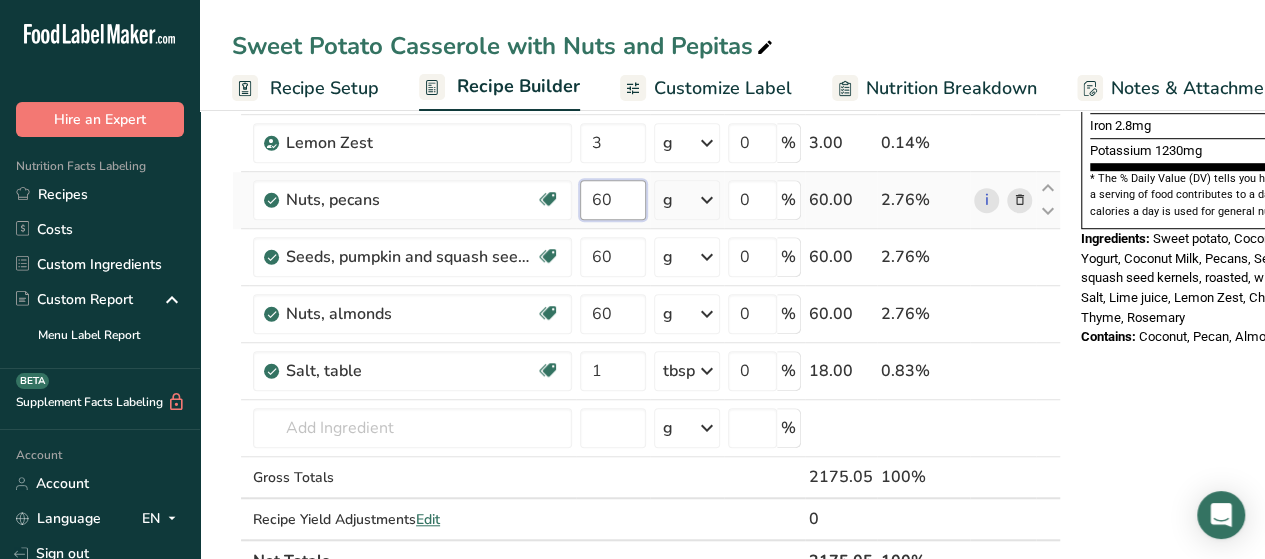 drag, startPoint x: 618, startPoint y: 197, endPoint x: 578, endPoint y: 194, distance: 40.112343 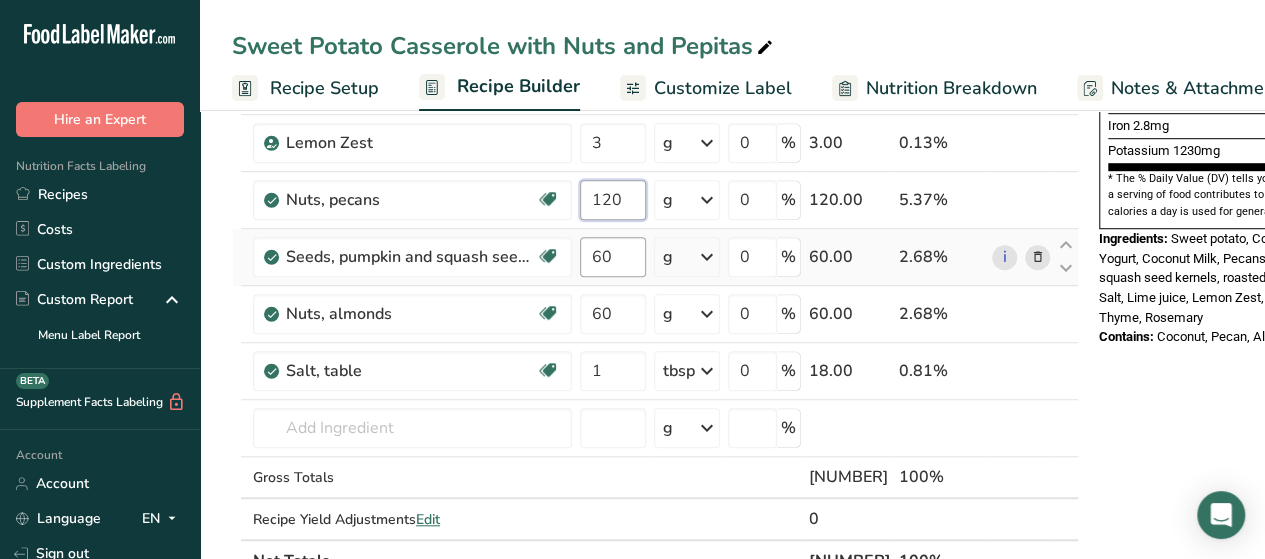 type on "120" 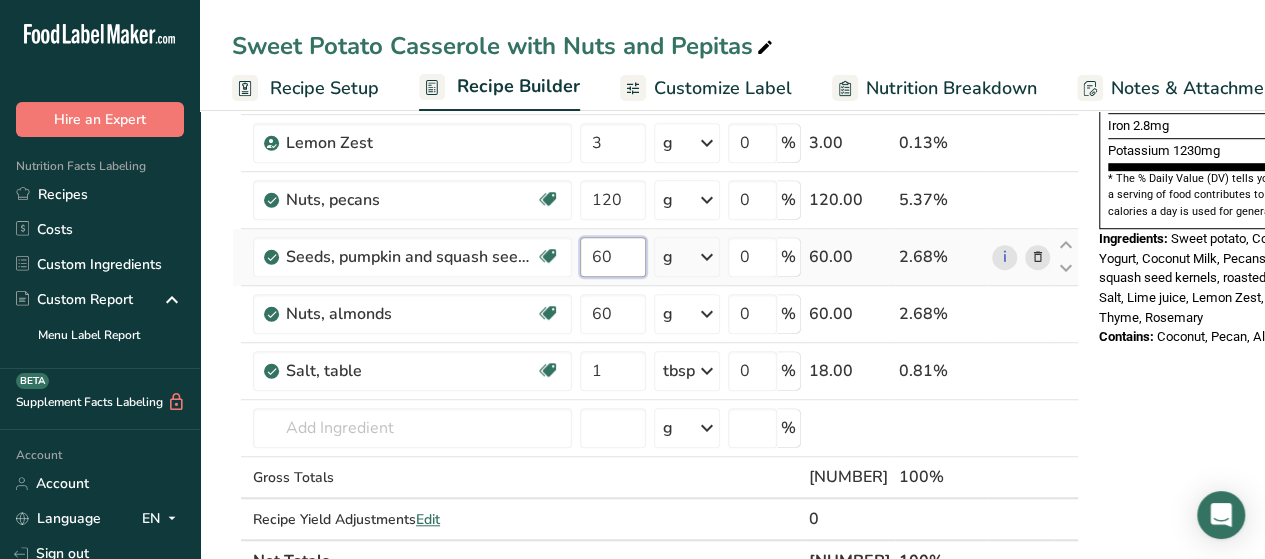 click on "Oil, coconut
Dairy free
Gluten free
Vegan
Vegetarian
Soy free
85
g
Portions
1 tbsp
1 cup
1 tsp
Weight Units
g
kg
mg
See more
Volume Units
l
Volume units require a density conversion. If you know your ingredient's density enter it below. Otherwise, click on "RIA" our AI Regulatory bot - she will be able to help you
lb/ft3
g/cm3
Confirm
mL
lb/ft3" at bounding box center (655, 99) 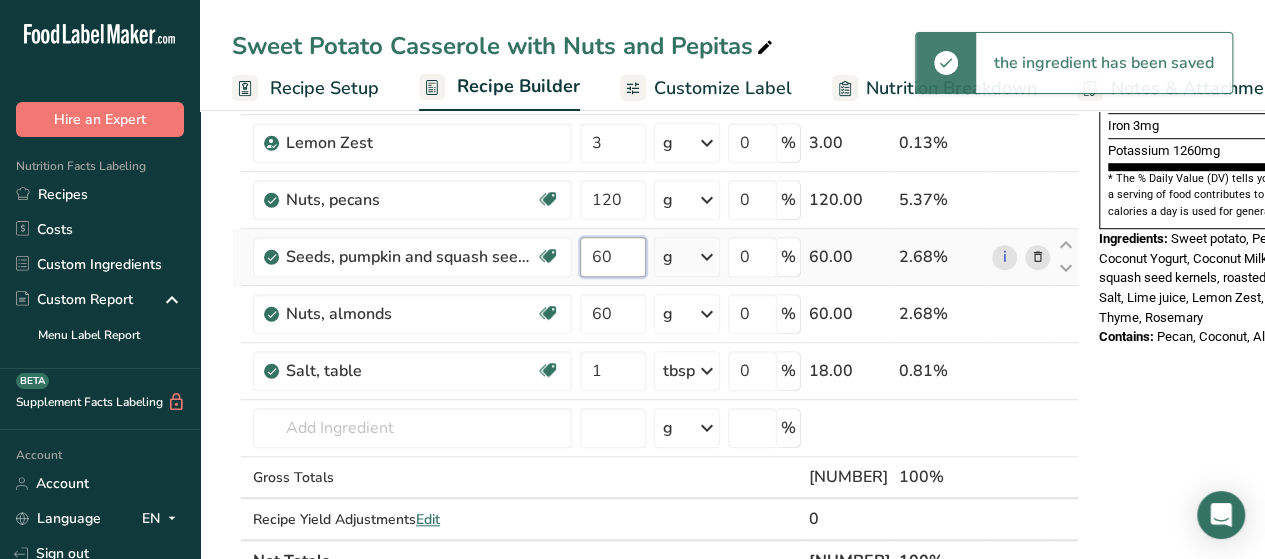 drag, startPoint x: 615, startPoint y: 255, endPoint x: 580, endPoint y: 255, distance: 35 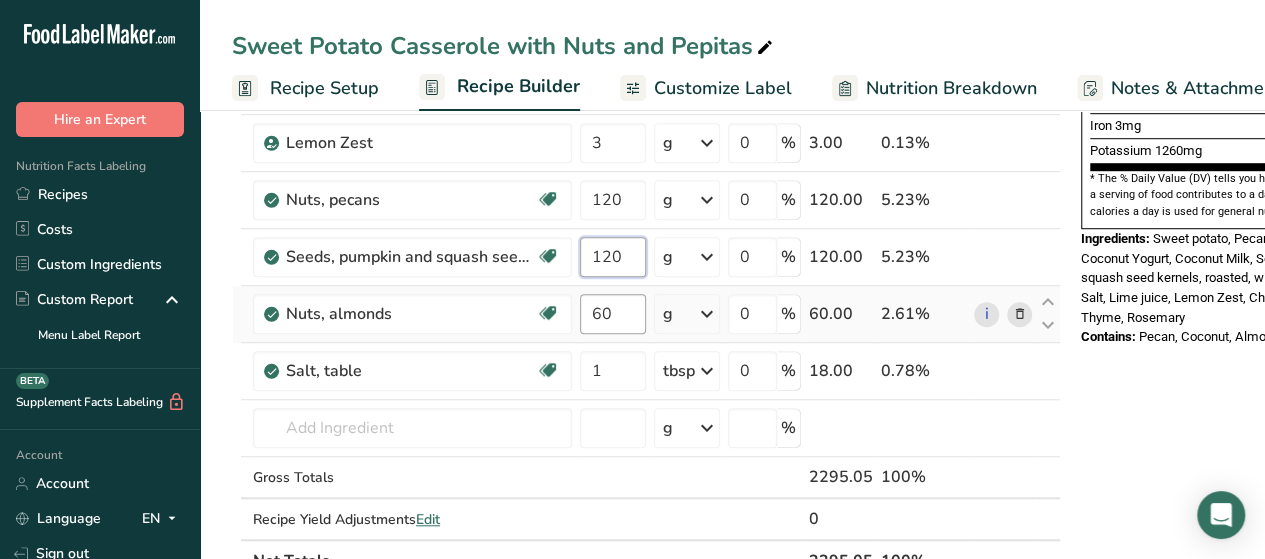 type on "120" 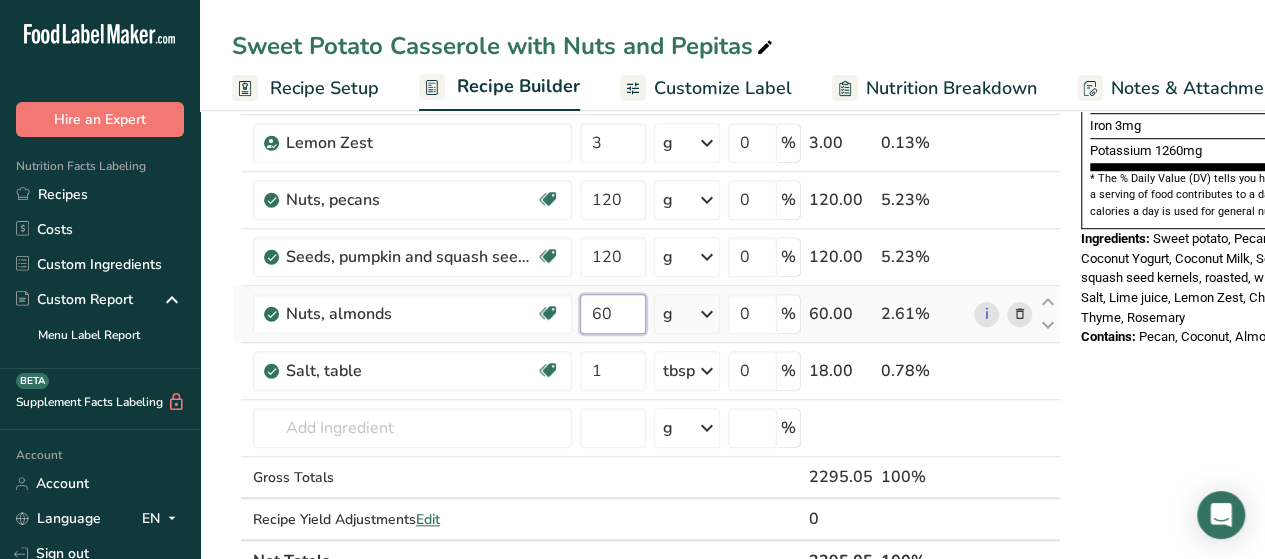 click on "Oil, coconut
Dairy free
Gluten free
Vegan
Vegetarian
Soy free
85
g
Portions
1 tbsp
1 cup
1 tsp
Weight Units
g
kg
mg
See more
Volume Units
l
Volume units require a density conversion. If you know your ingredient's density enter it below. Otherwise, click on "RIA" our AI Regulatory bot - she will be able to help you
lb/ft3
g/cm3
Confirm
mL
lb/ft3" at bounding box center [646, 99] 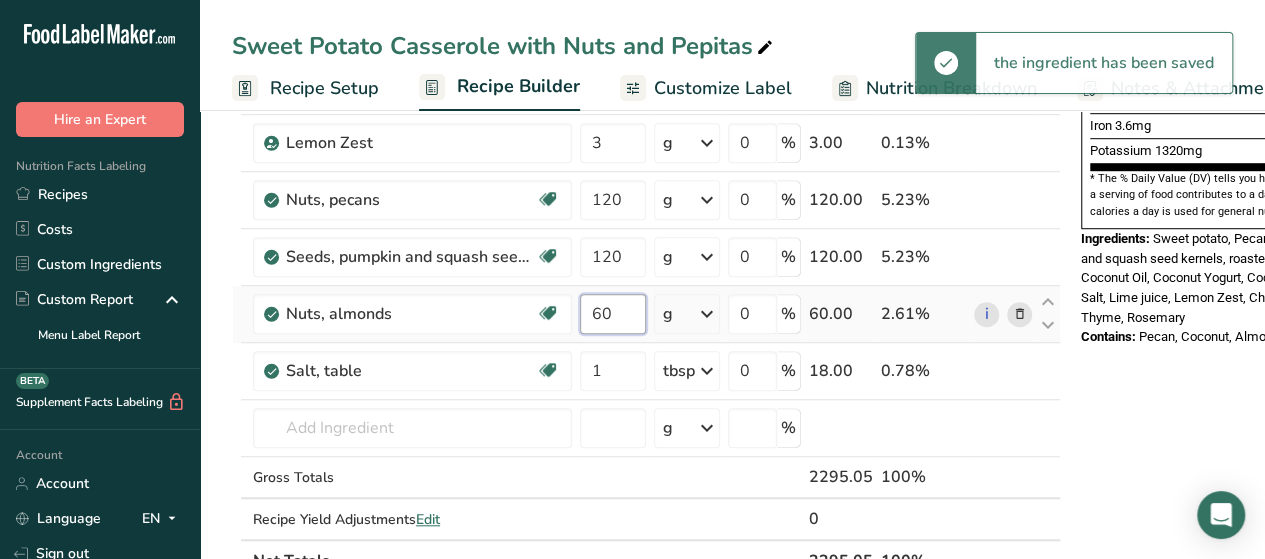 drag, startPoint x: 621, startPoint y: 307, endPoint x: 580, endPoint y: 309, distance: 41.04875 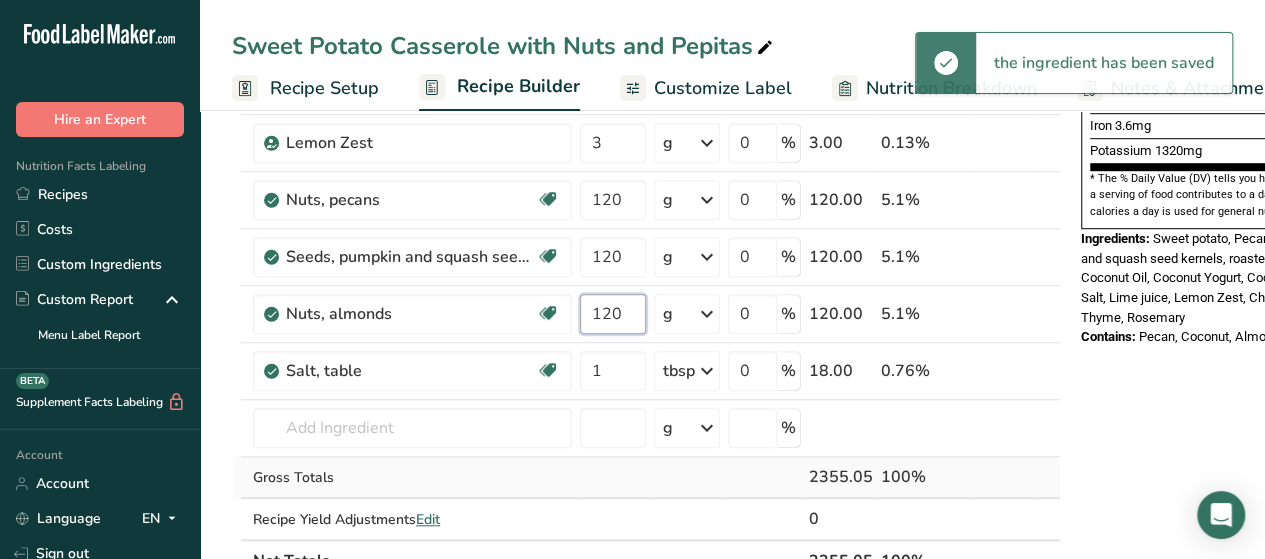 type on "120" 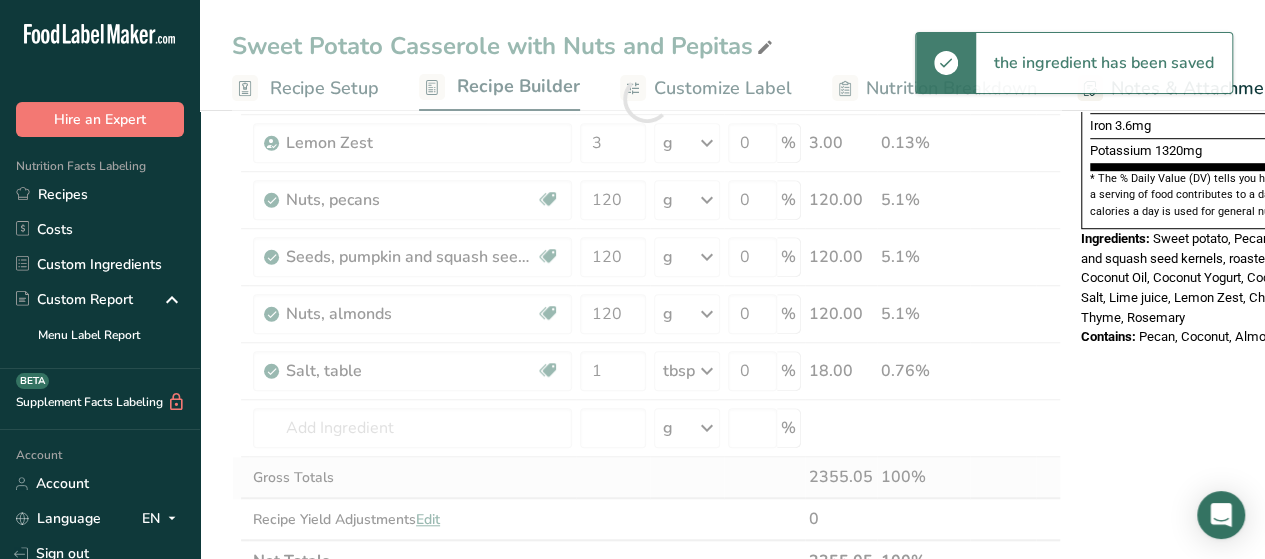 click on "Oil, coconut
Dairy free
Gluten free
Vegan
Vegetarian
Soy free
85
g
Portions
1 tbsp
1 cup
1 tsp
Weight Units
g
kg
mg
See more
Volume Units
l
Volume units require a density conversion. If you know your ingredient's density enter it below. Otherwise, click on "RIA" our AI Regulatory bot - she will be able to help you
lb/ft3
g/cm3
Confirm
mL
lb/ft3" at bounding box center (646, 99) 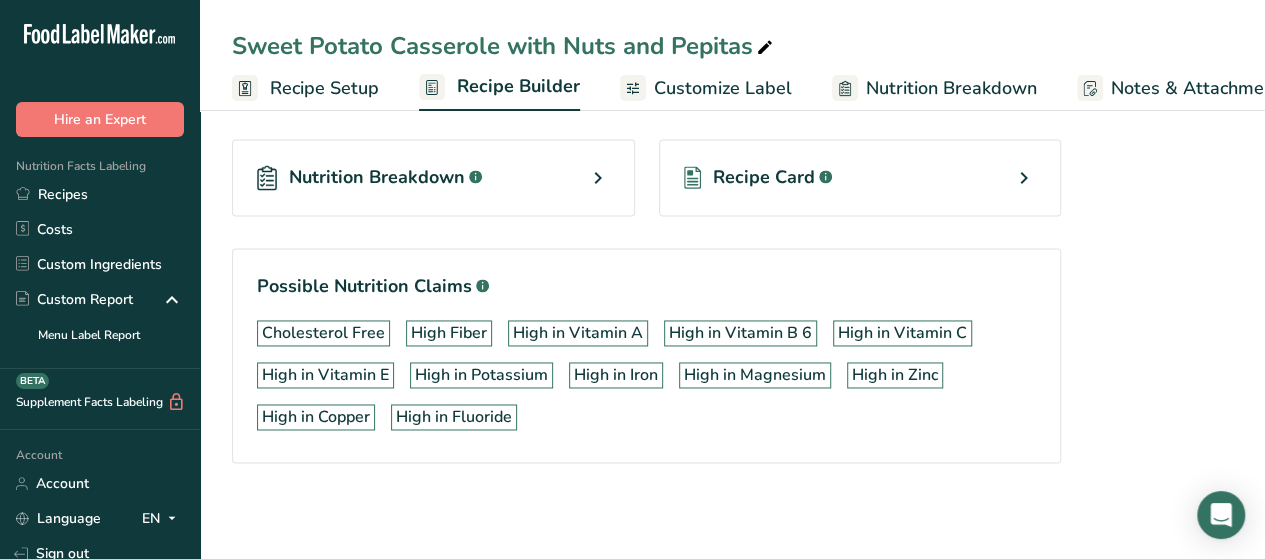 scroll, scrollTop: 1434, scrollLeft: 0, axis: vertical 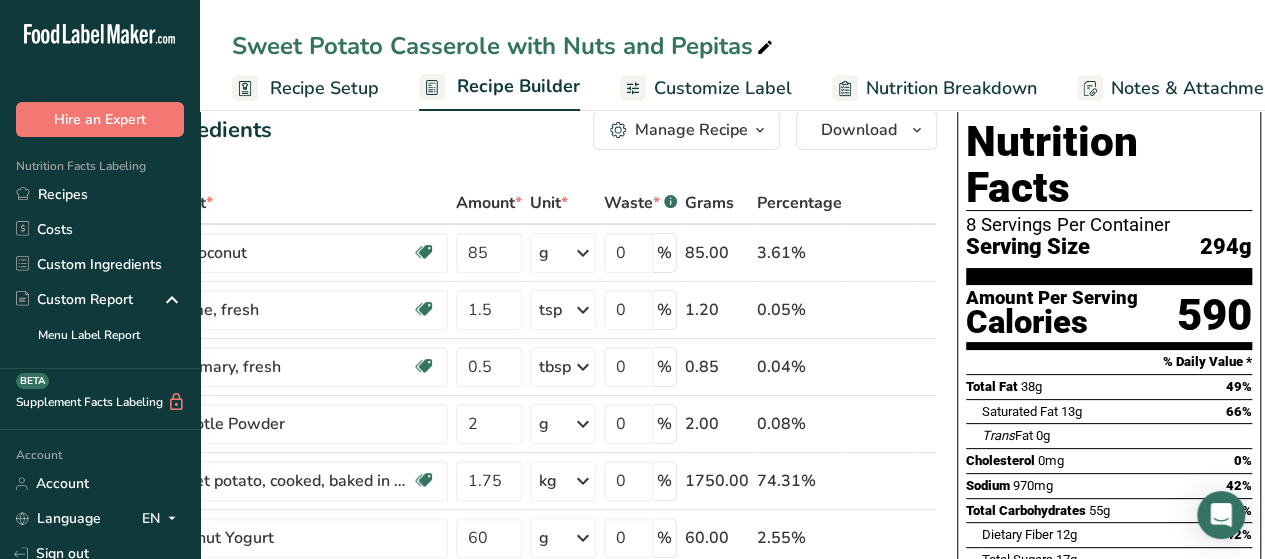 click on "Recipe Setup" at bounding box center (324, 88) 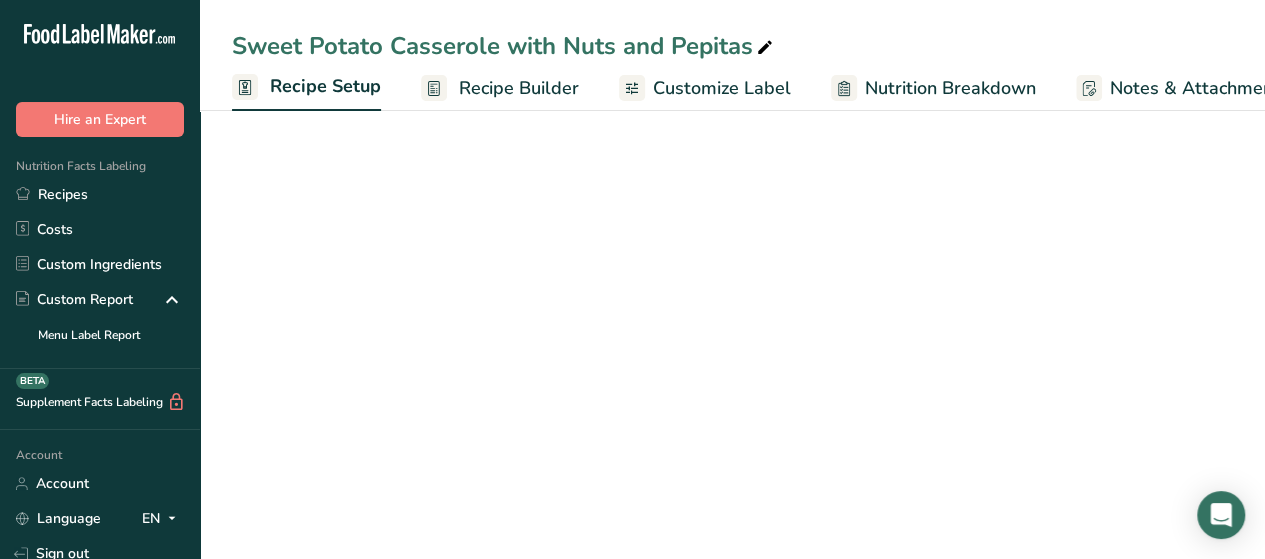 scroll, scrollTop: 0, scrollLeft: 7, axis: horizontal 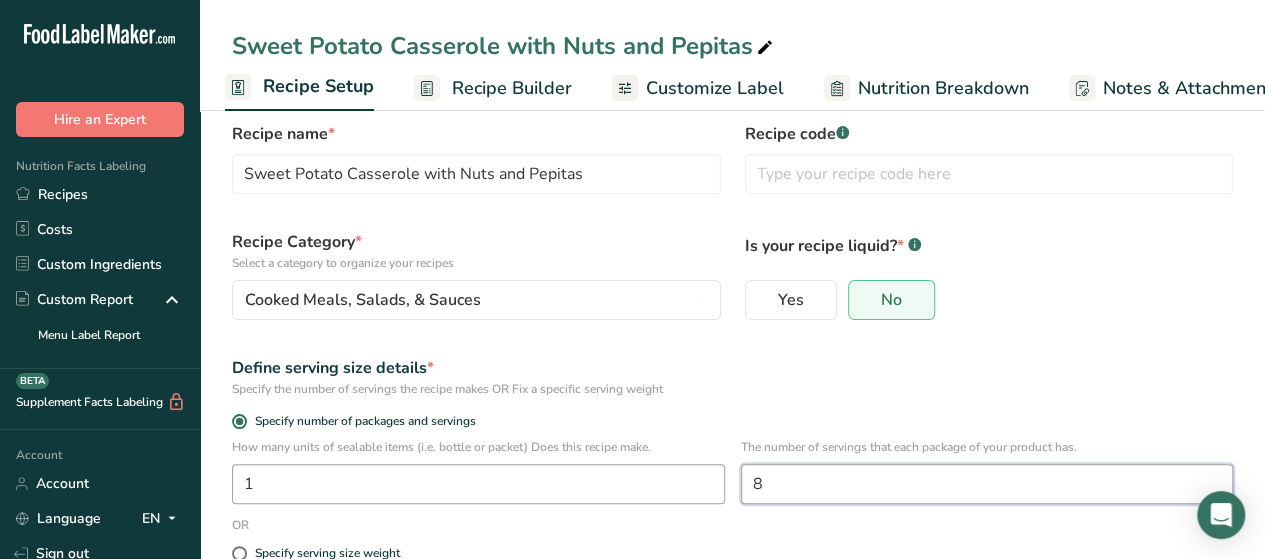 drag, startPoint x: 816, startPoint y: 486, endPoint x: 721, endPoint y: 494, distance: 95.33625 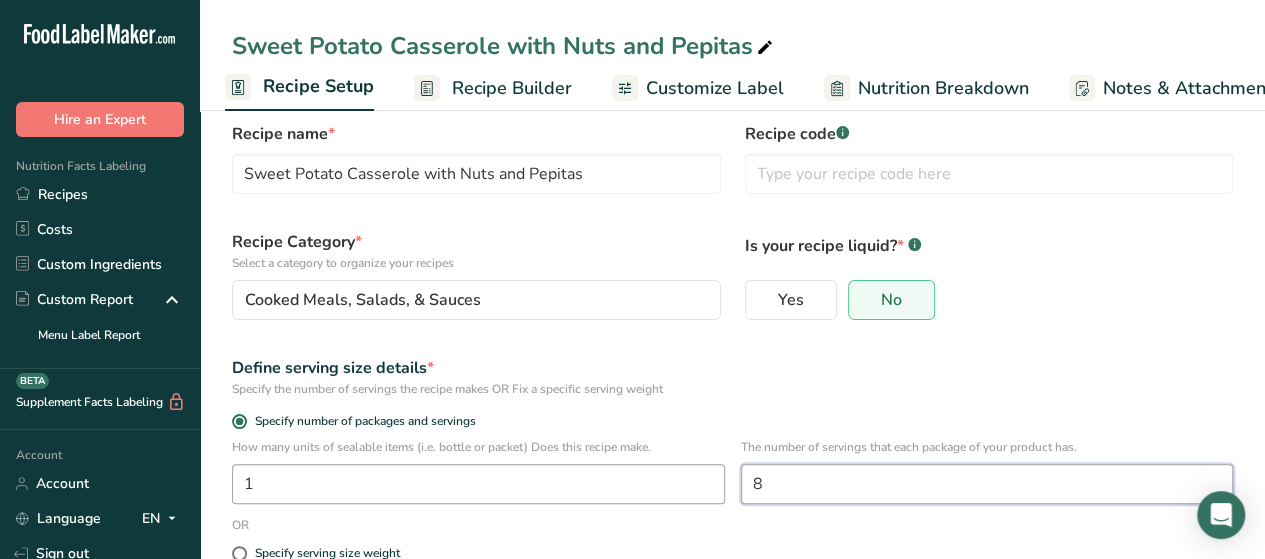 click on "How many units of sealable items (i.e. bottle or packet) Does this recipe make.
1
The number of servings that each package of your product has.
8" at bounding box center [732, 477] 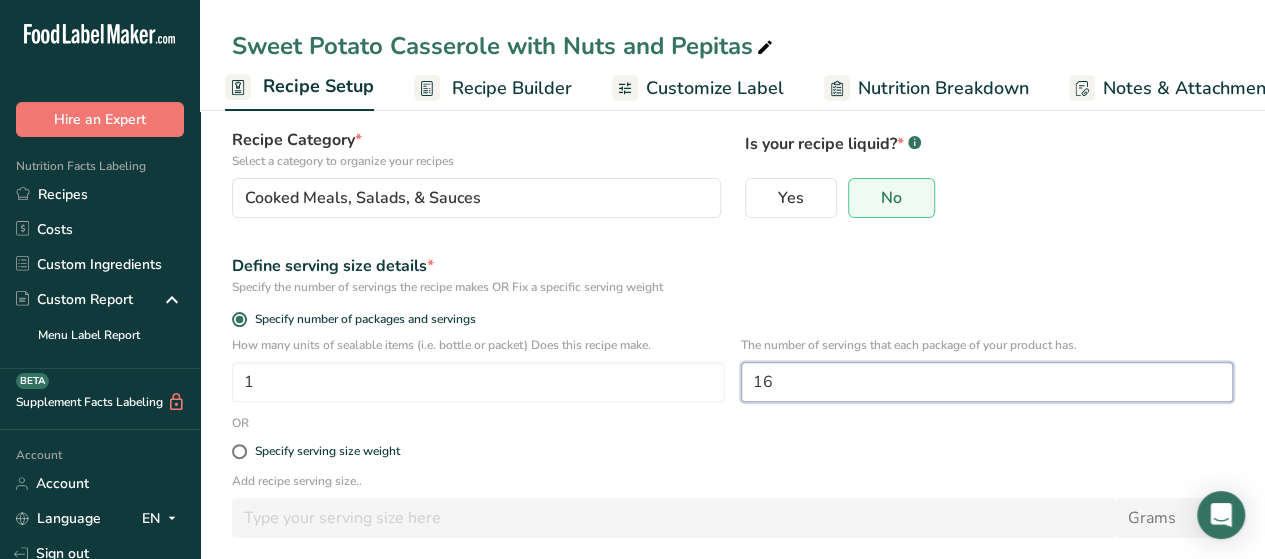 scroll, scrollTop: 231, scrollLeft: 0, axis: vertical 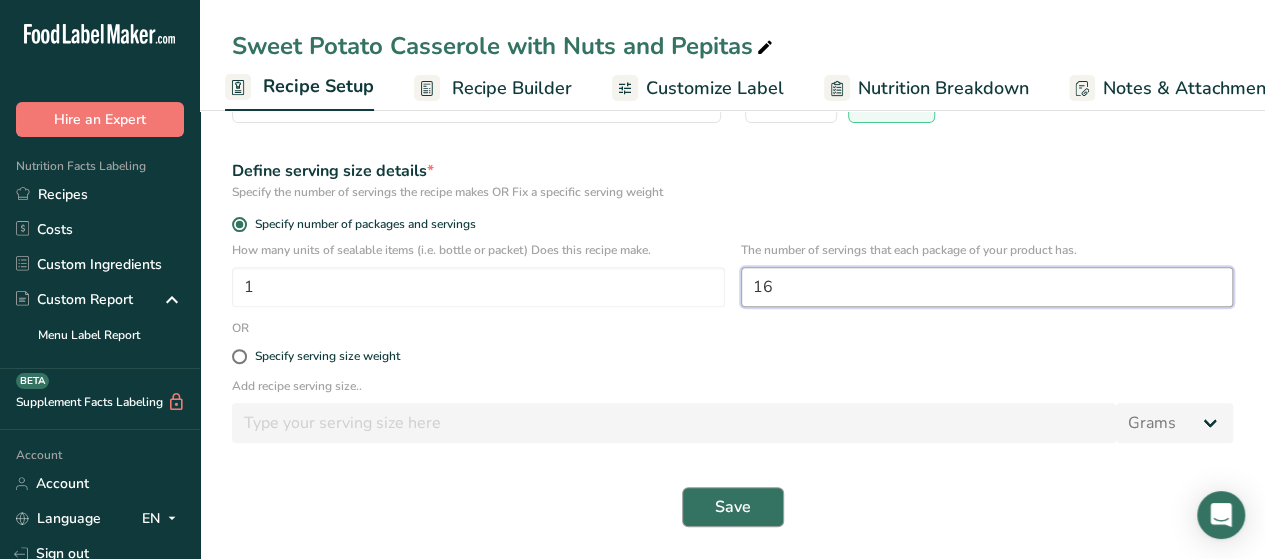 type on "16" 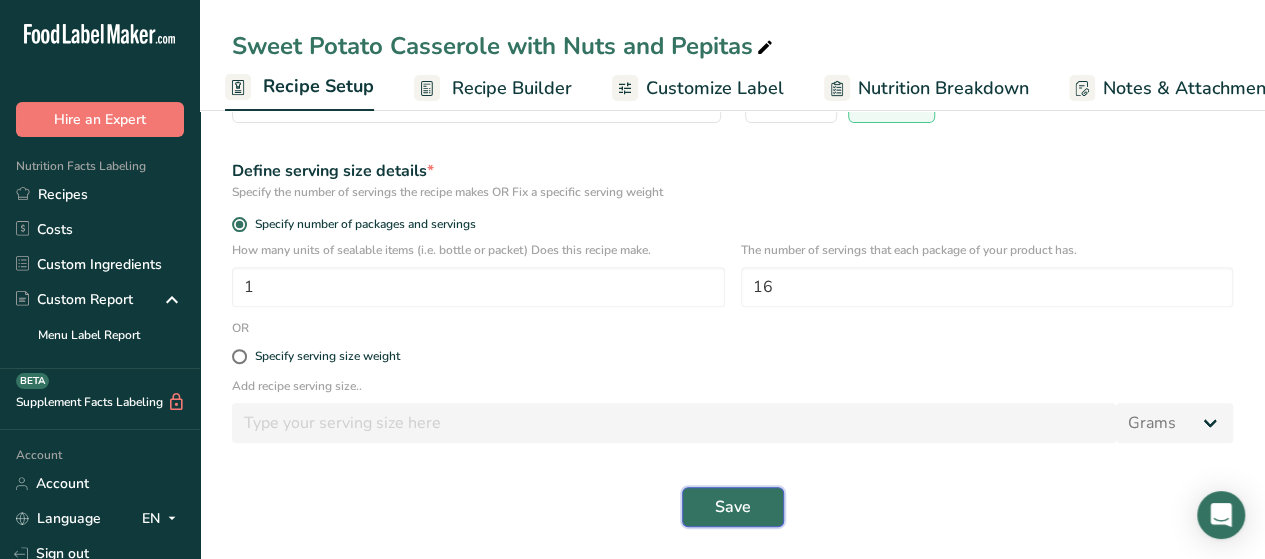 click on "Save" at bounding box center [733, 507] 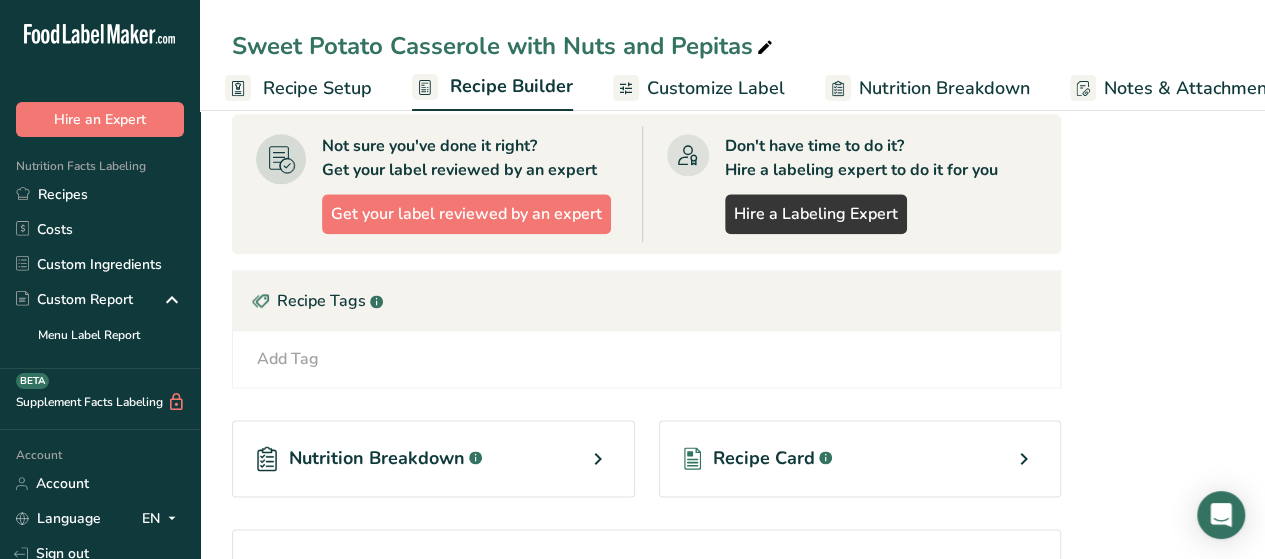 scroll, scrollTop: 1392, scrollLeft: 0, axis: vertical 